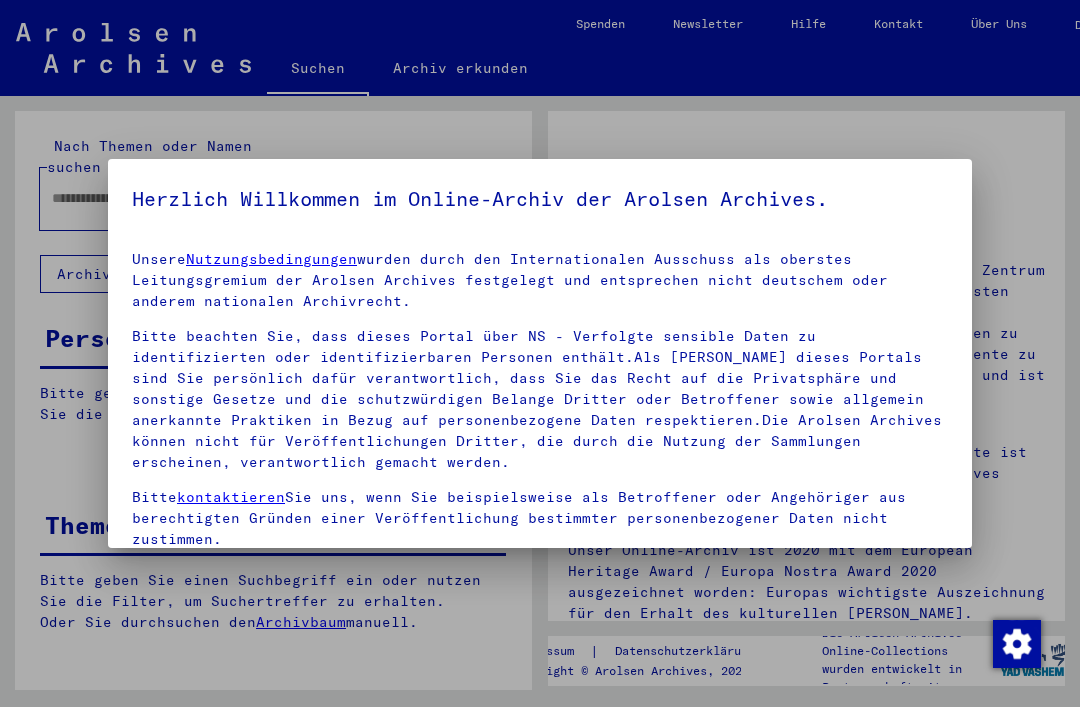 scroll, scrollTop: 0, scrollLeft: 0, axis: both 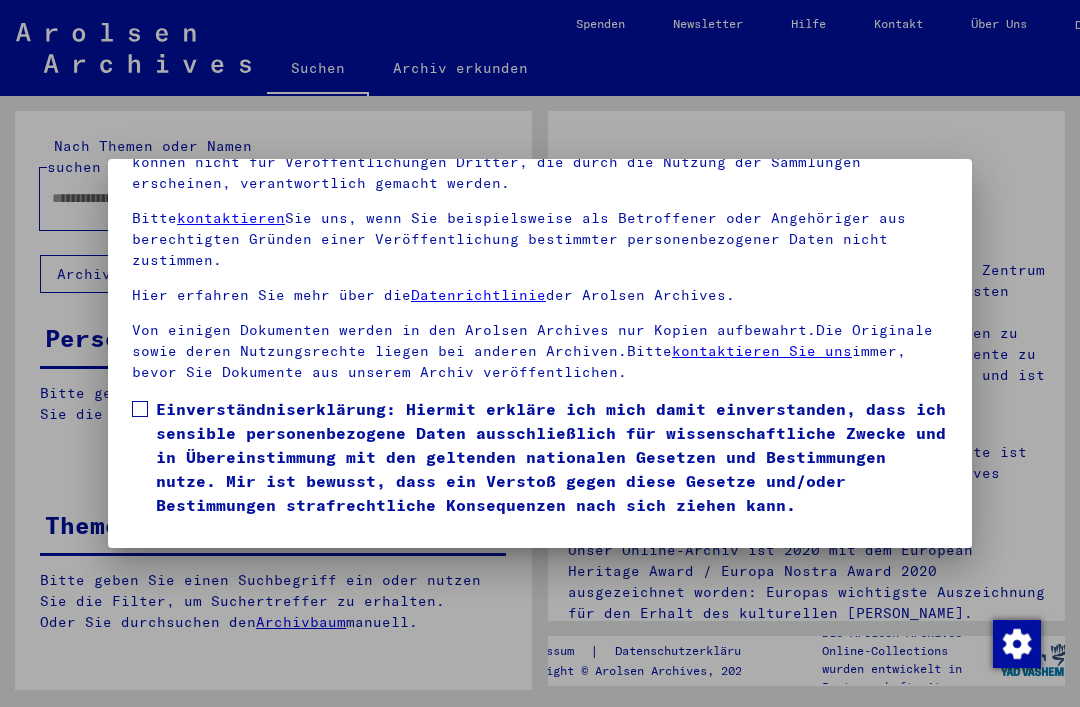 click on "Ich stimme zu" at bounding box center (207, 546) 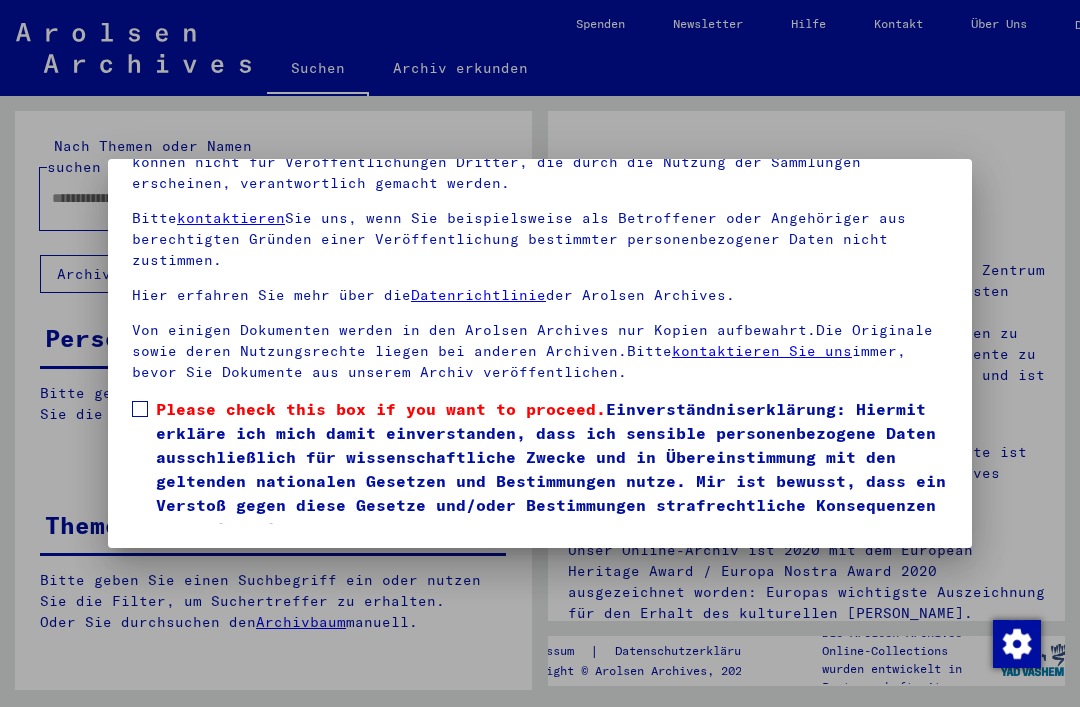 click on "Unsere  Nutzungsbedingungen  wurden durch den Internationalen Ausschuss als oberstes Leitungsgremium der Arolsen Archives festgelegt und entsprechen nicht deutschem oder anderem nationalen Archivrecht. Bitte beachten Sie, dass dieses Portal über NS - Verfolgte sensible Daten zu identifizierten oder identifizierbaren Personen enthält.Als [PERSON_NAME] dieses Portals sind Sie persönlich dafür verantwortlich, dass Sie das Recht auf die Privatsphäre und sonstige Gesetze und die schutzwürdigen Belange Dritter oder Betroffener sowie allgemein anerkannte Praktiken in Bezug auf personenbezogene Daten respektieren.Die Arolsen Archives können nicht für Veröffentlichungen Dritter, die durch die Nutzung der Sammlungen erscheinen, verantwortlich gemacht werden. Bitte  kontaktieren  Sie uns, wenn Sie beispielsweise als Betroffener oder Angehöriger aus berechtigten Gründen einer Veröffentlichung bestimmter personenbezogener Daten nicht zustimmen. Hier erfahren Sie mehr über die  Datenrichtlinie  der Arolsen Archives." at bounding box center (540, 294) 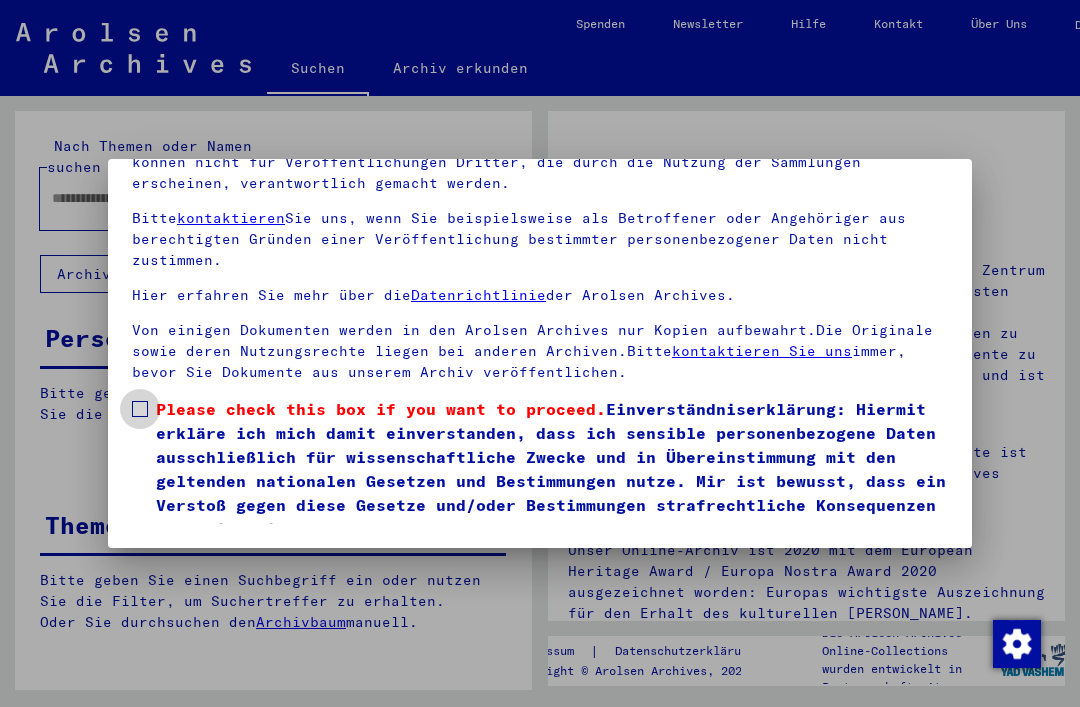 click at bounding box center (140, 409) 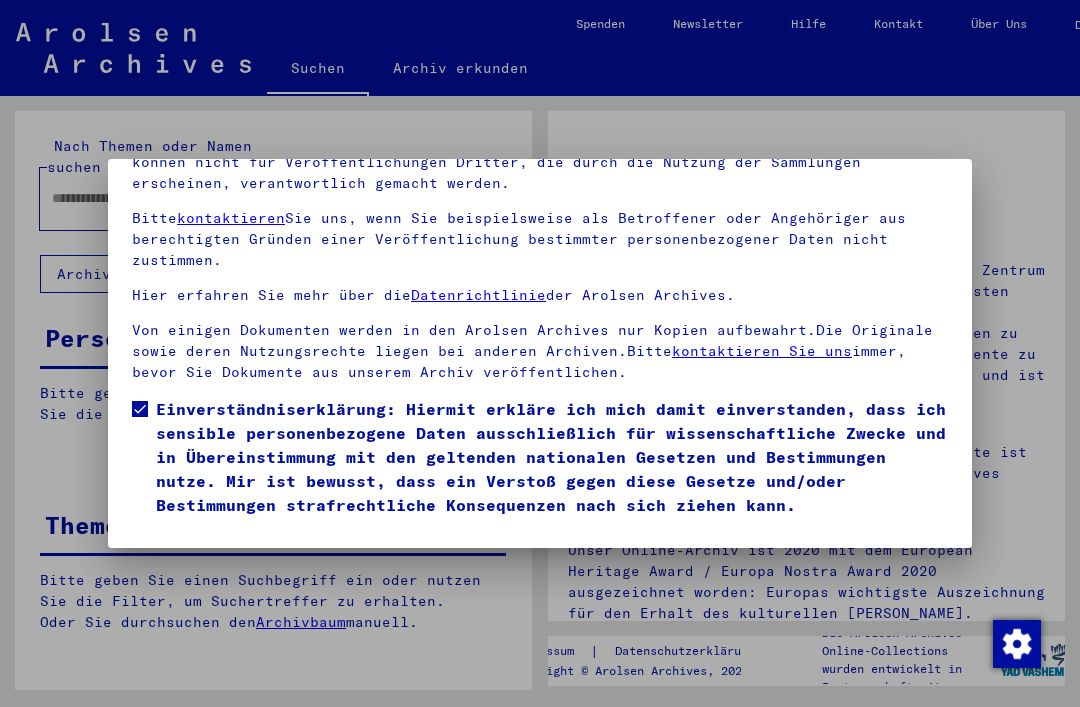 click on "Ich stimme zu" at bounding box center [207, 546] 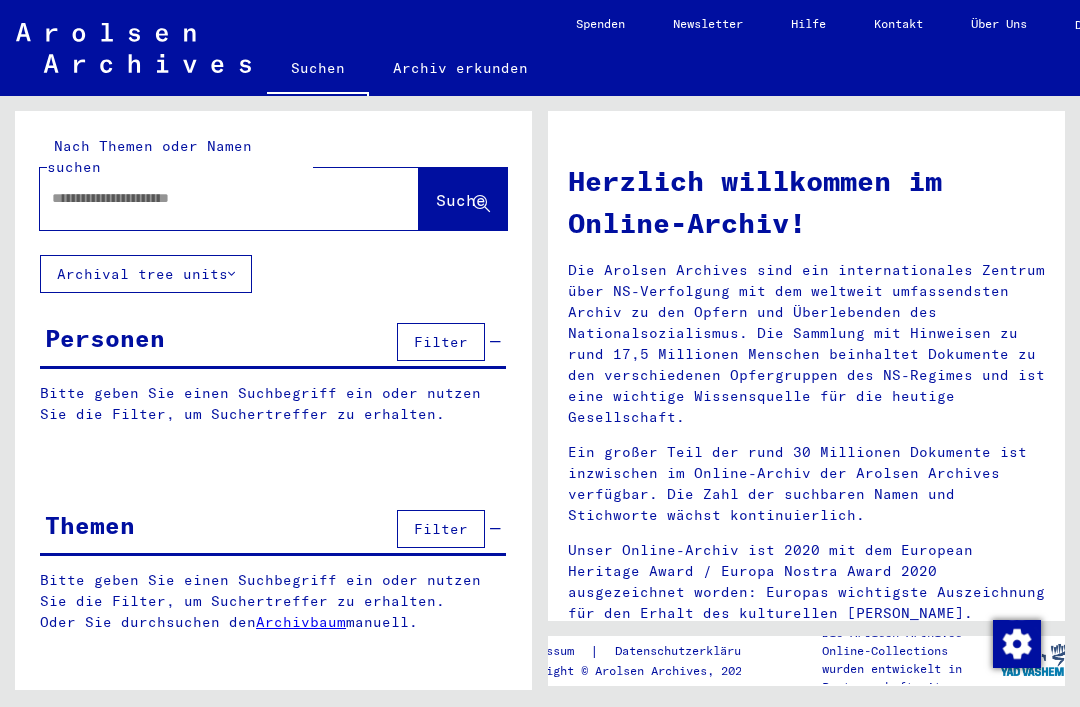 click on "Nach Themen oder Namen suchen  Suche     Archival tree units  Personen  Filter   Bitte geben Sie einen Suchbegriff ein oder nutzen Sie die Filter, um Suchertreffer zu erhalten.  Signature Nachname Vorname Geburtsname Geburt‏ Geburtsdatum Prisoner # Vater (Adoptivvater) Mutter (Adoptivmutter) Religion Nationalität Beruf Haftstätte Sterbedatum Letzter Wohnort Letzter Wohnort (Land) Haftstätte Letzter Wohnort (Provinz) Letzter Wohnort (Ort) Letzter Wohnort (Stadtteil) Letzter Wohnort (Straße) [PERSON_NAME] (Hausnummer) Signature Nachname Vorname Geburtsname Geburt‏ Geburtsdatum Prisoner # Themen  Filter   Bitte geben Sie einen Suchbegriff ein oder nutzen Sie die Filter, um Suchertreffer zu erhalten.  Oder Sie durchsuchen den    Archivbaum  manuell.  Signatur Signature Titel hierarchy list" 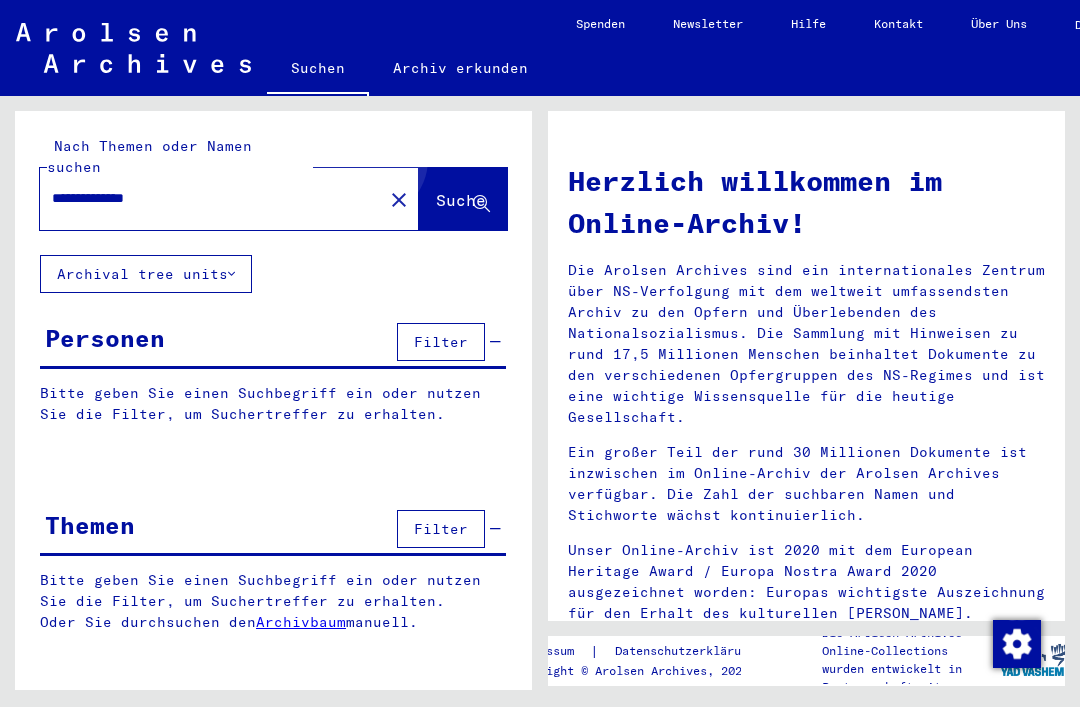 type on "**********" 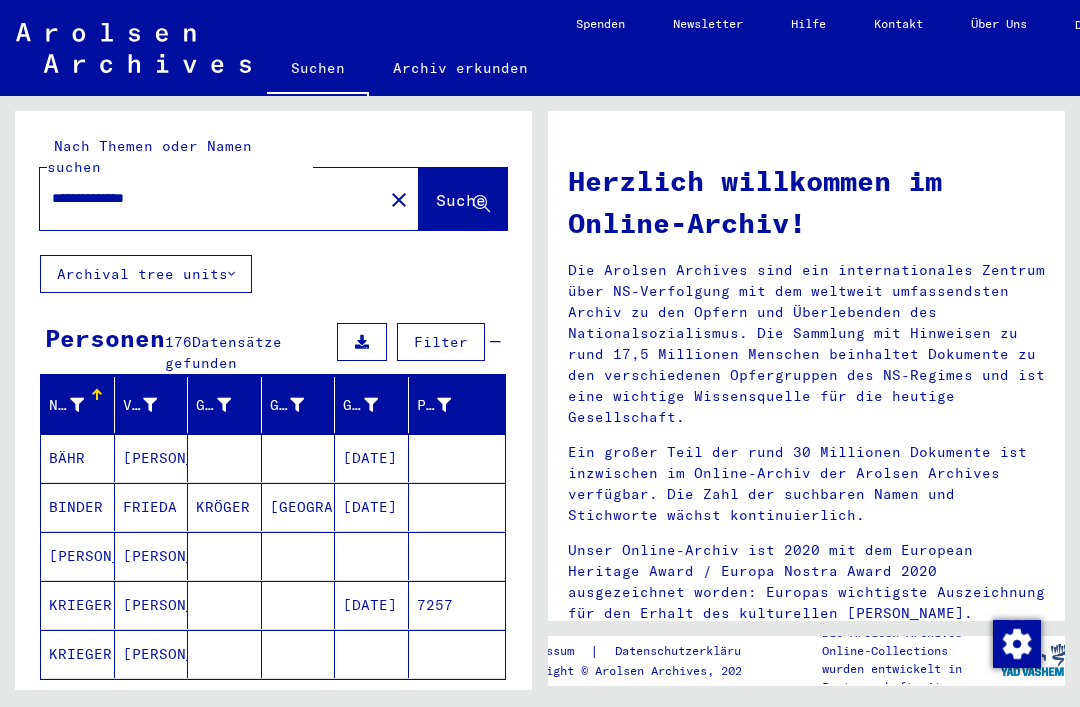 click on "**********" 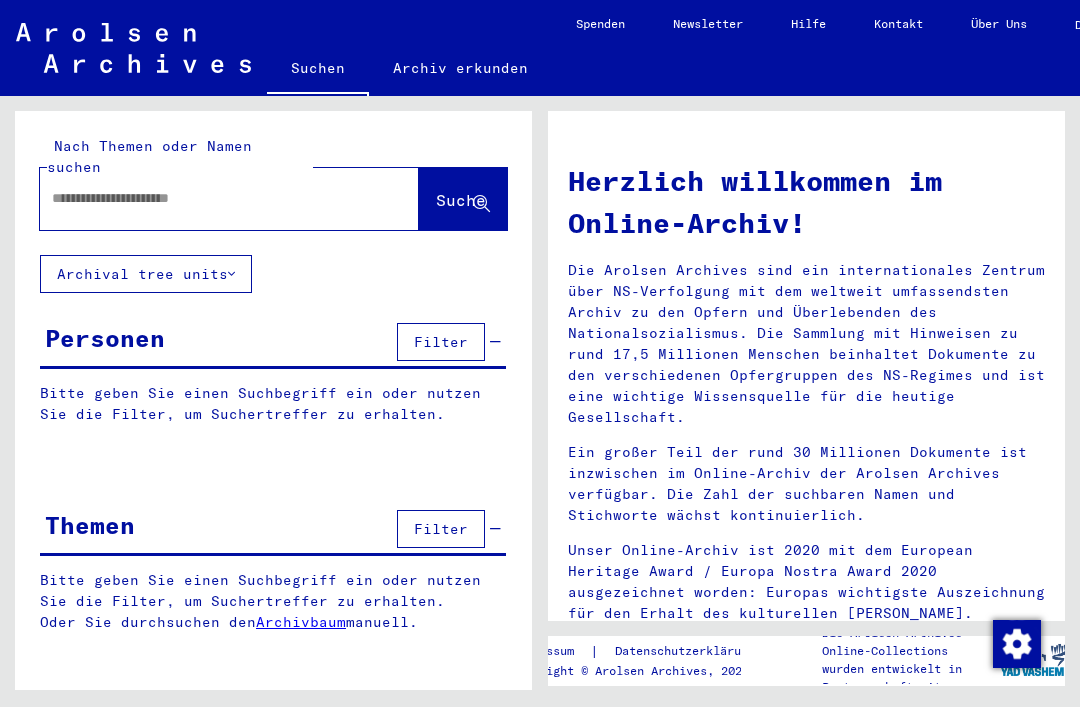 click at bounding box center (205, 198) 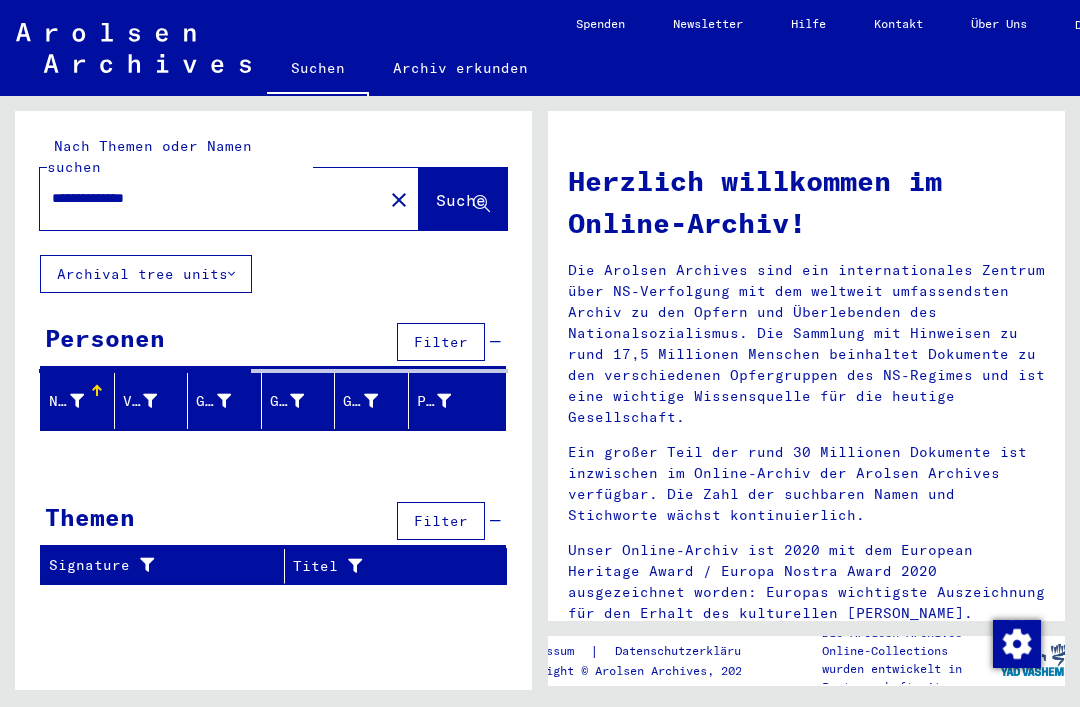 click on "Suche" 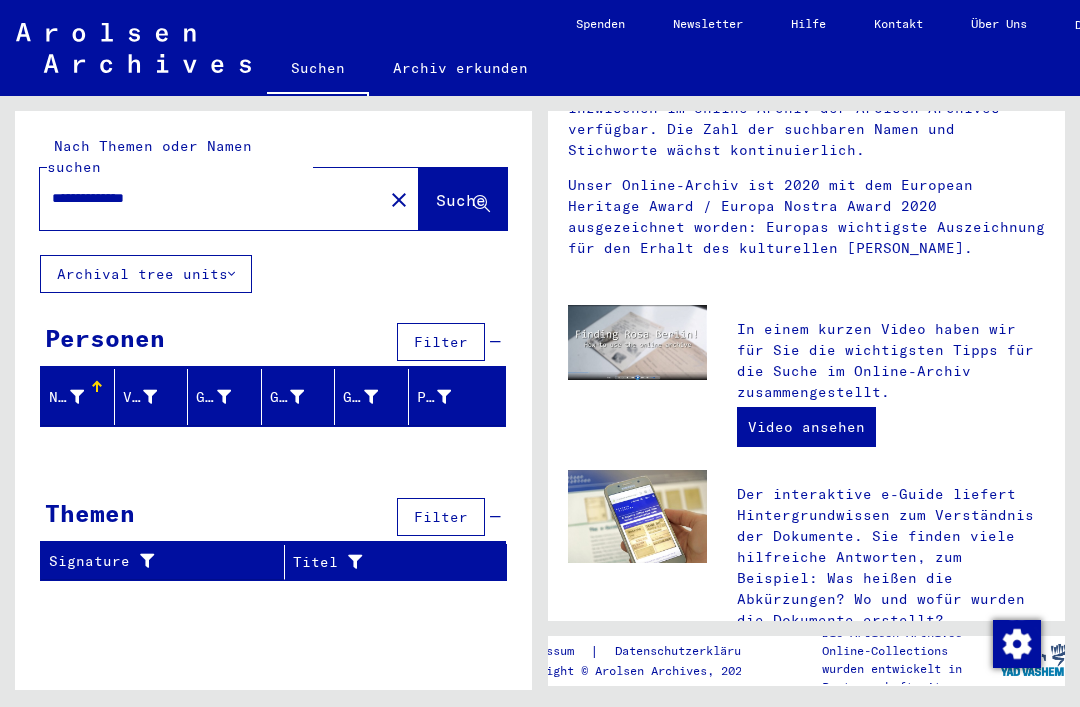 scroll, scrollTop: 314, scrollLeft: 0, axis: vertical 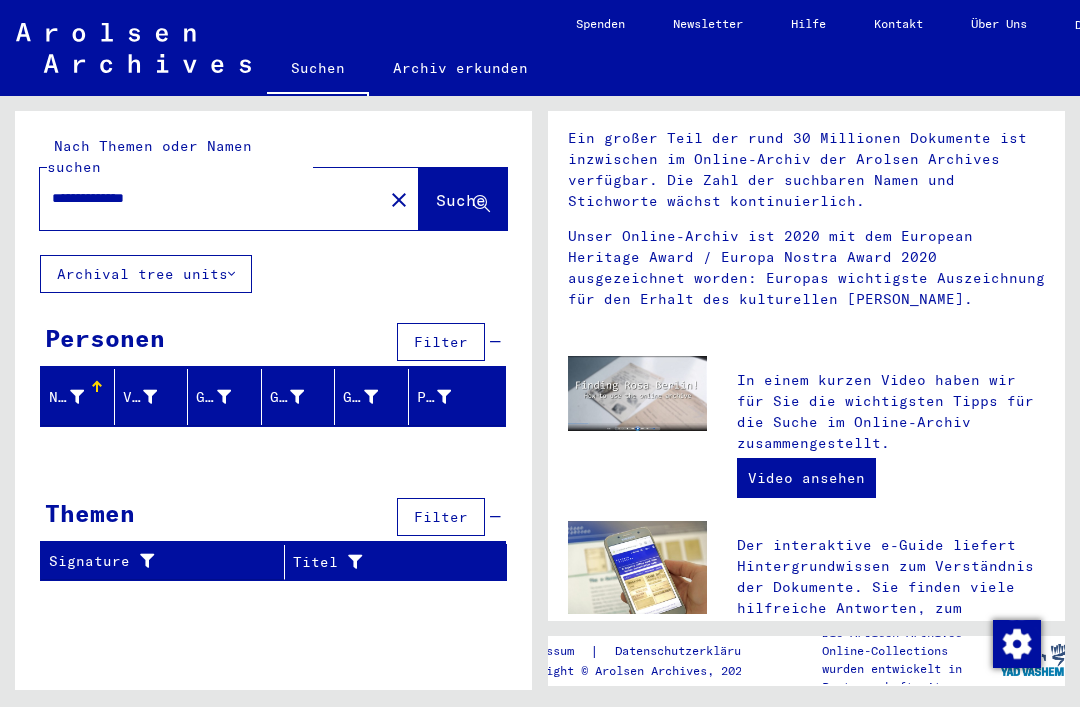 click on "**********" at bounding box center (205, 198) 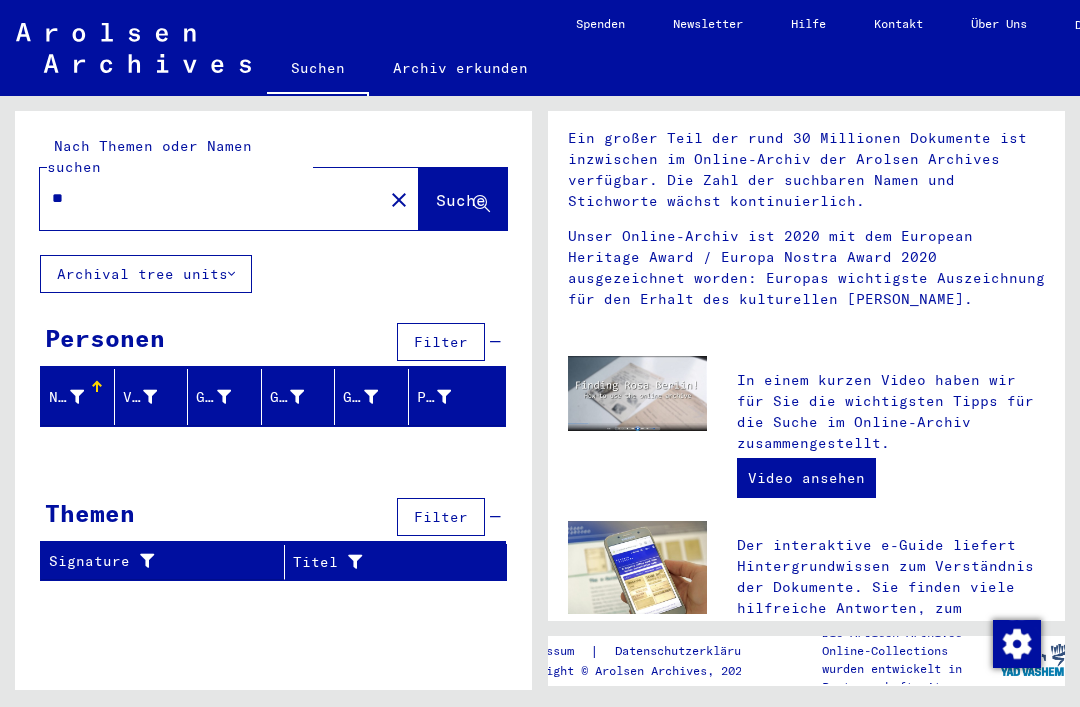 type on "*" 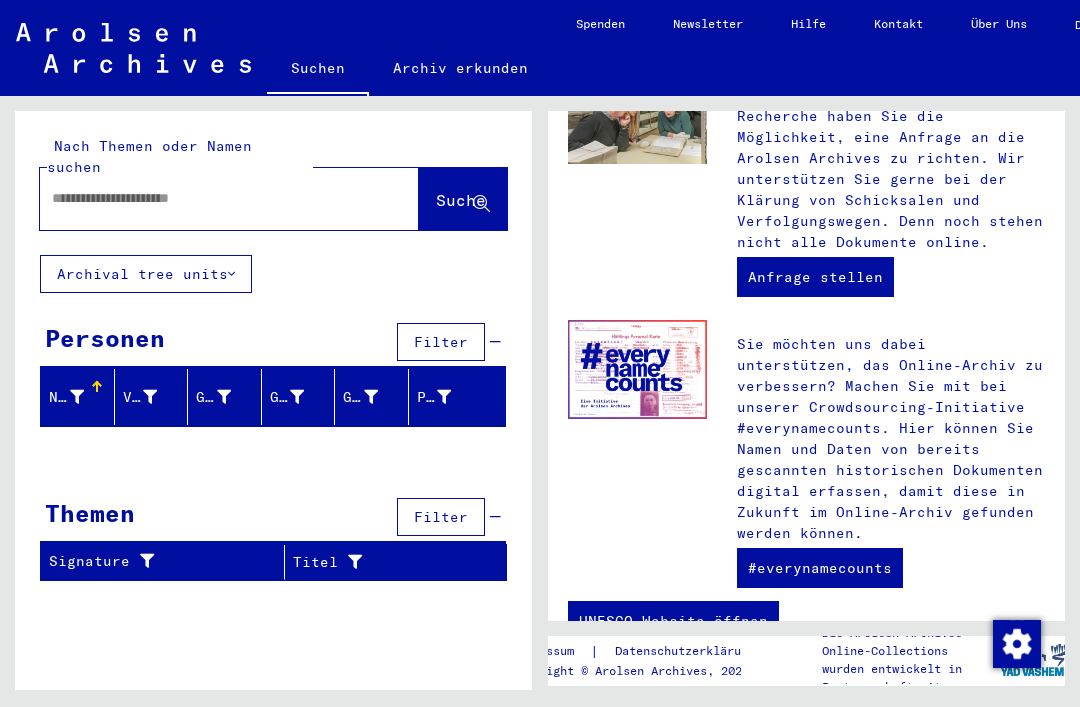 scroll, scrollTop: 991, scrollLeft: 0, axis: vertical 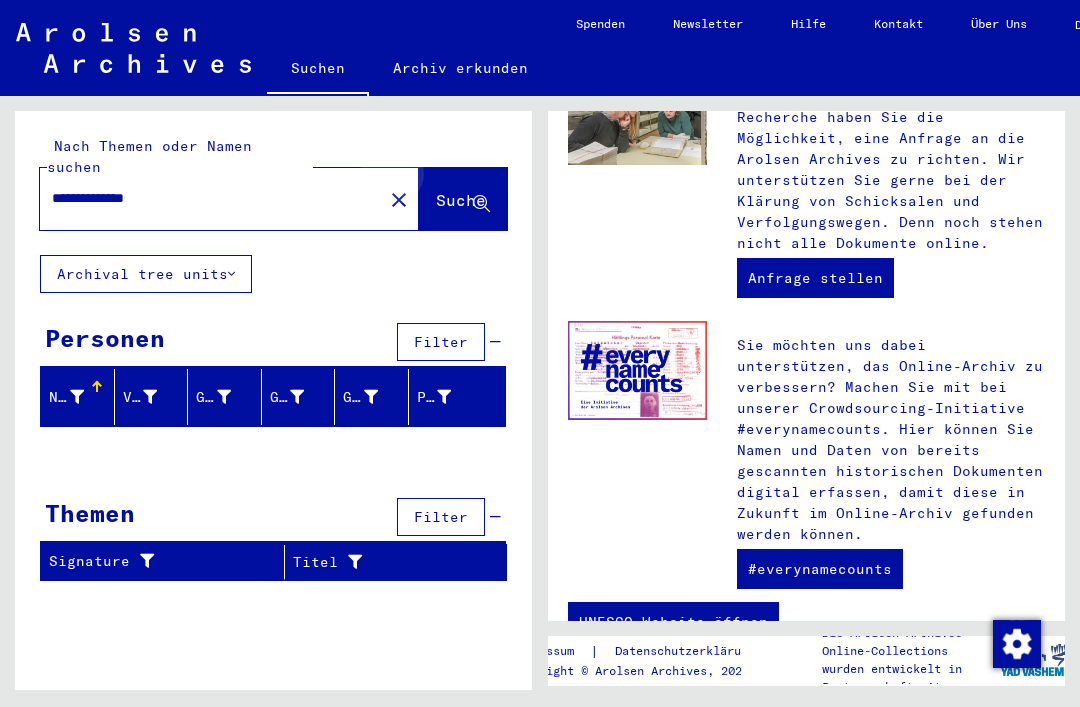 click on "Suche" 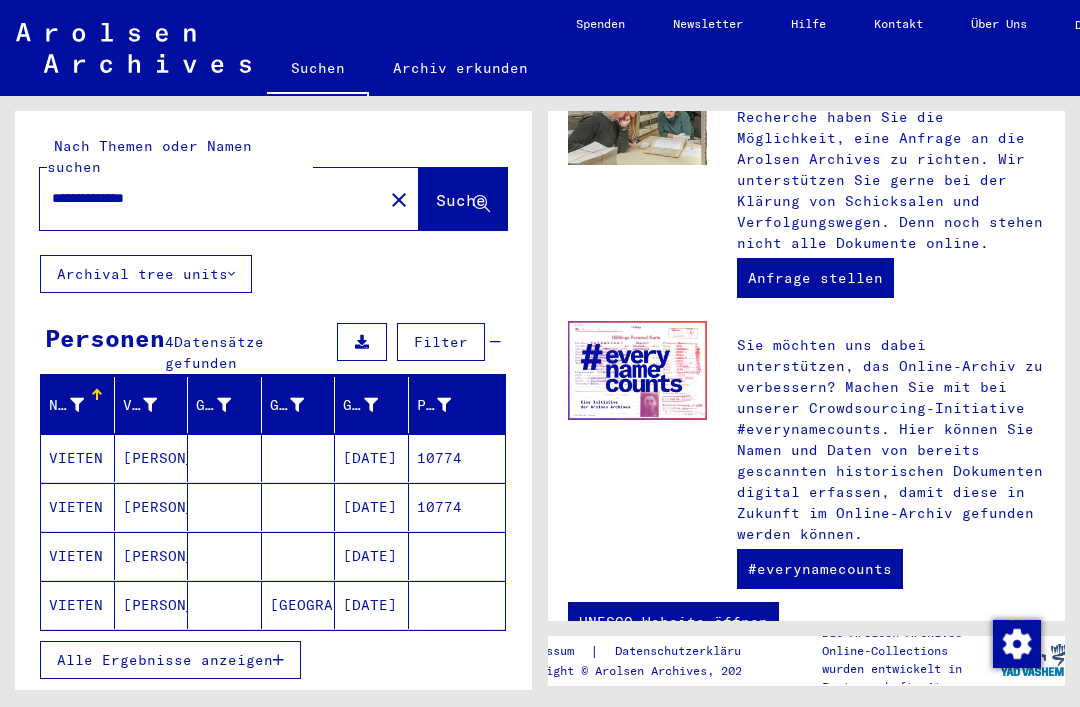 click on "[PERSON_NAME]" at bounding box center [152, 507] 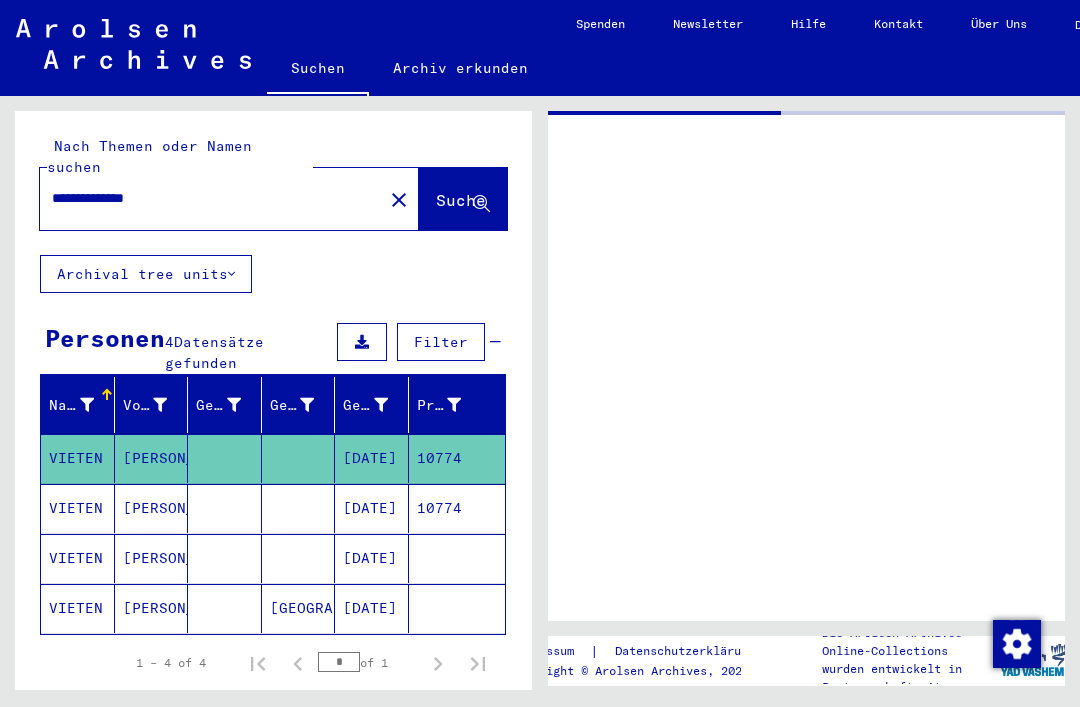 scroll, scrollTop: 0, scrollLeft: 0, axis: both 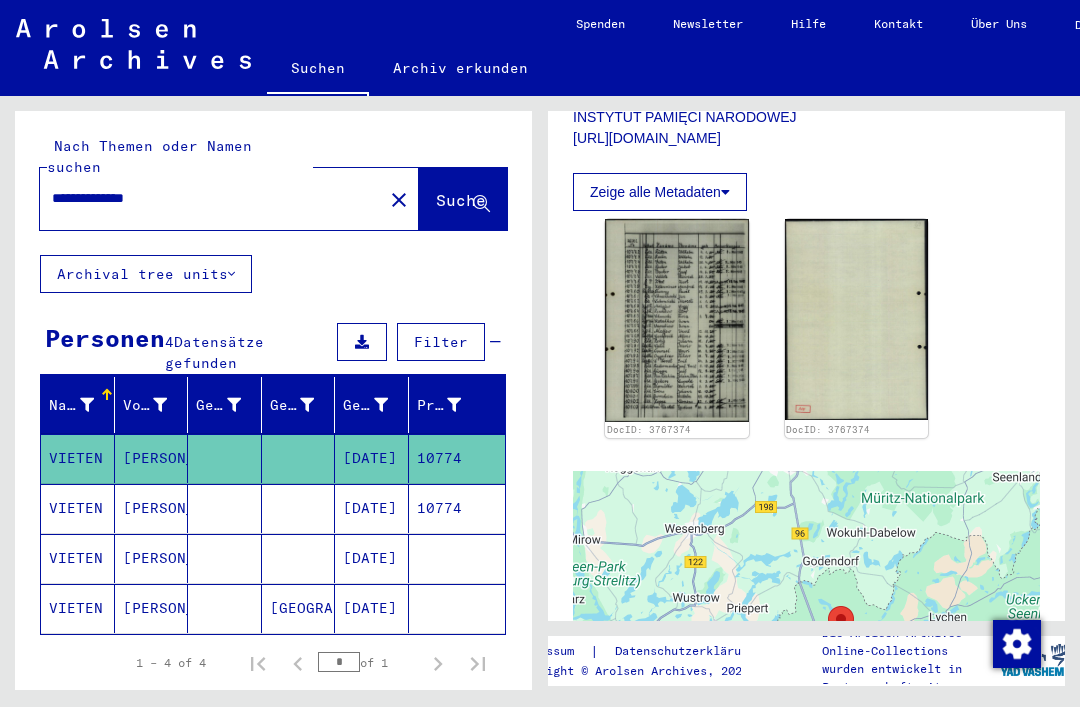 click 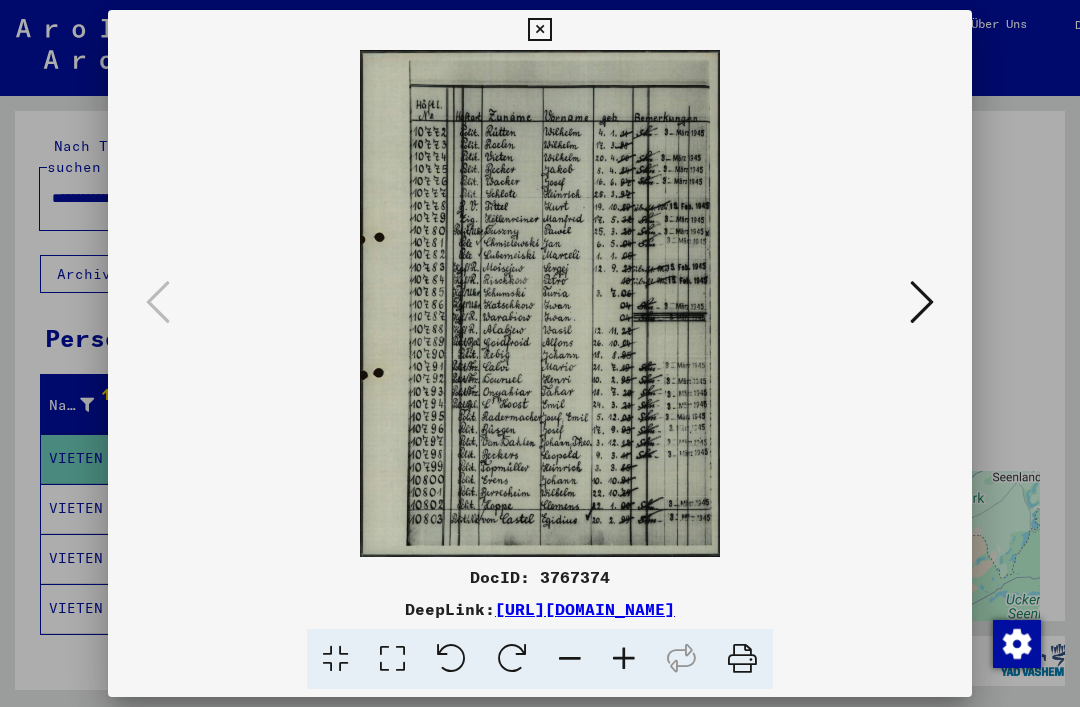 click at bounding box center (539, 30) 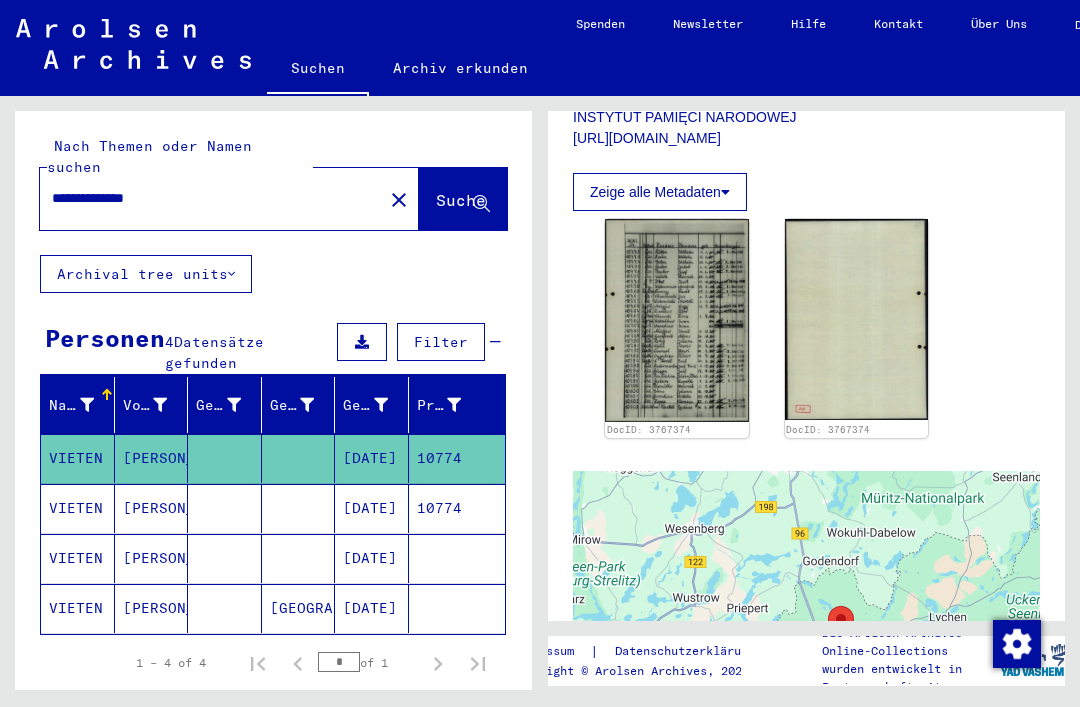 click at bounding box center (299, 558) 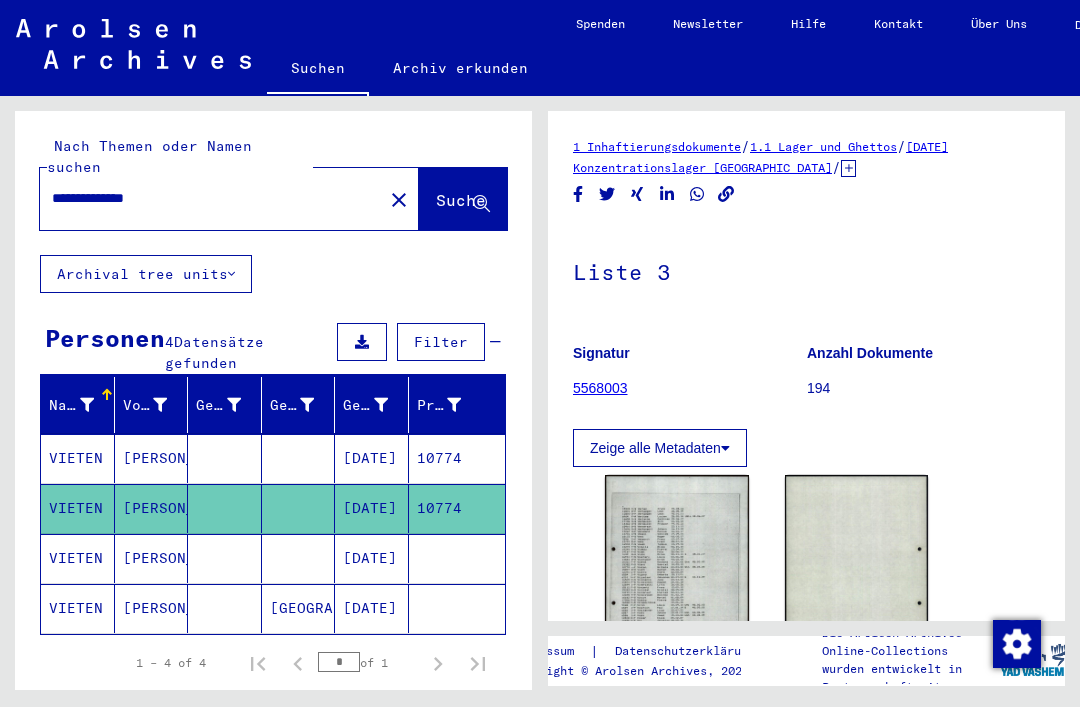 scroll, scrollTop: 0, scrollLeft: 0, axis: both 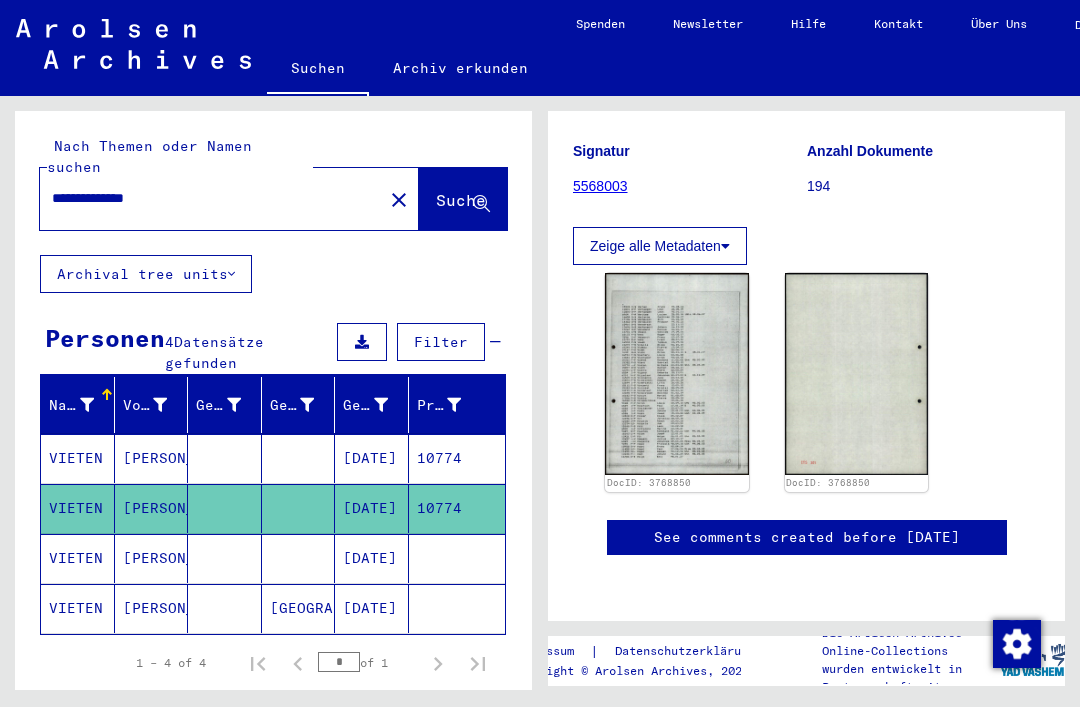 click 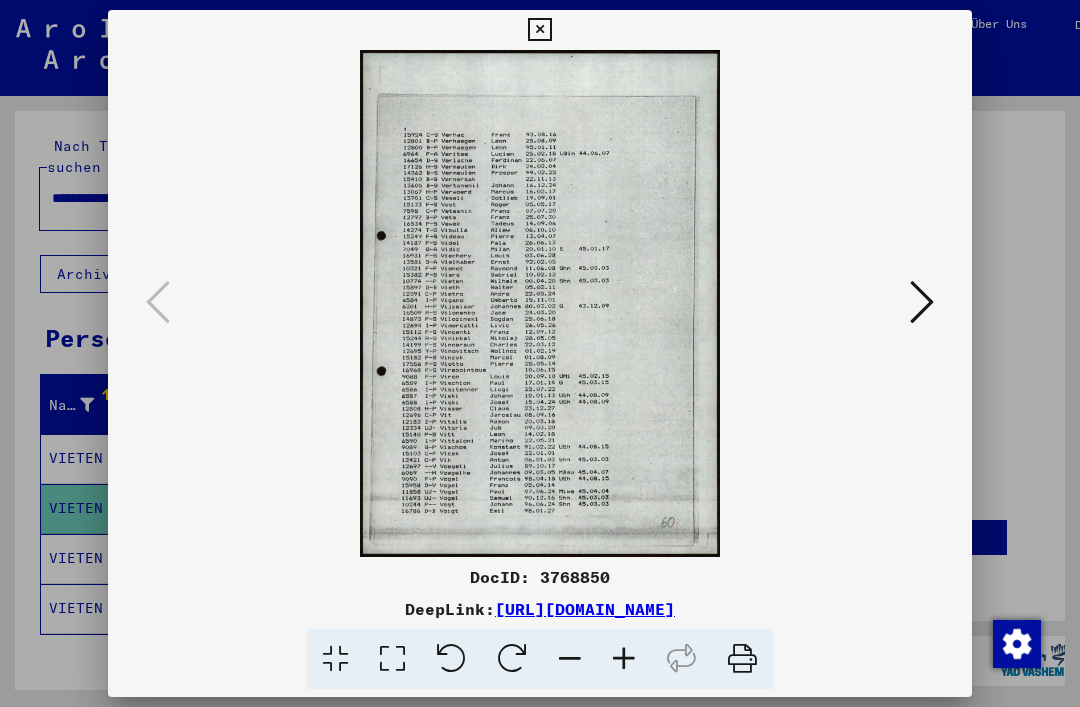 click at bounding box center [539, 30] 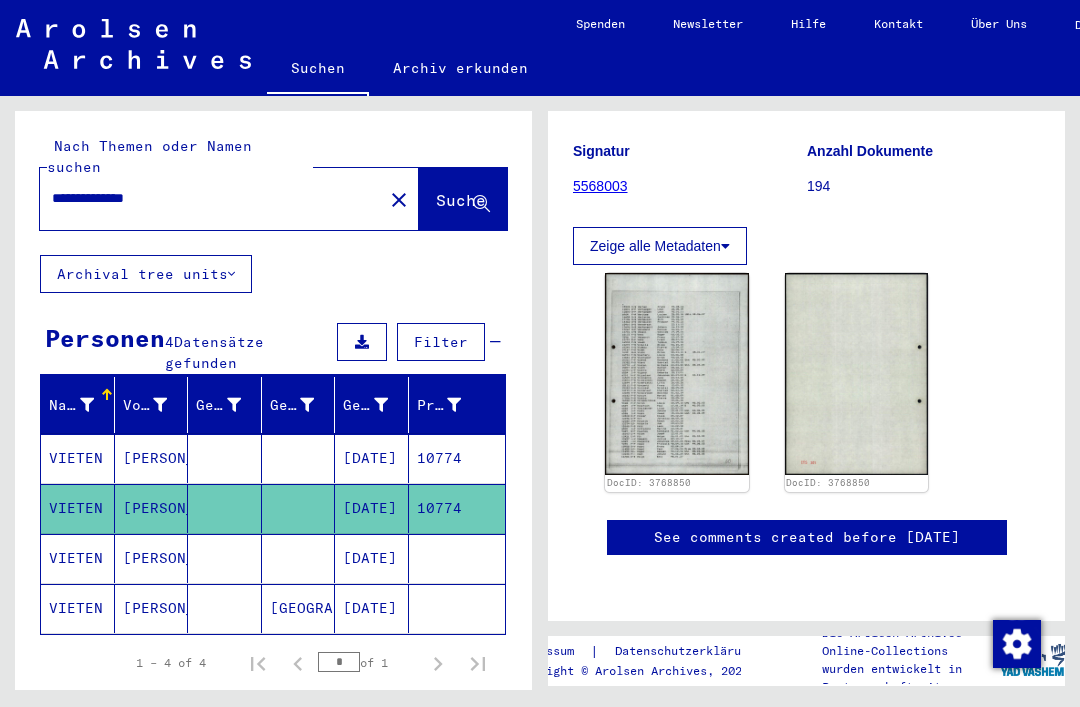 click on "[DATE]" at bounding box center (372, 608) 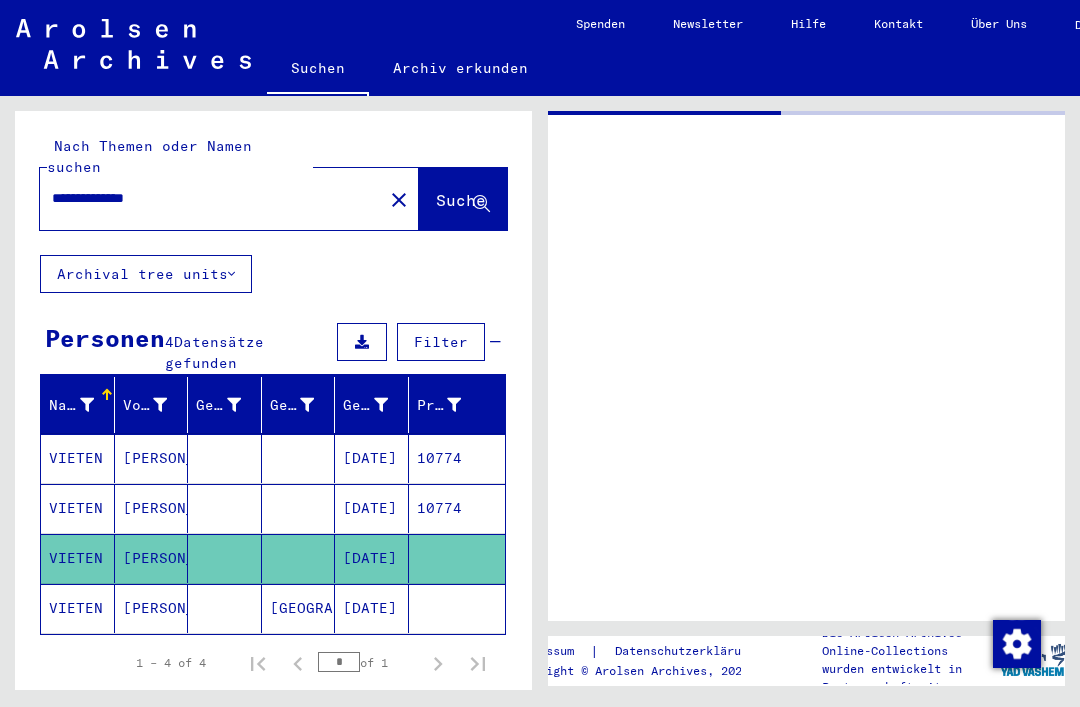 scroll, scrollTop: 0, scrollLeft: 0, axis: both 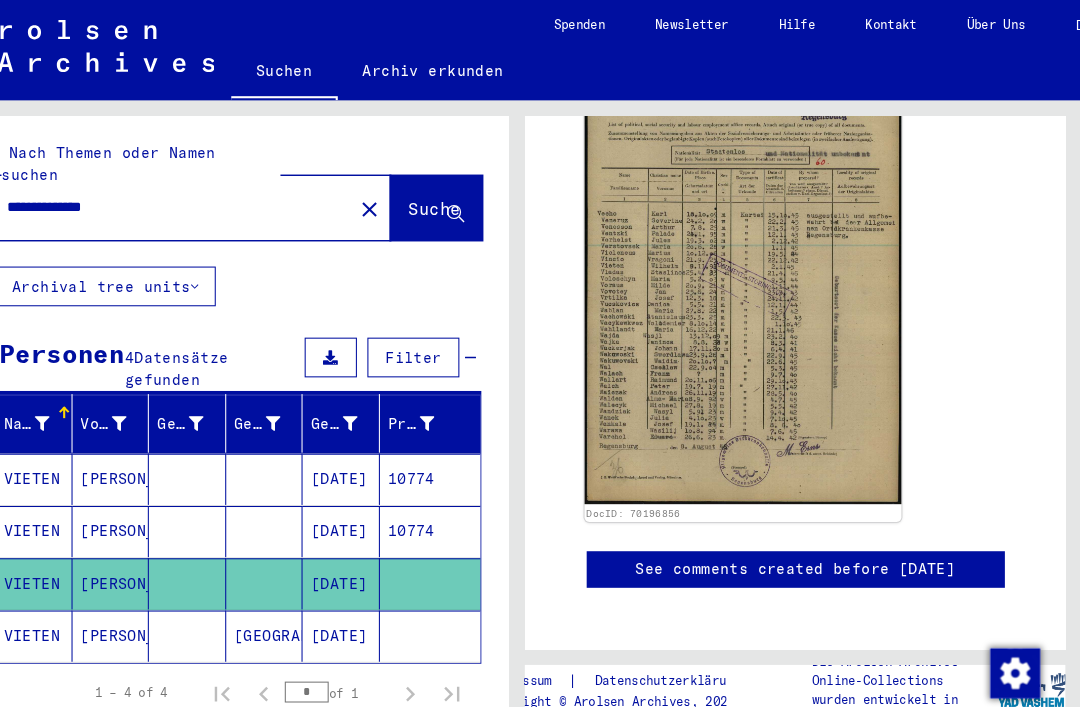 click on "**********" at bounding box center [211, 198] 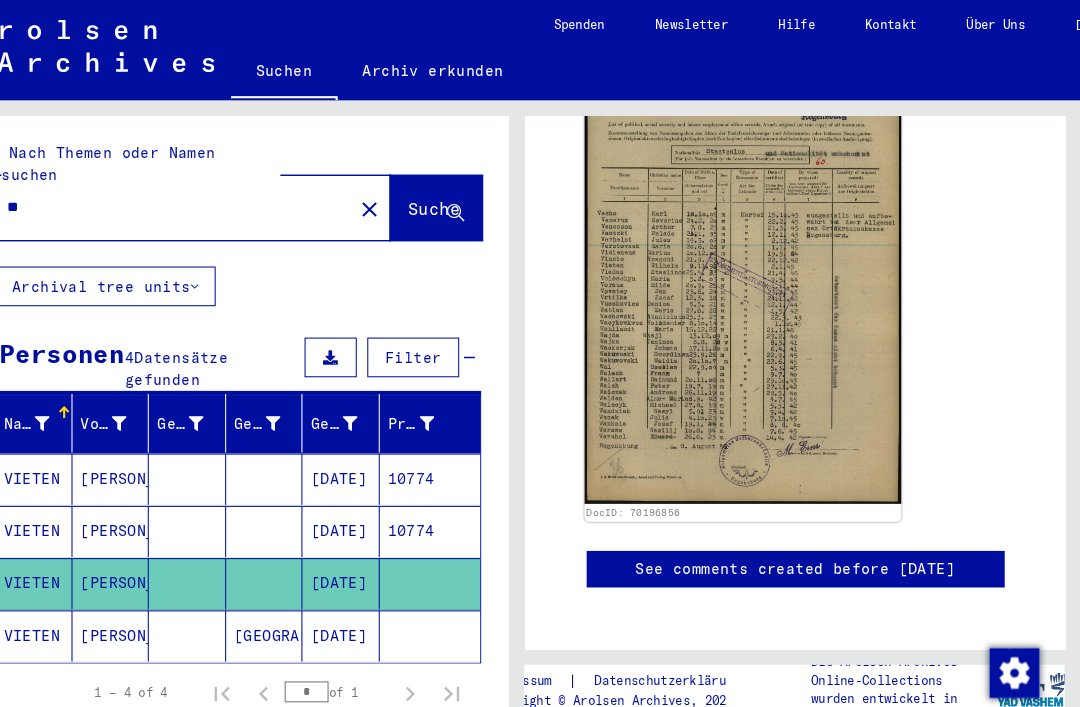type on "*" 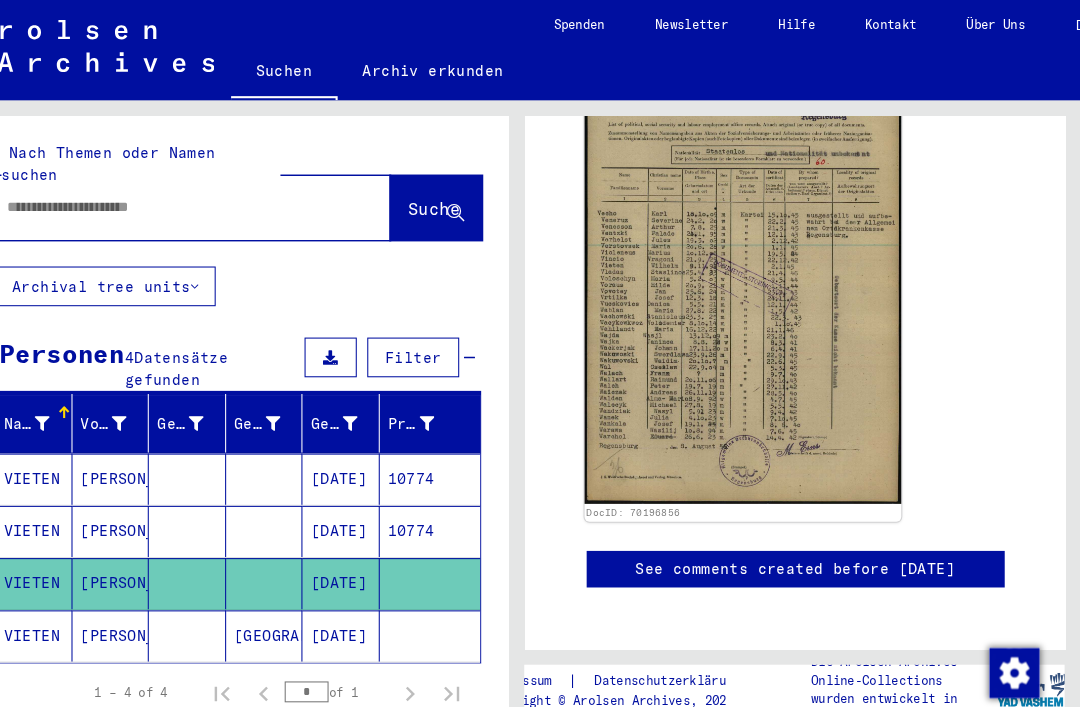 scroll, scrollTop: 47, scrollLeft: 0, axis: vertical 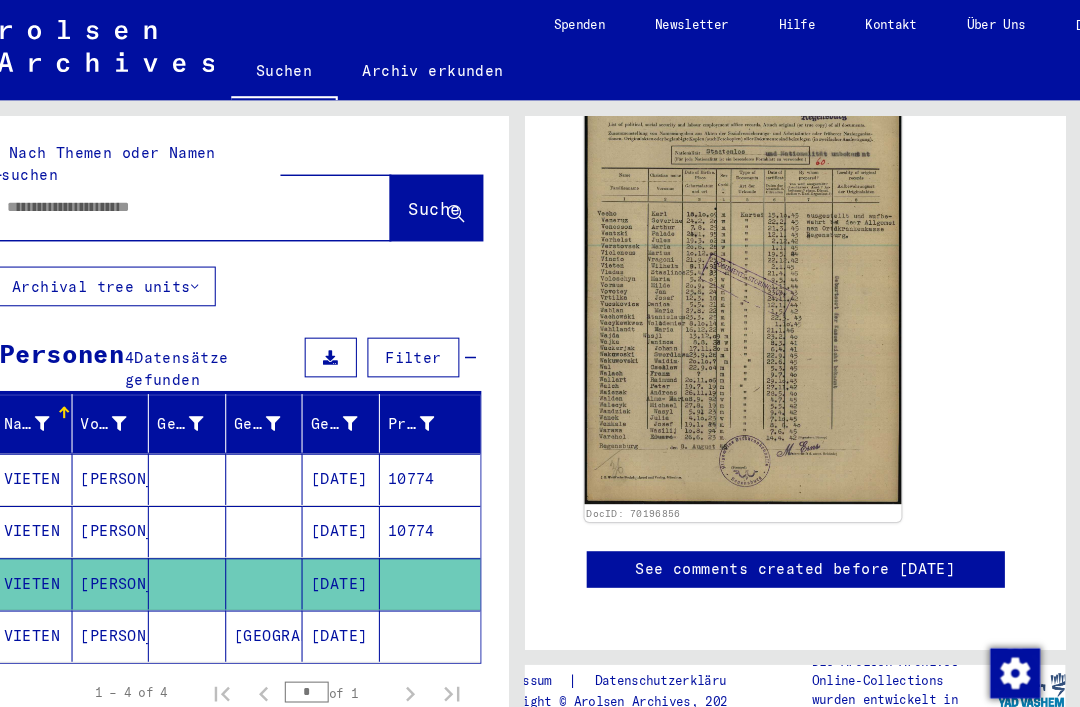 click on "[DATE]" at bounding box center [372, 508] 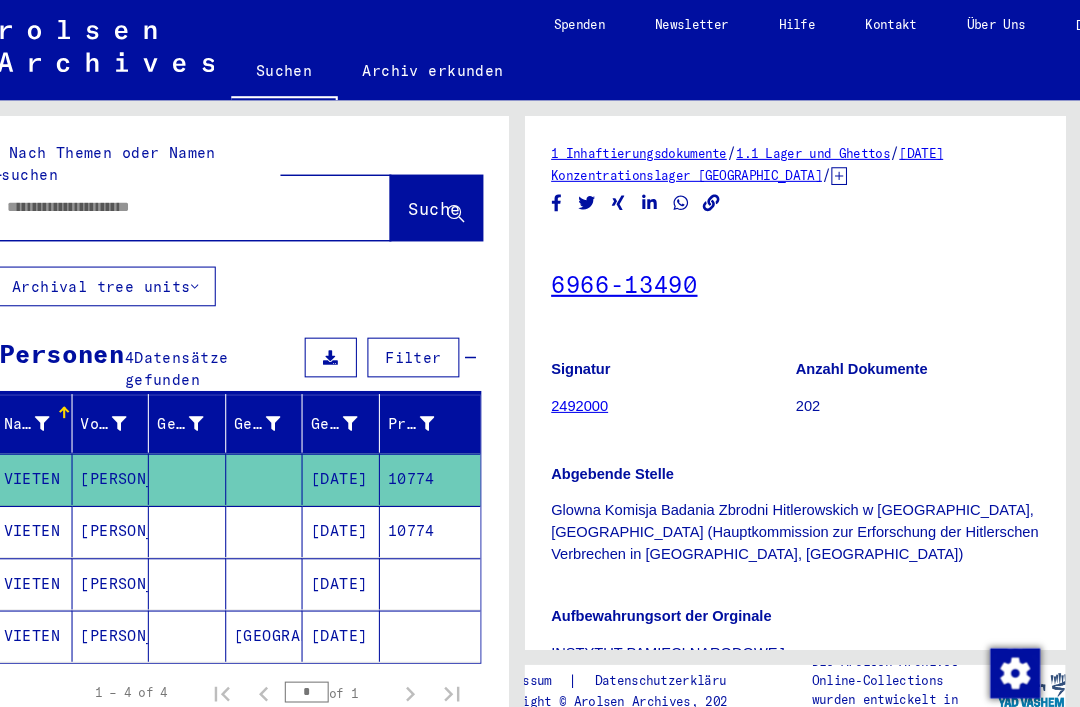 scroll, scrollTop: 0, scrollLeft: 0, axis: both 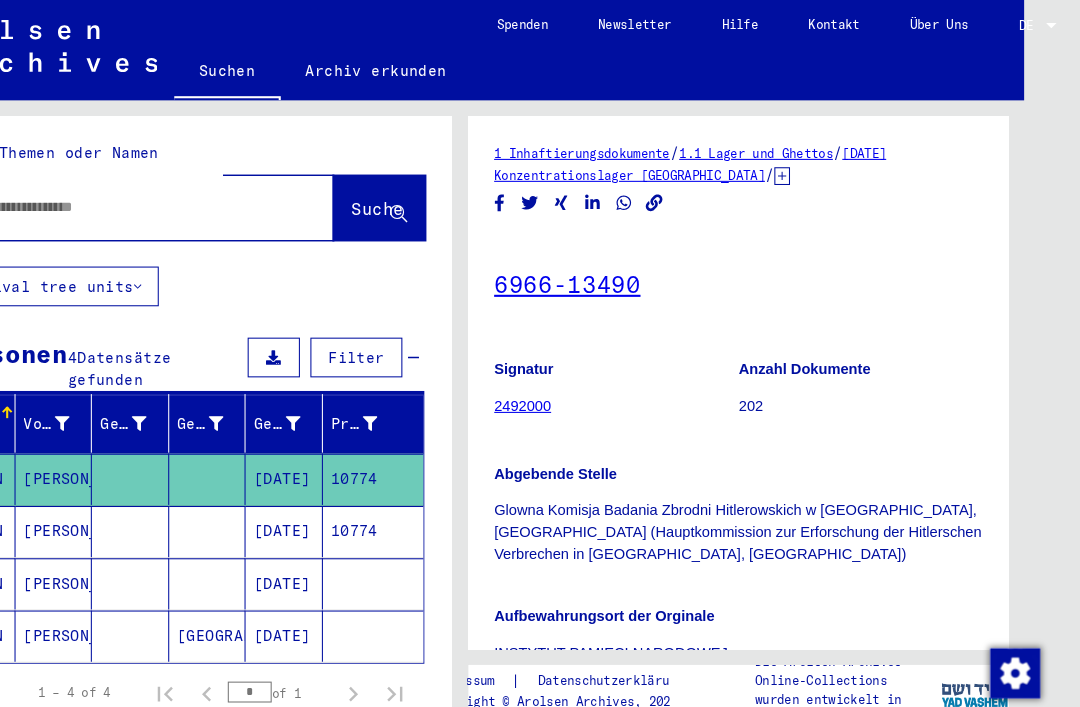 click on "6966-13490" 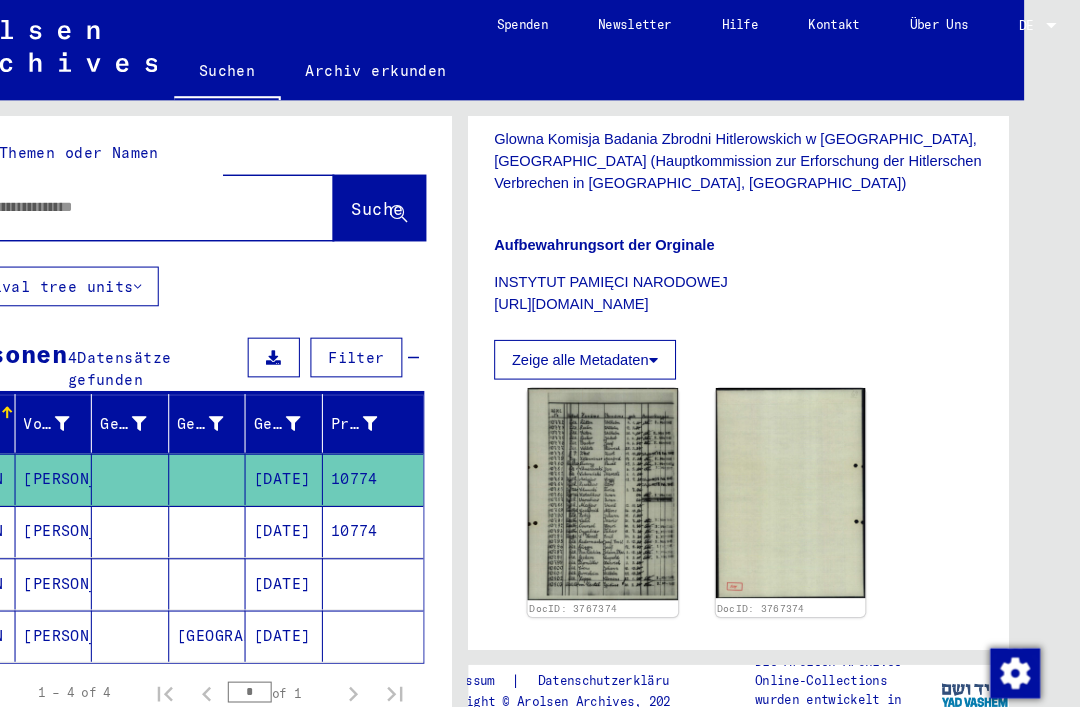 scroll, scrollTop: 356, scrollLeft: 0, axis: vertical 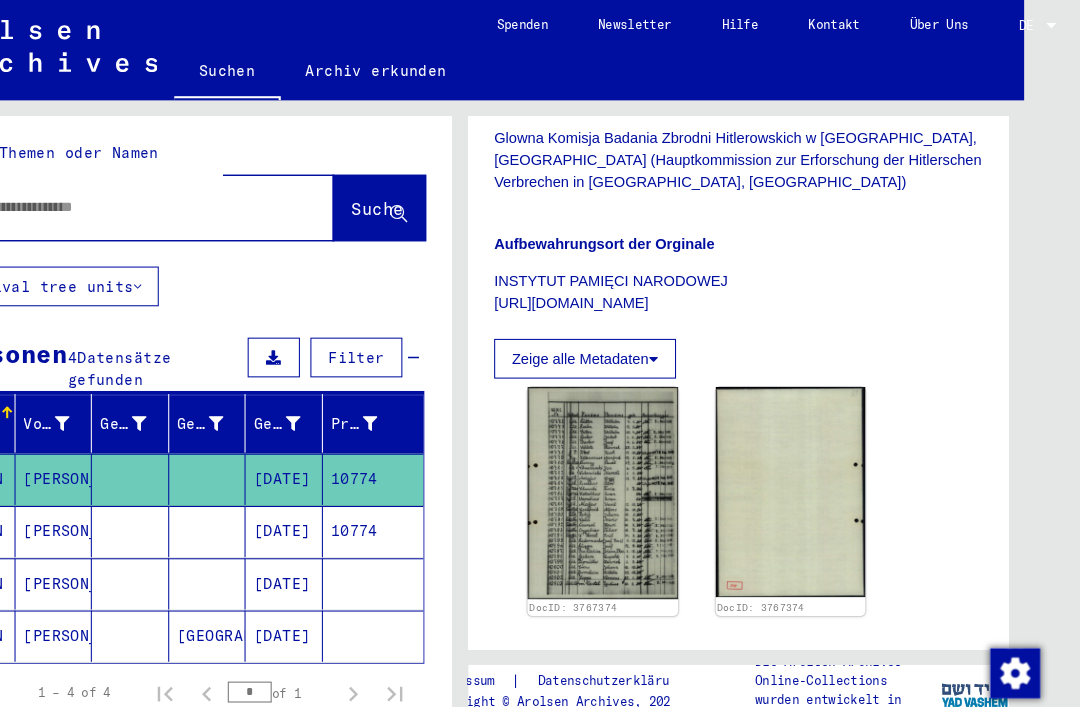 click 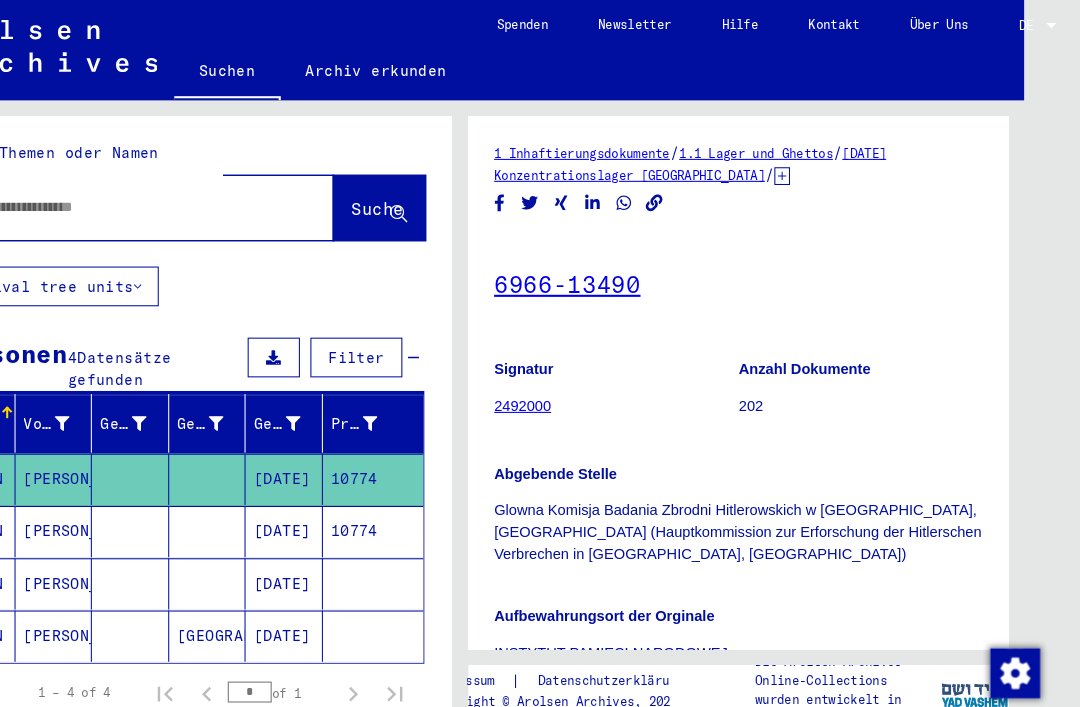 scroll, scrollTop: 0, scrollLeft: 0, axis: both 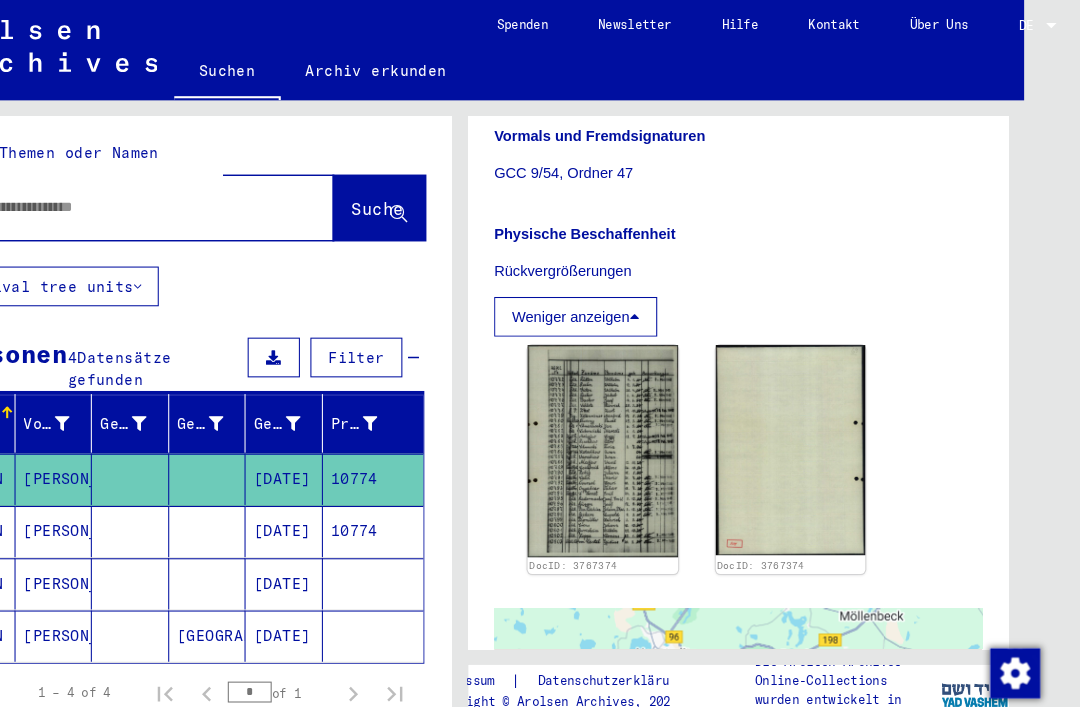 click 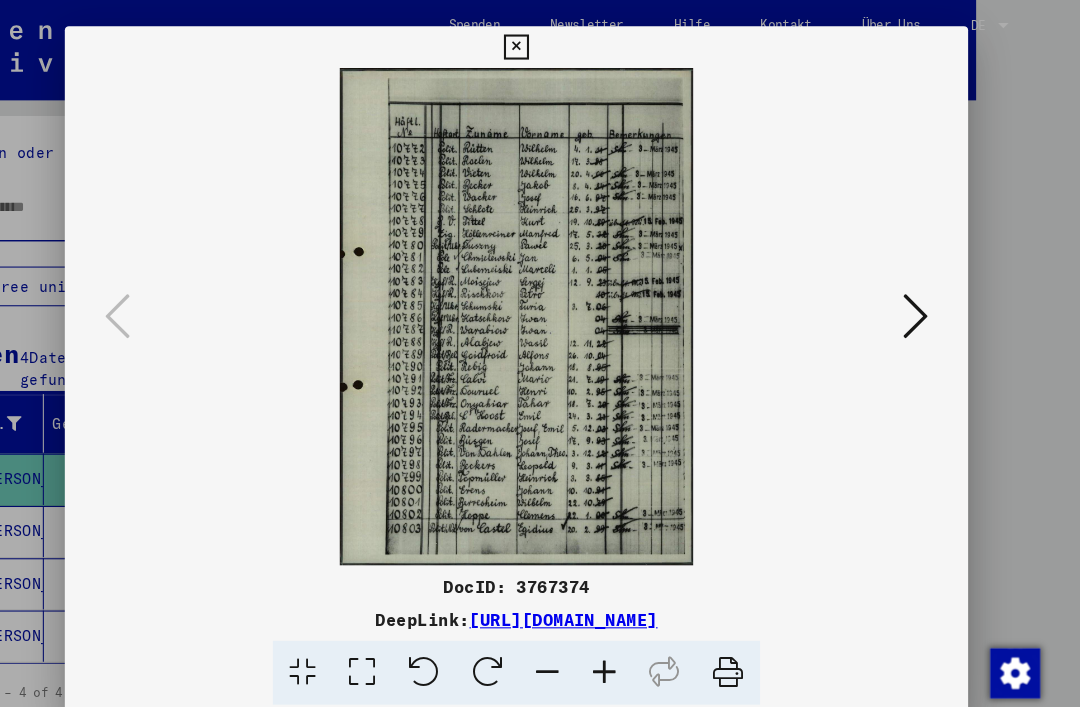 click at bounding box center (742, 643) 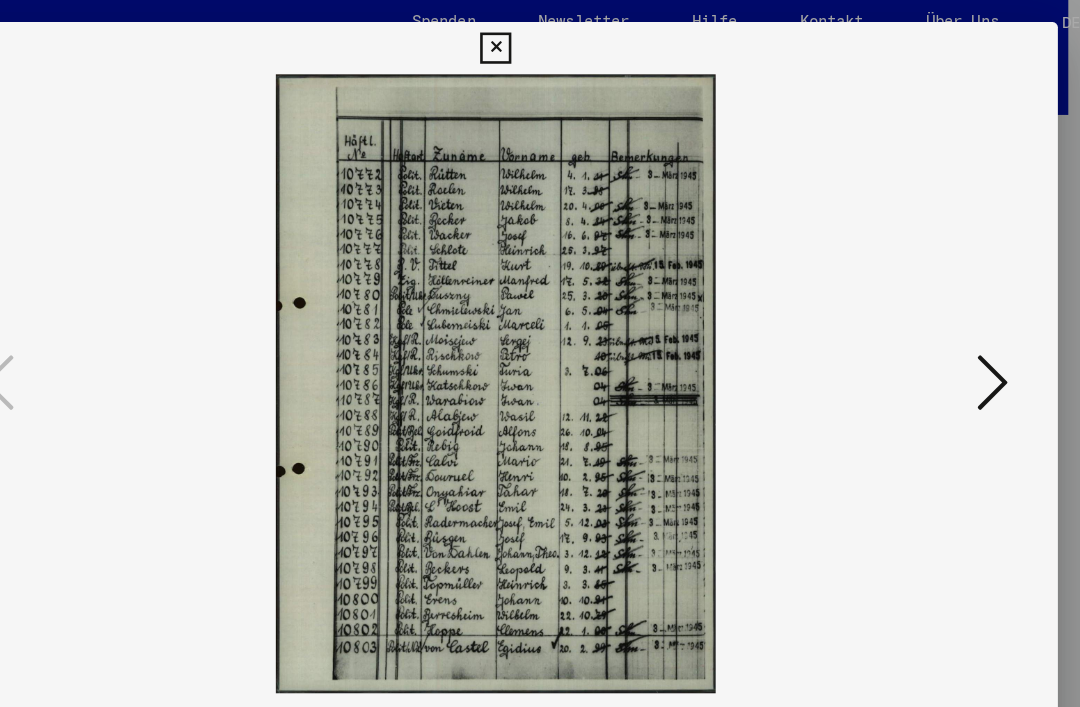click at bounding box center [922, 302] 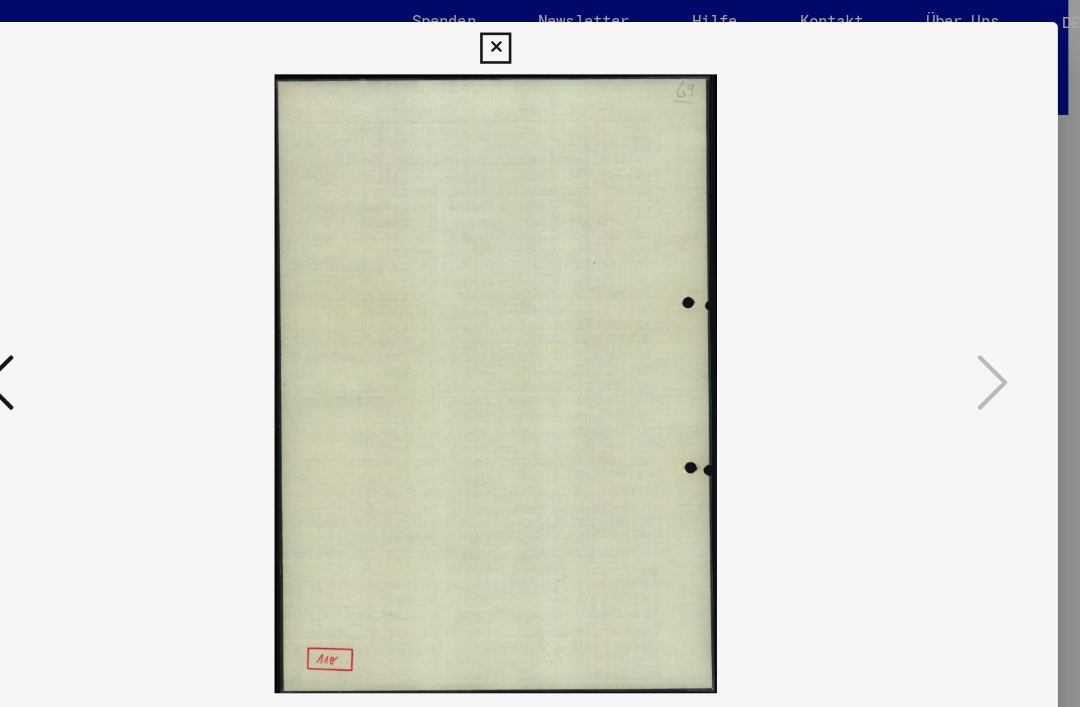 click at bounding box center (540, 303) 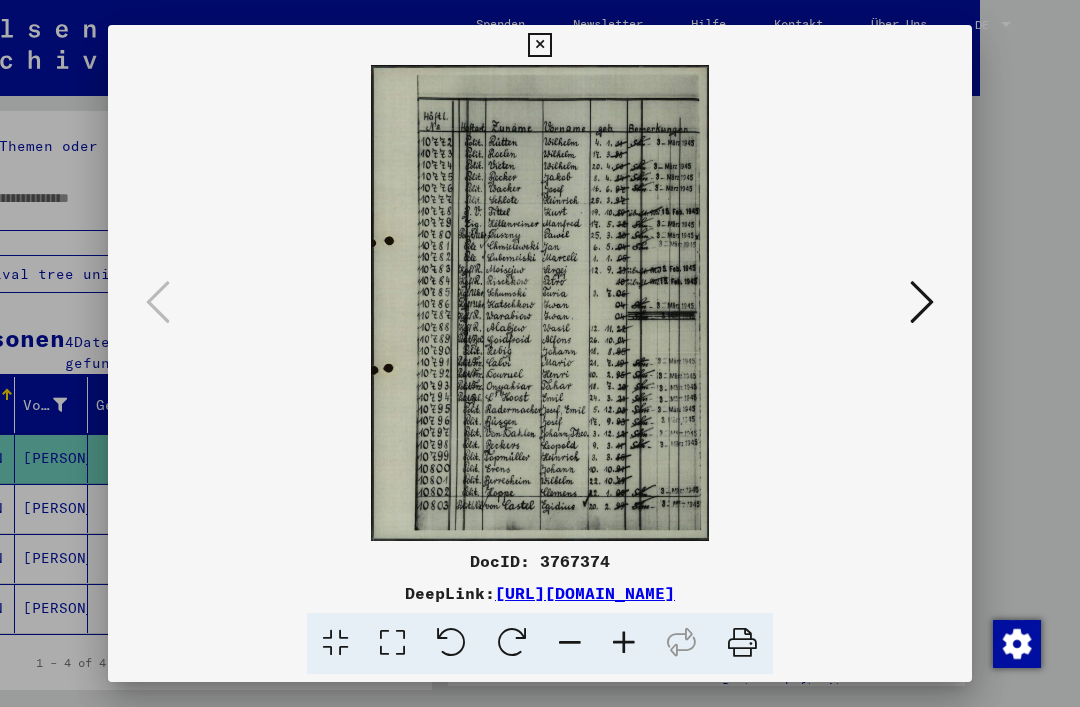 click at bounding box center [539, 45] 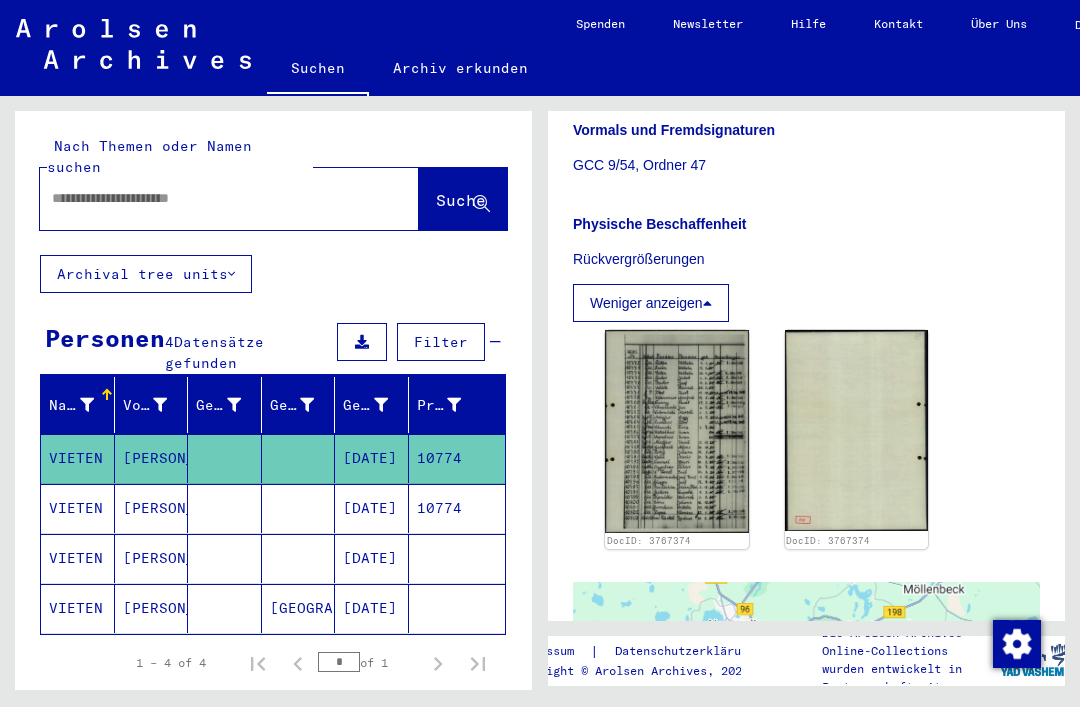 scroll, scrollTop: 0, scrollLeft: 0, axis: both 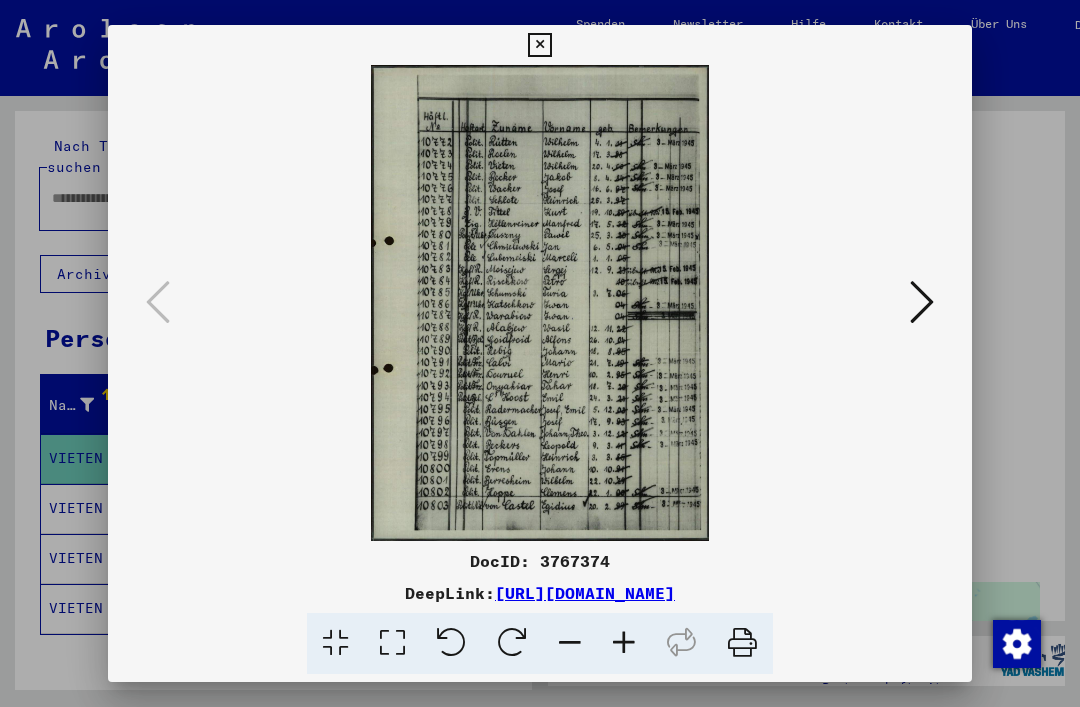 click at bounding box center (539, 45) 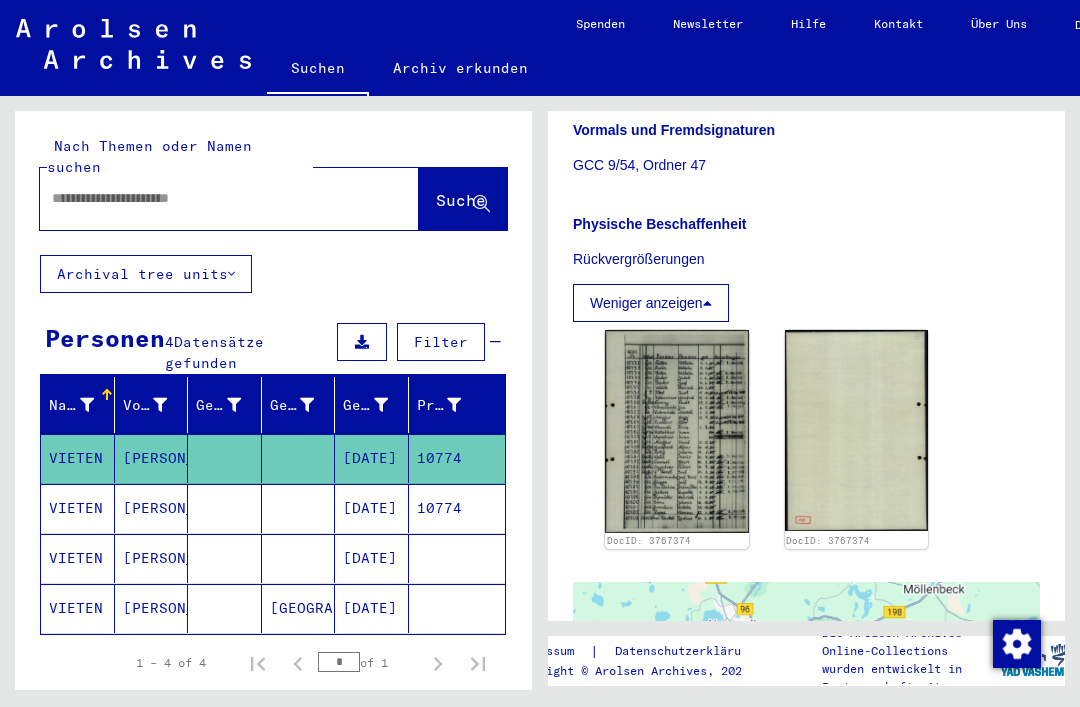 click on "[DATE]" at bounding box center (372, 558) 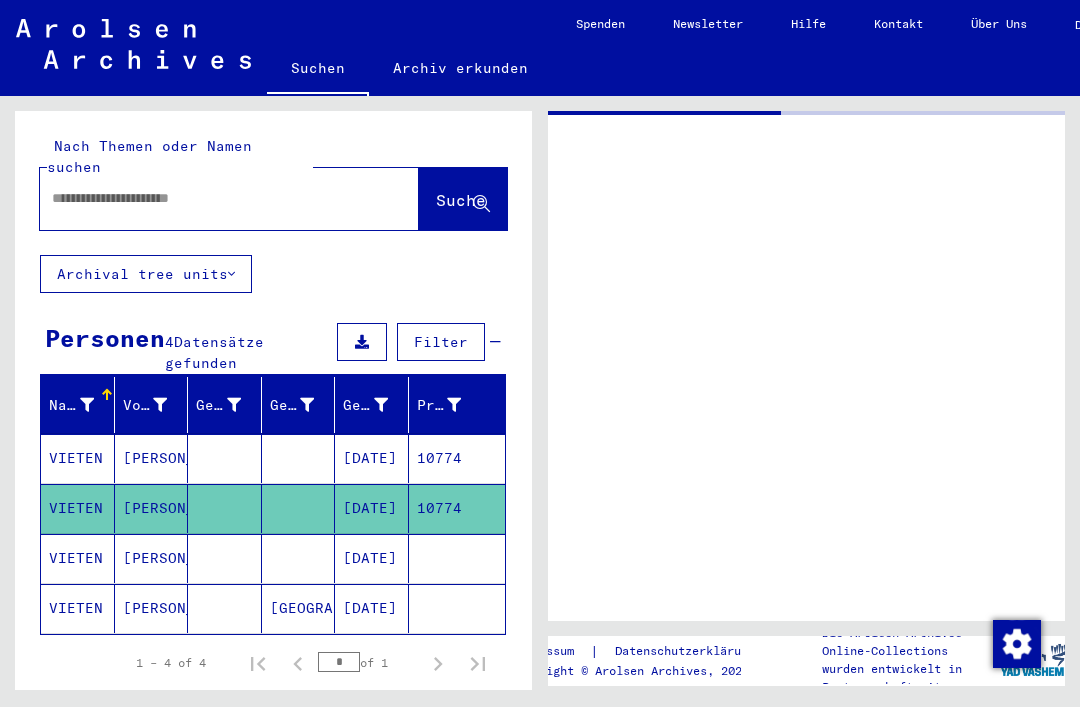 scroll, scrollTop: 0, scrollLeft: 0, axis: both 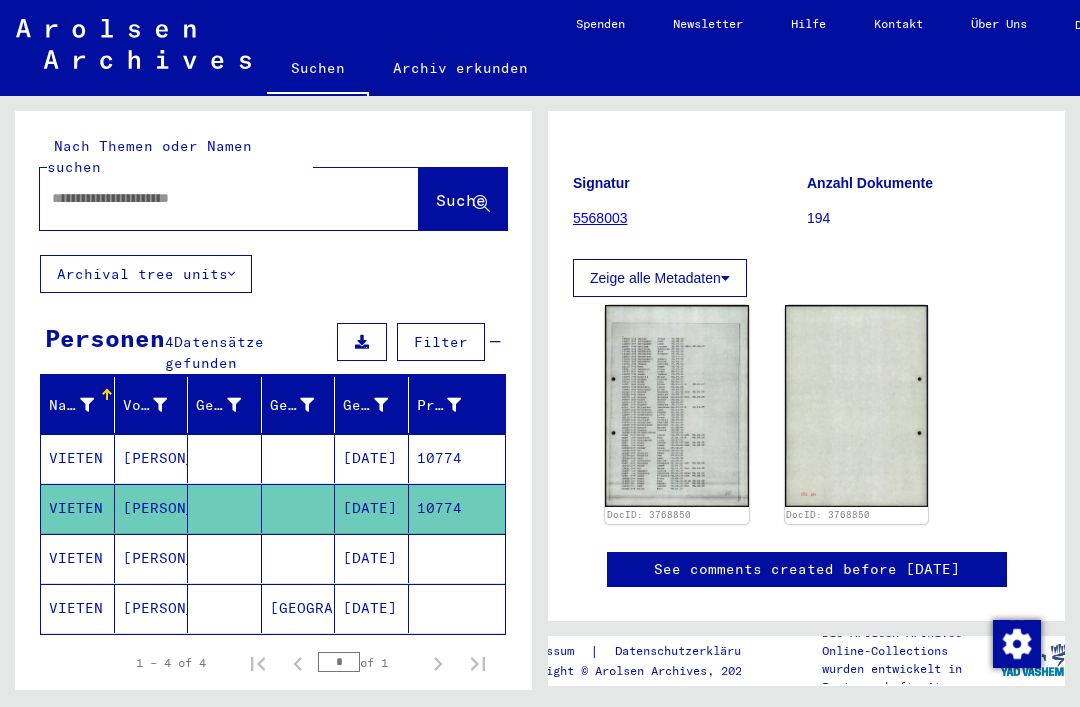 click 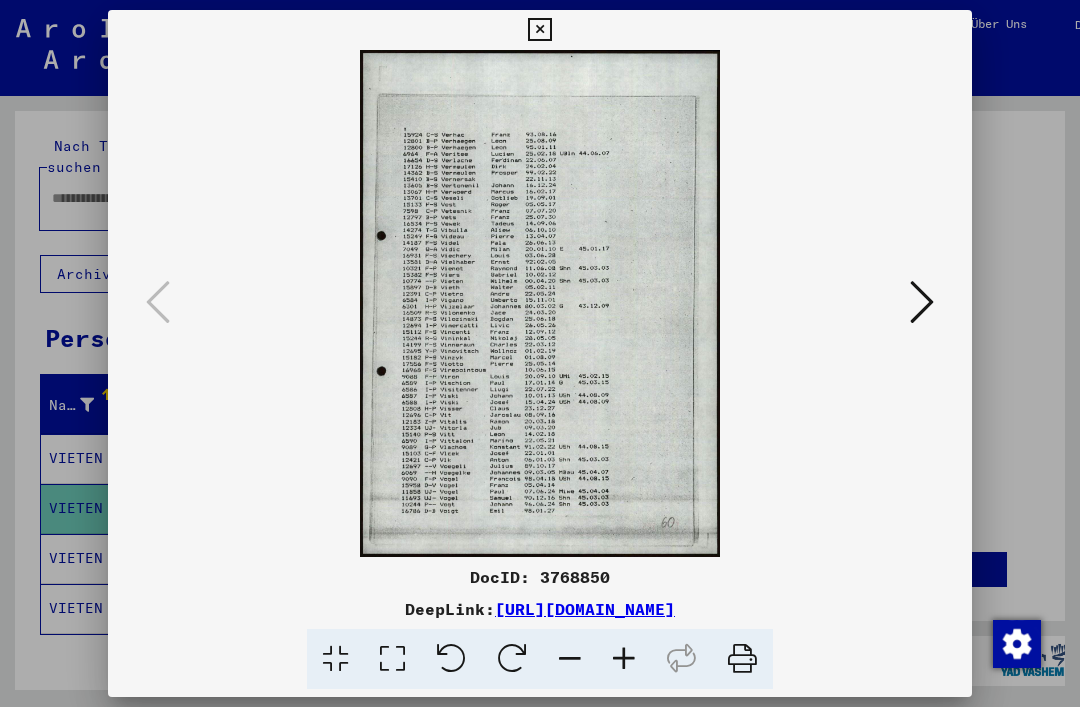 click at bounding box center (539, 30) 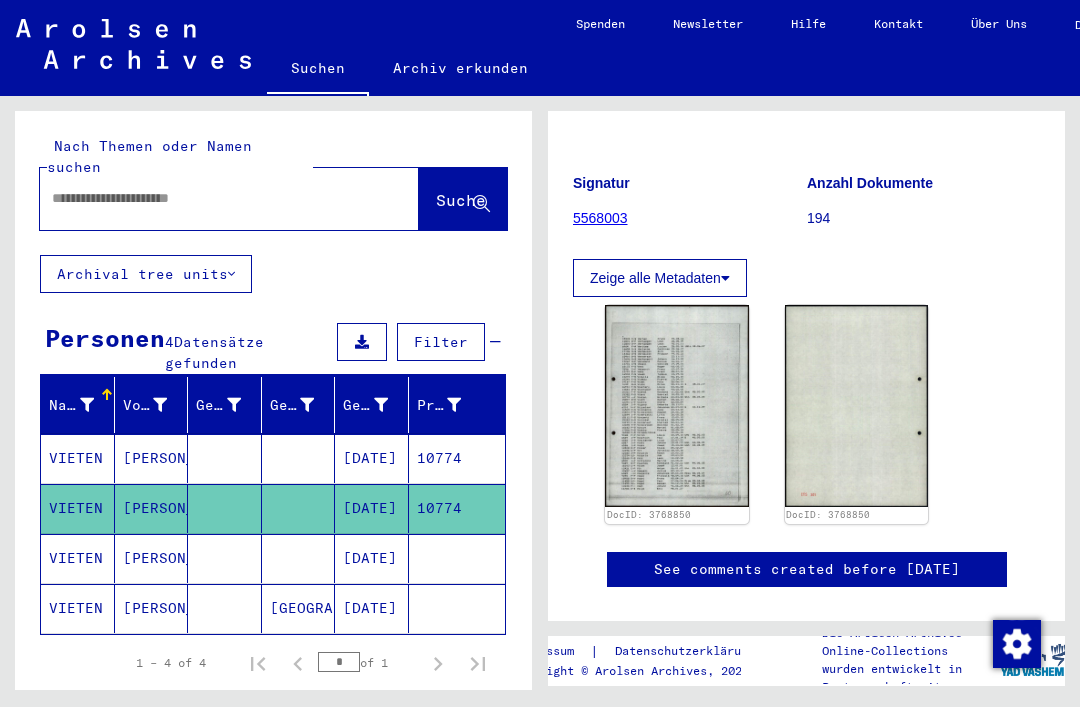 click on "[DATE]" at bounding box center (372, 608) 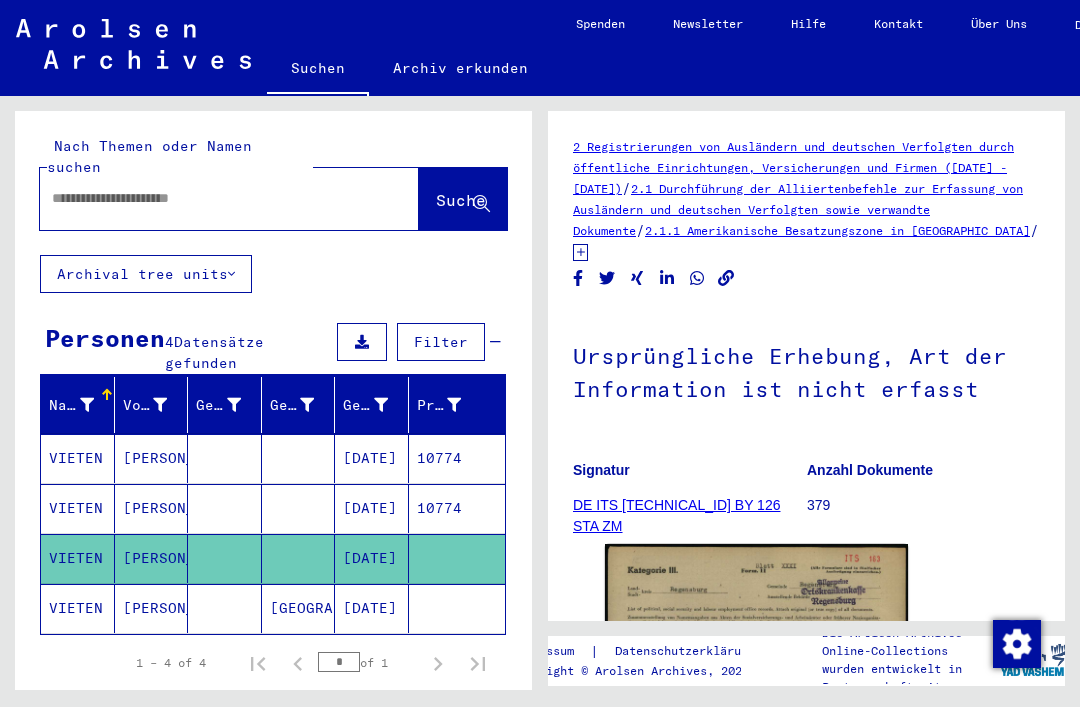 scroll, scrollTop: 0, scrollLeft: 0, axis: both 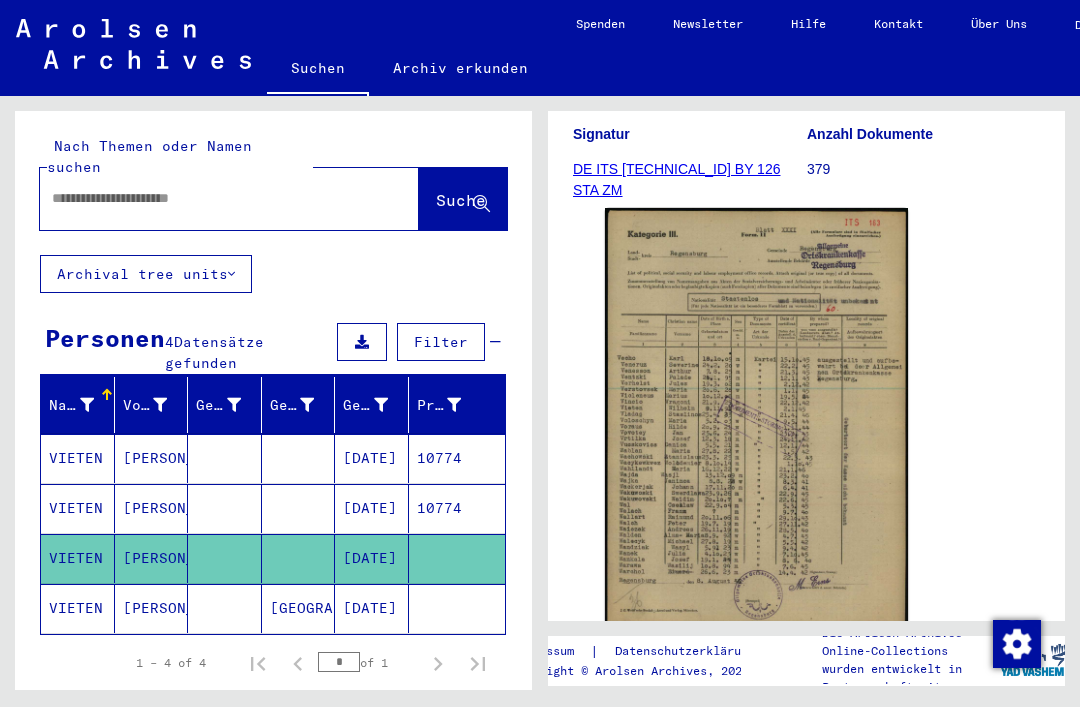 click 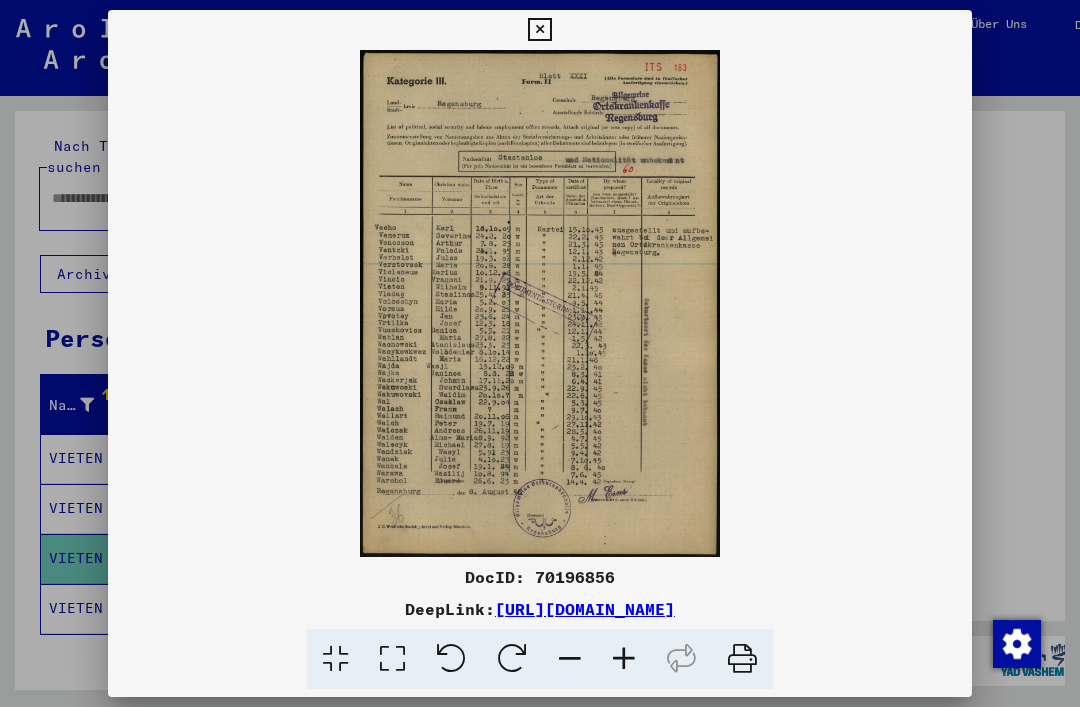 click at bounding box center (539, 30) 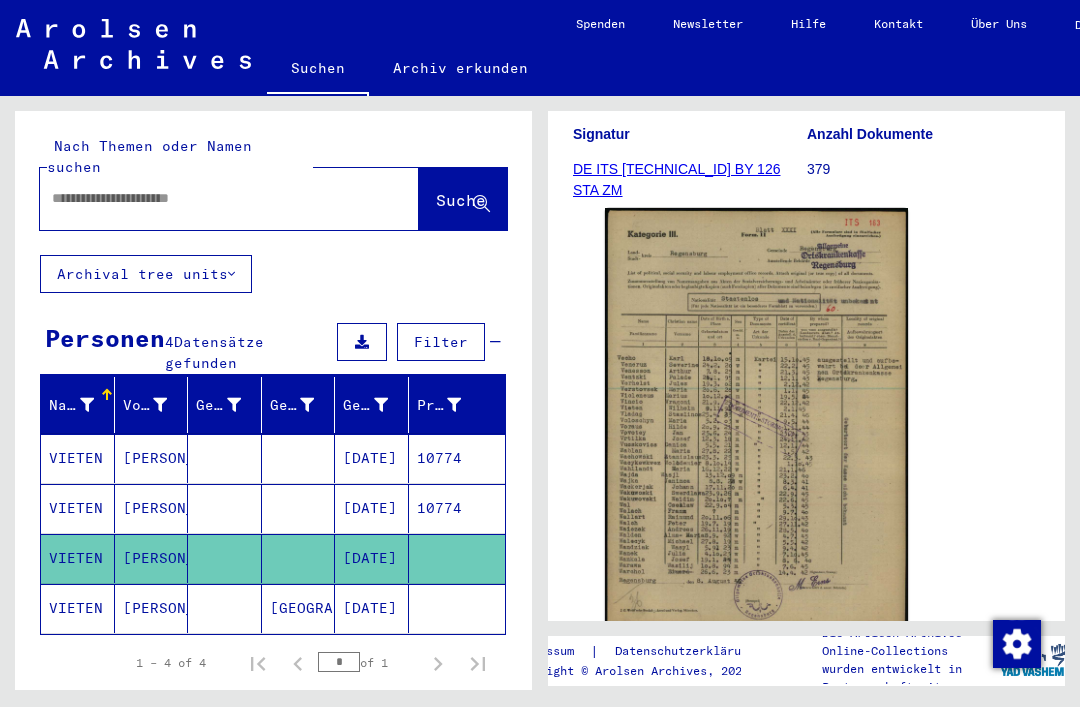 click 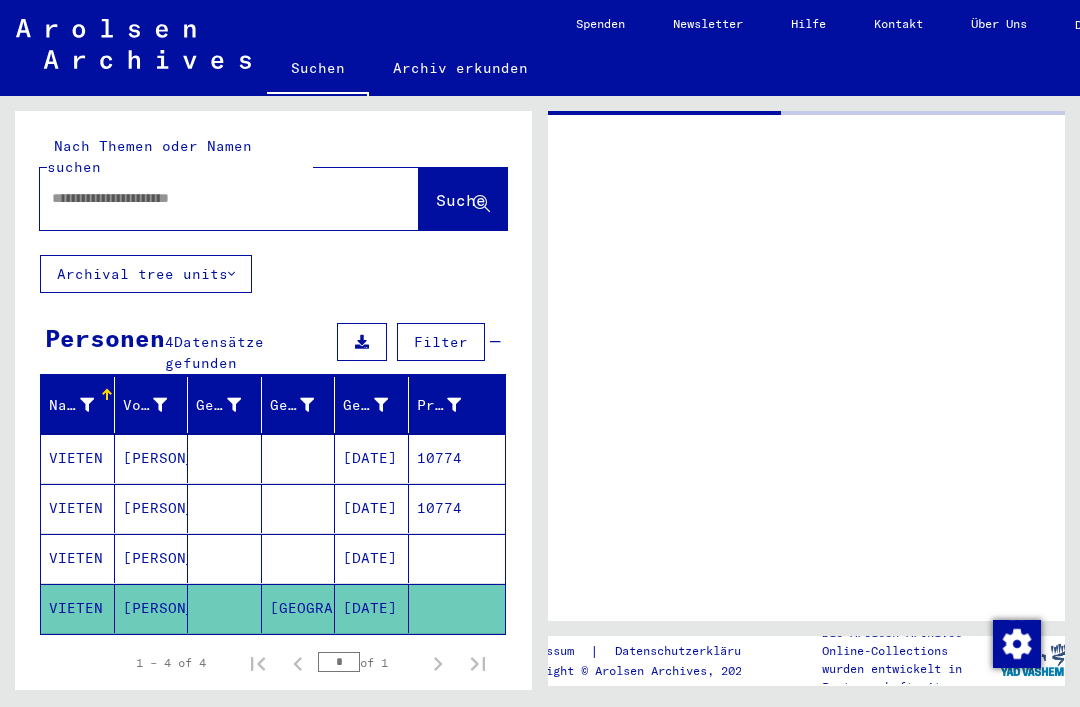 scroll, scrollTop: 0, scrollLeft: 0, axis: both 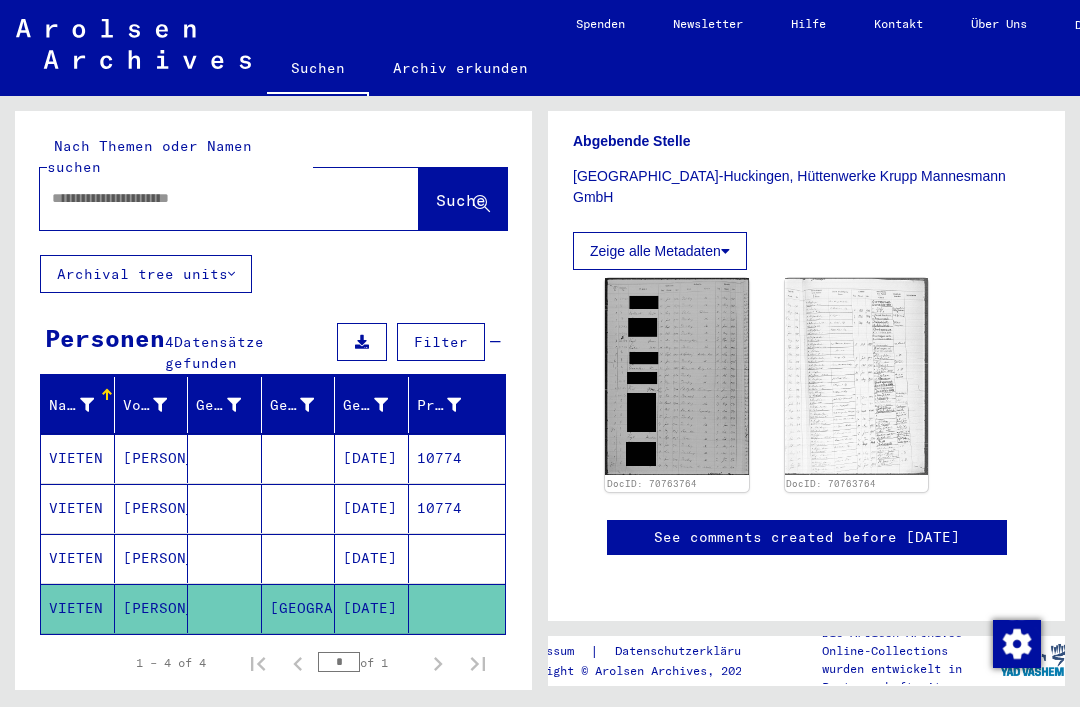 click 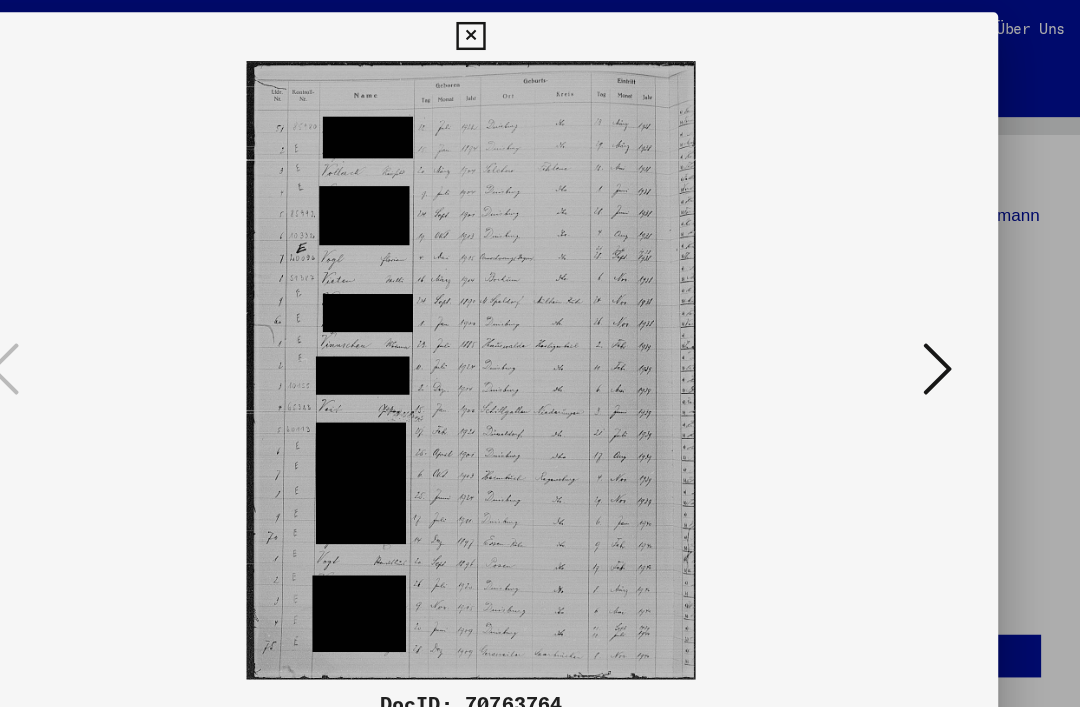 click at bounding box center [539, 30] 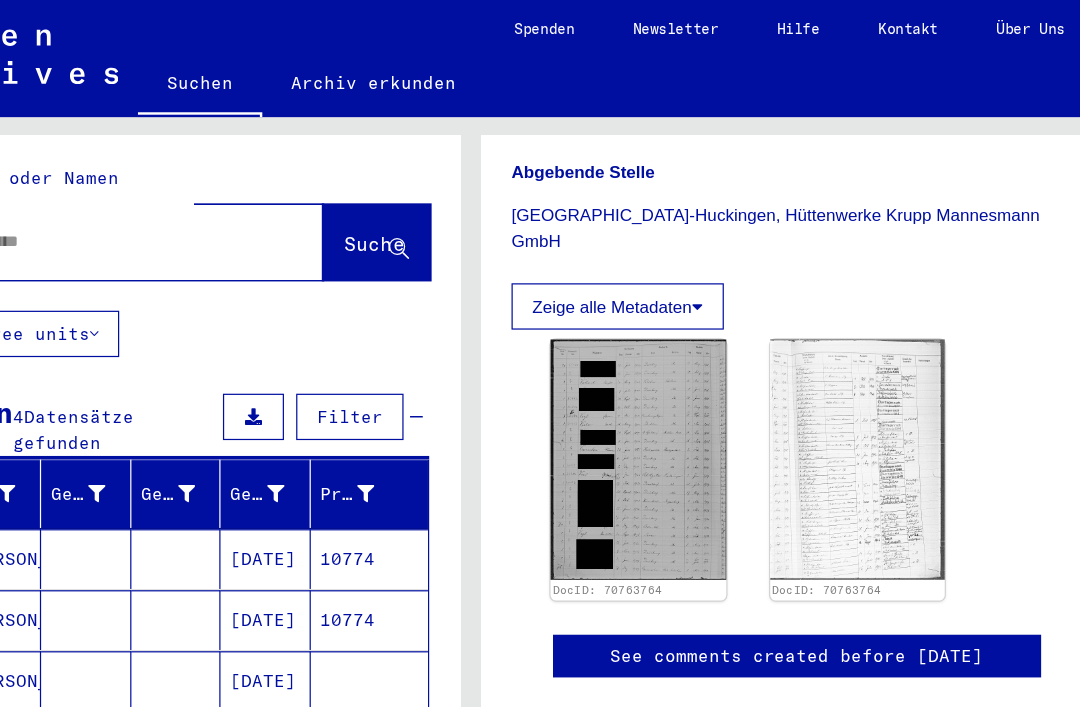 scroll, scrollTop: 762, scrollLeft: 0, axis: vertical 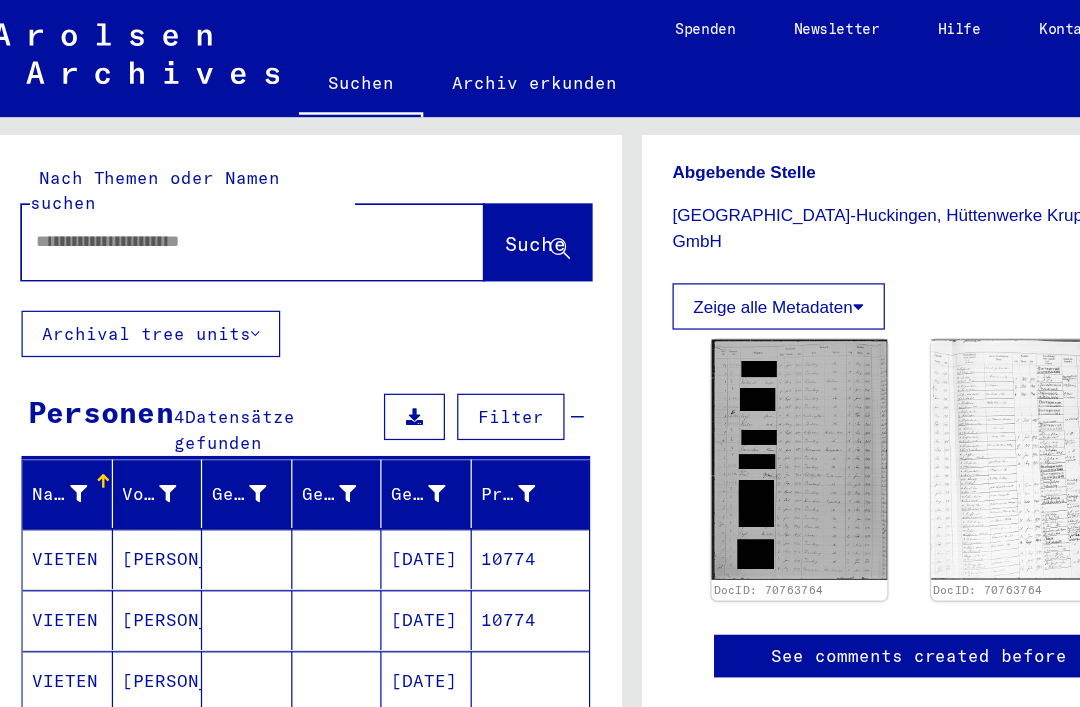 click at bounding box center (211, 198) 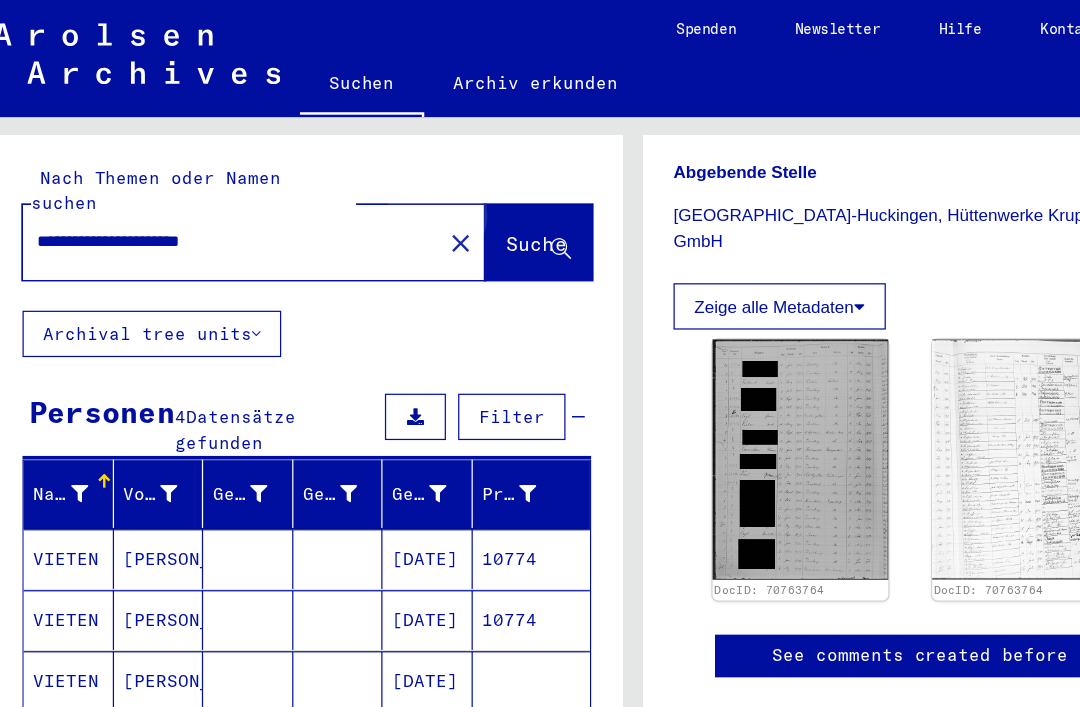 click on "Suche" 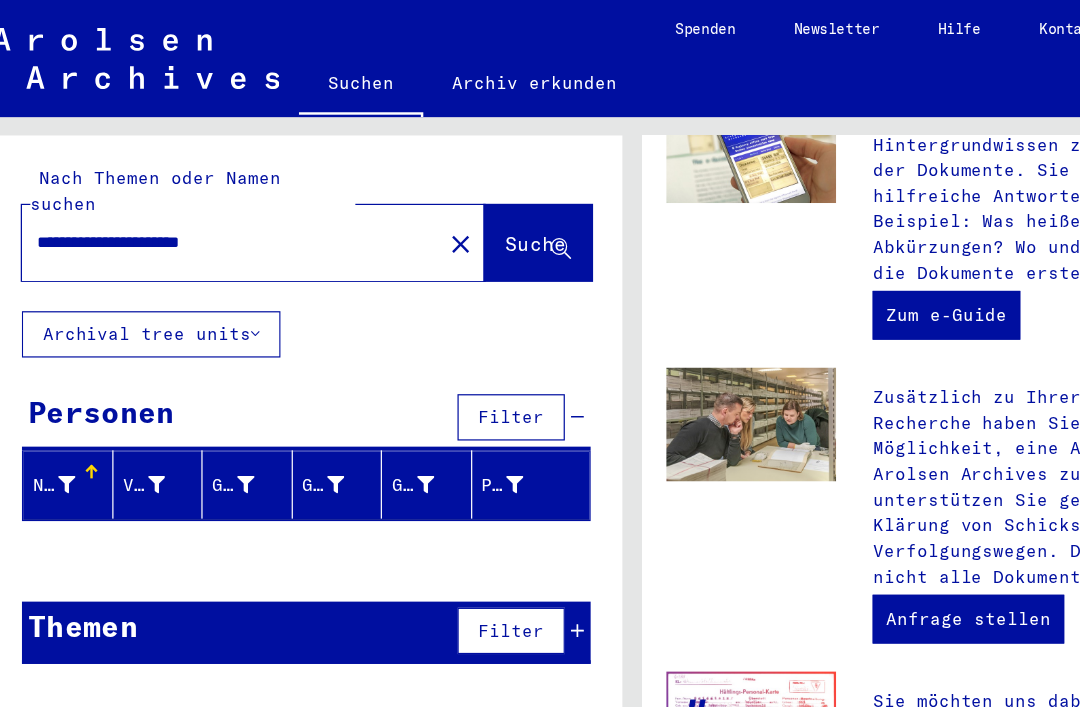 click on "**********" at bounding box center [205, 198] 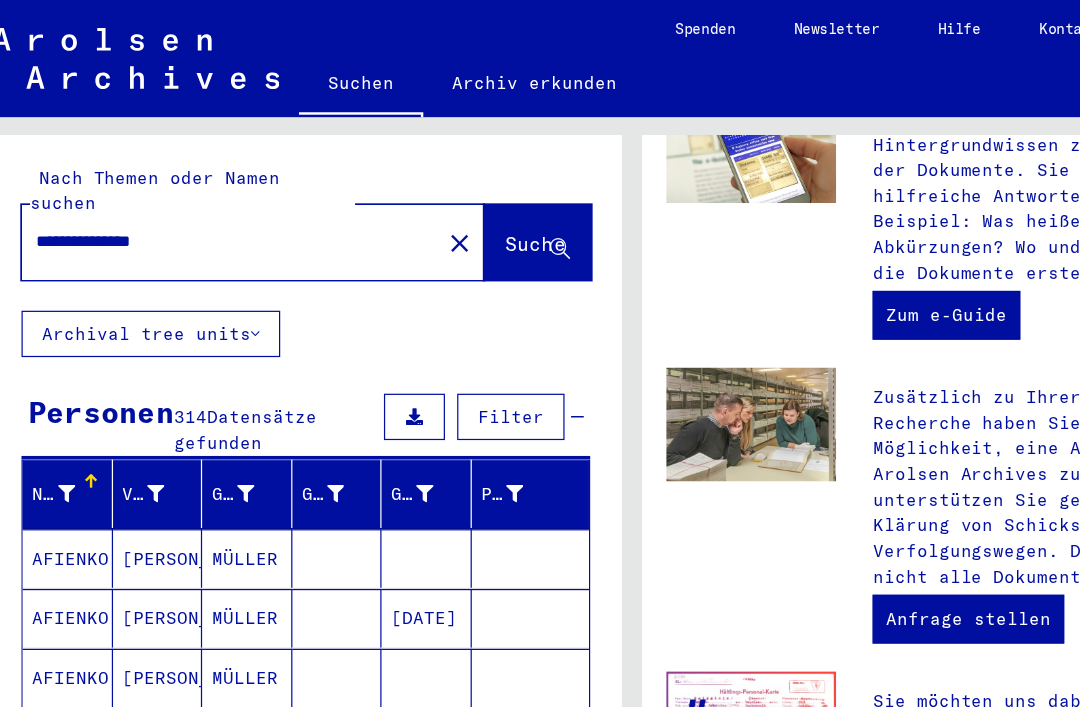 click on "**********" at bounding box center (205, 198) 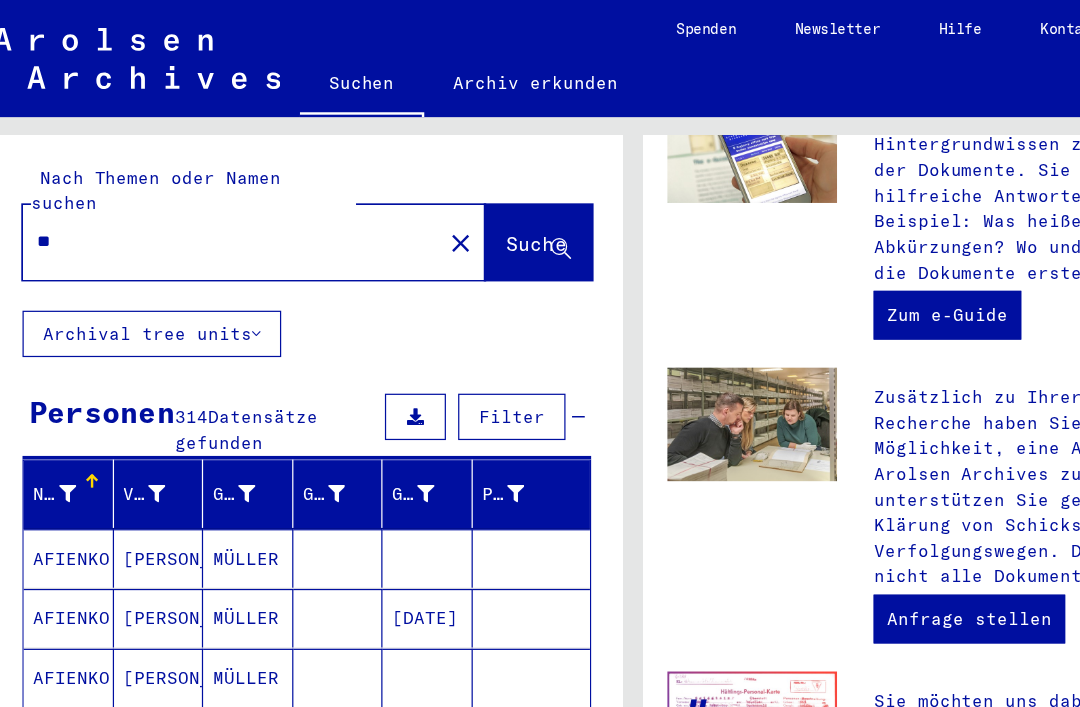type on "*" 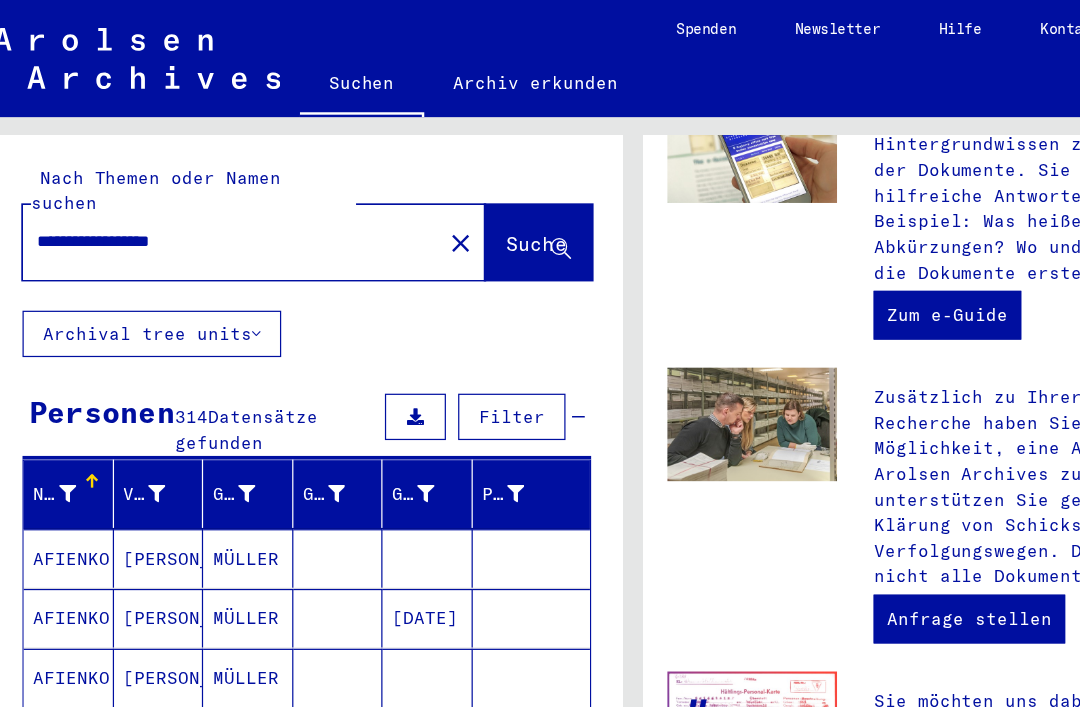 click on "Suche" 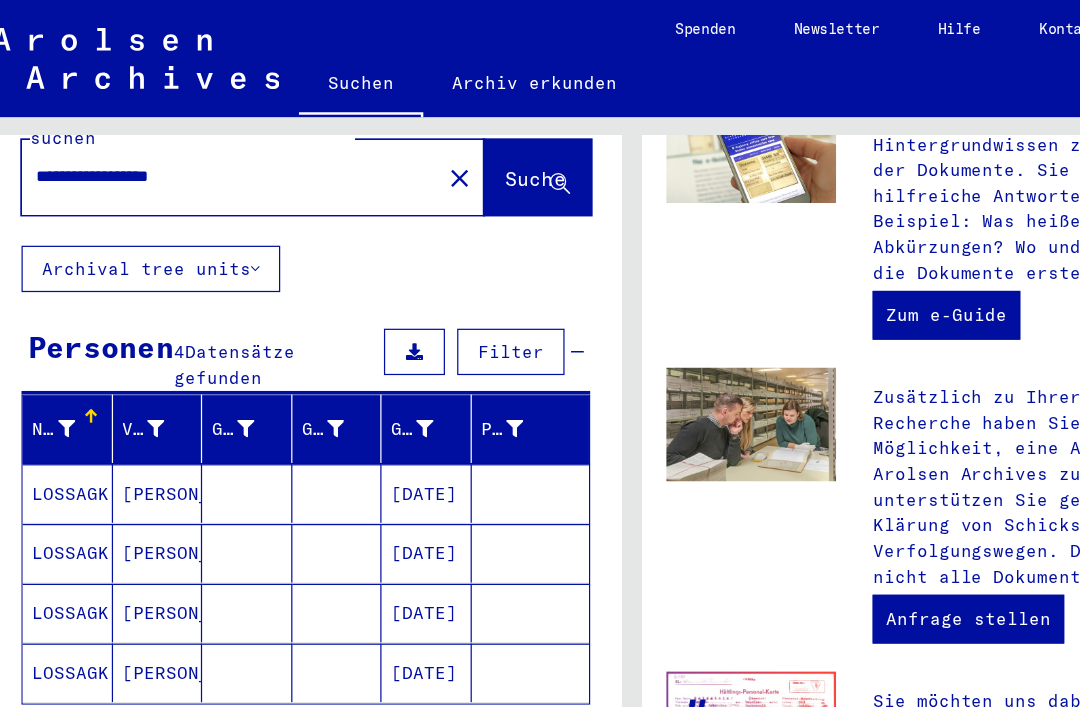 scroll, scrollTop: 53, scrollLeft: 0, axis: vertical 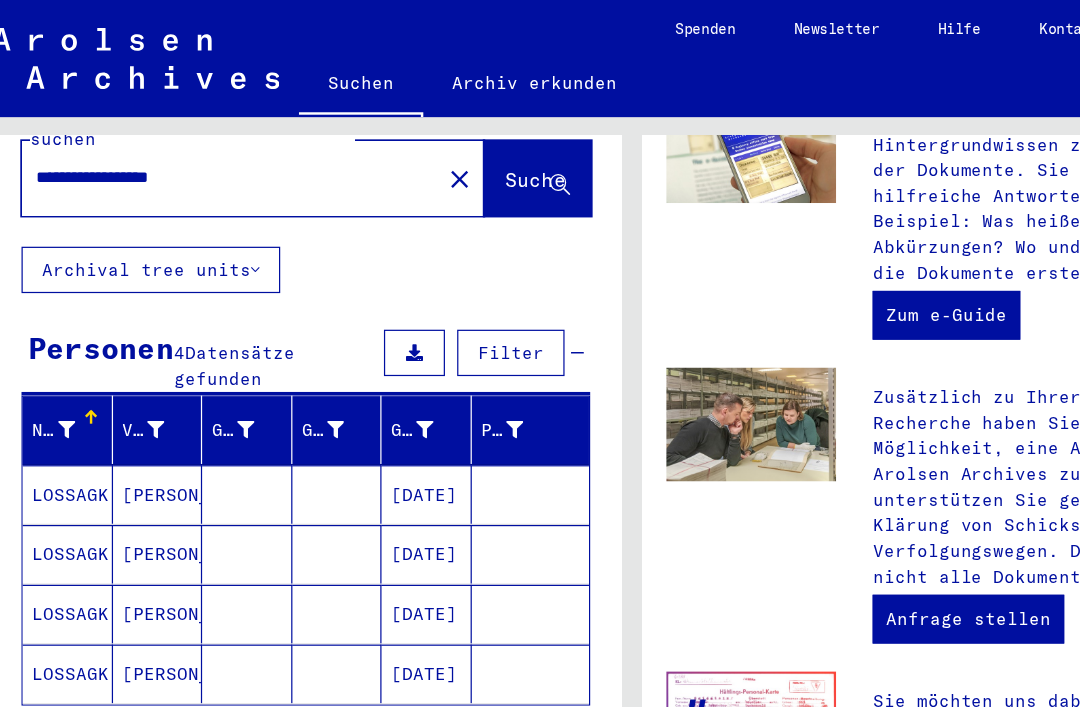 click on "[DATE]" at bounding box center (372, 454) 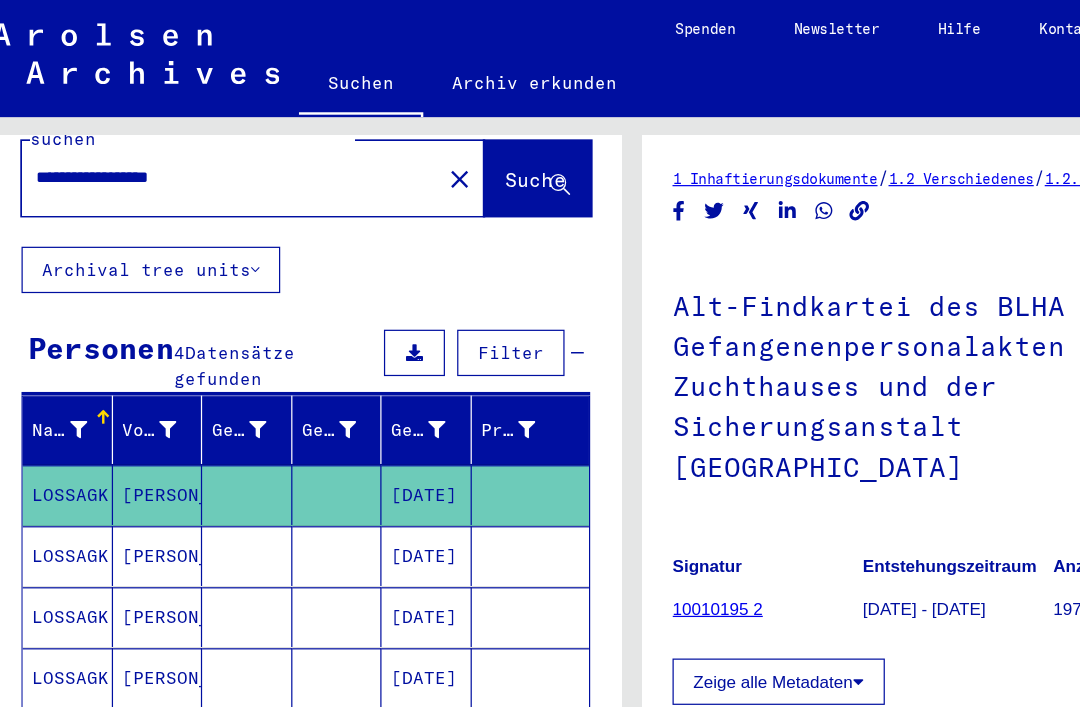 scroll, scrollTop: 0, scrollLeft: 0, axis: both 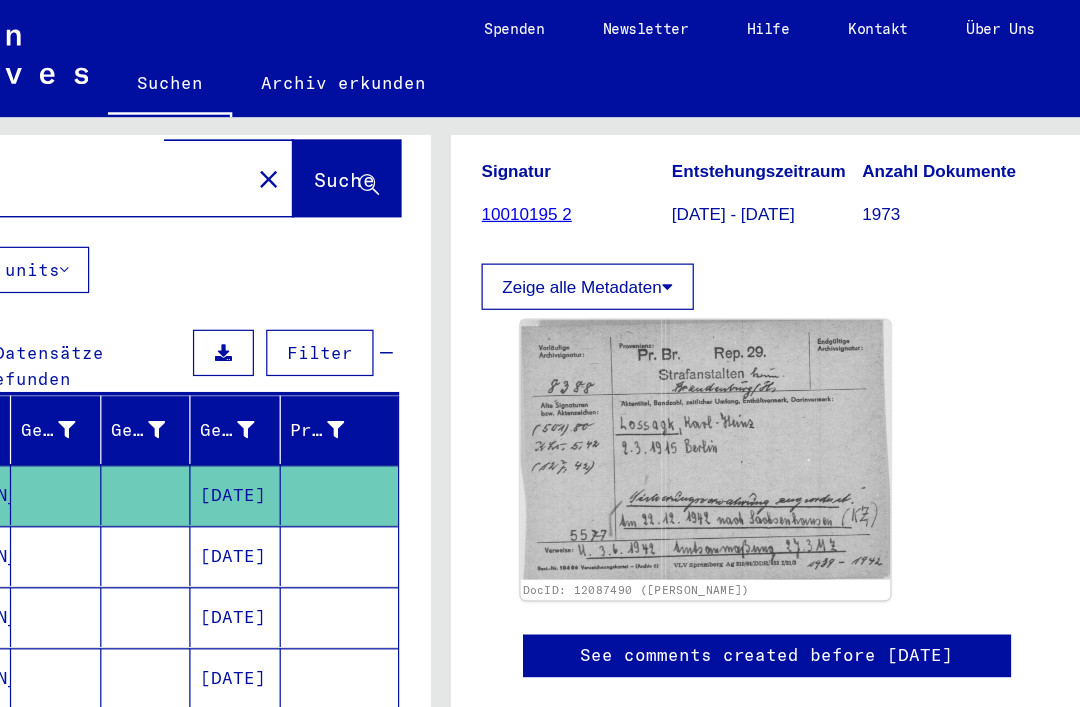 click 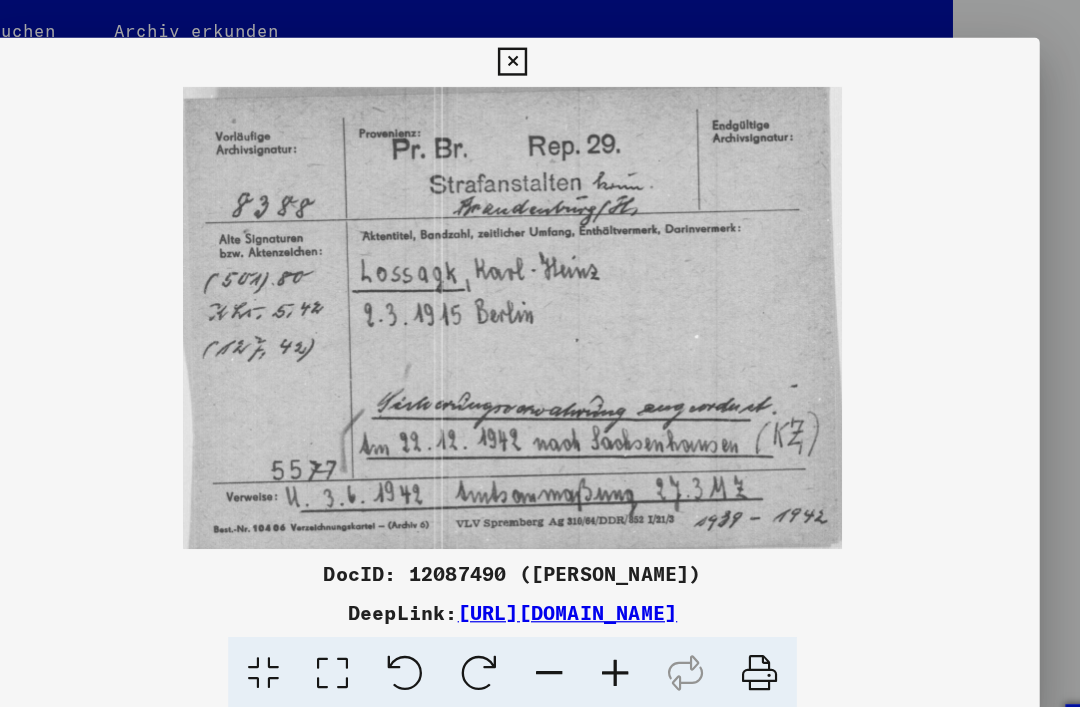 click at bounding box center [742, 595] 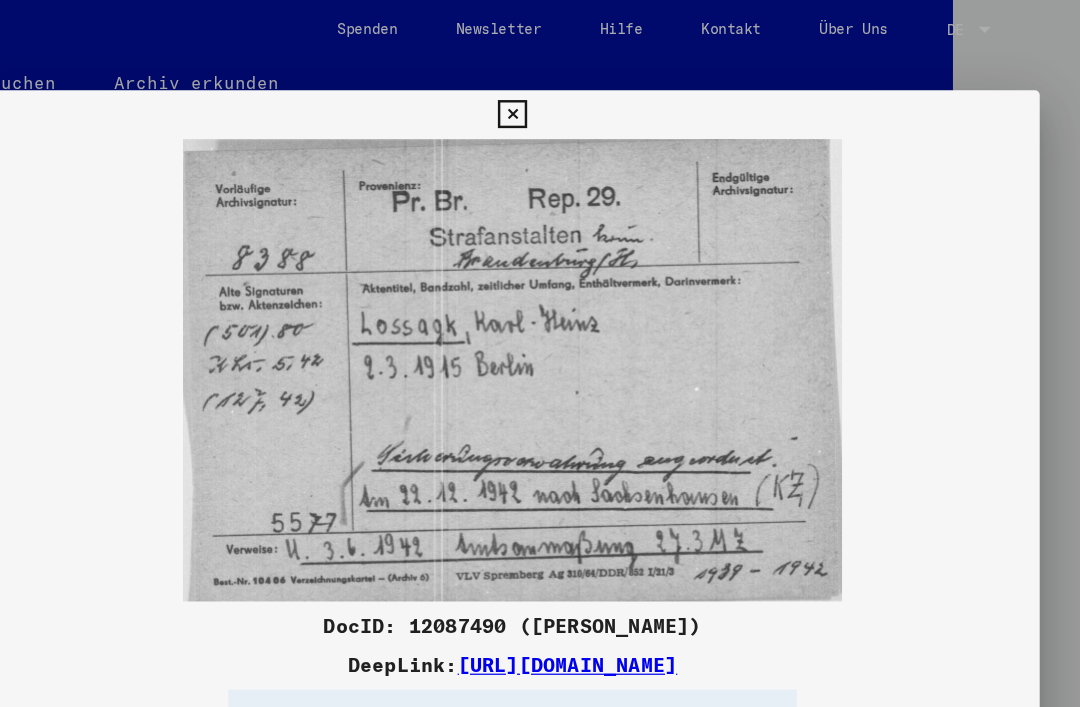 click at bounding box center (539, 94) 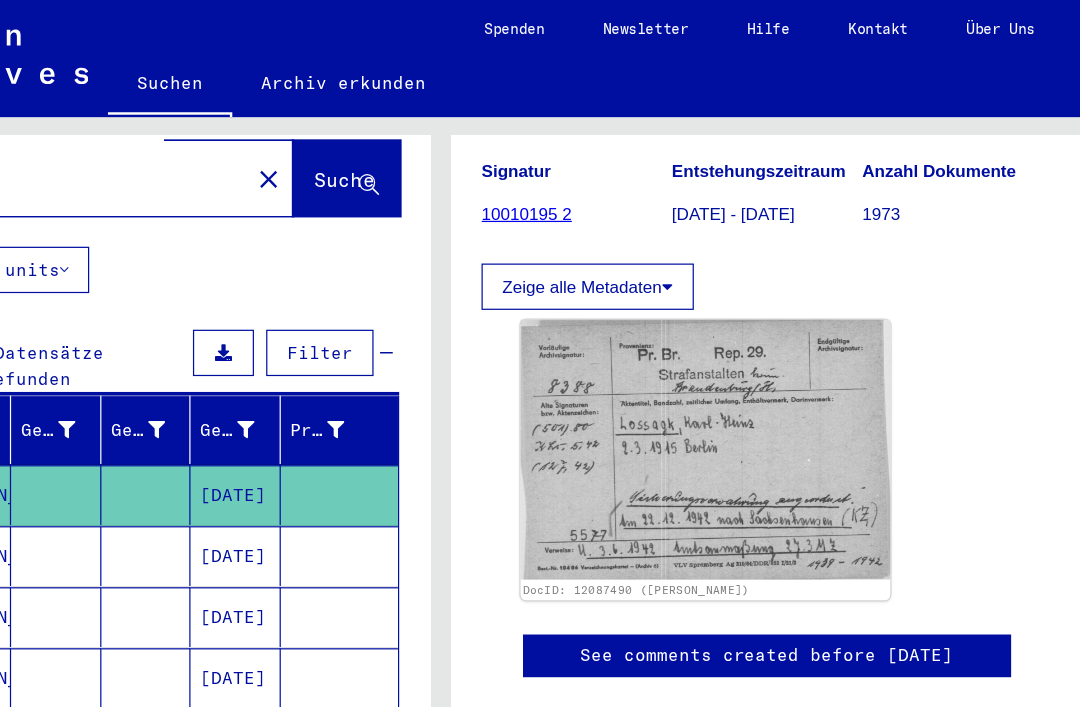 scroll, scrollTop: 550, scrollLeft: 0, axis: vertical 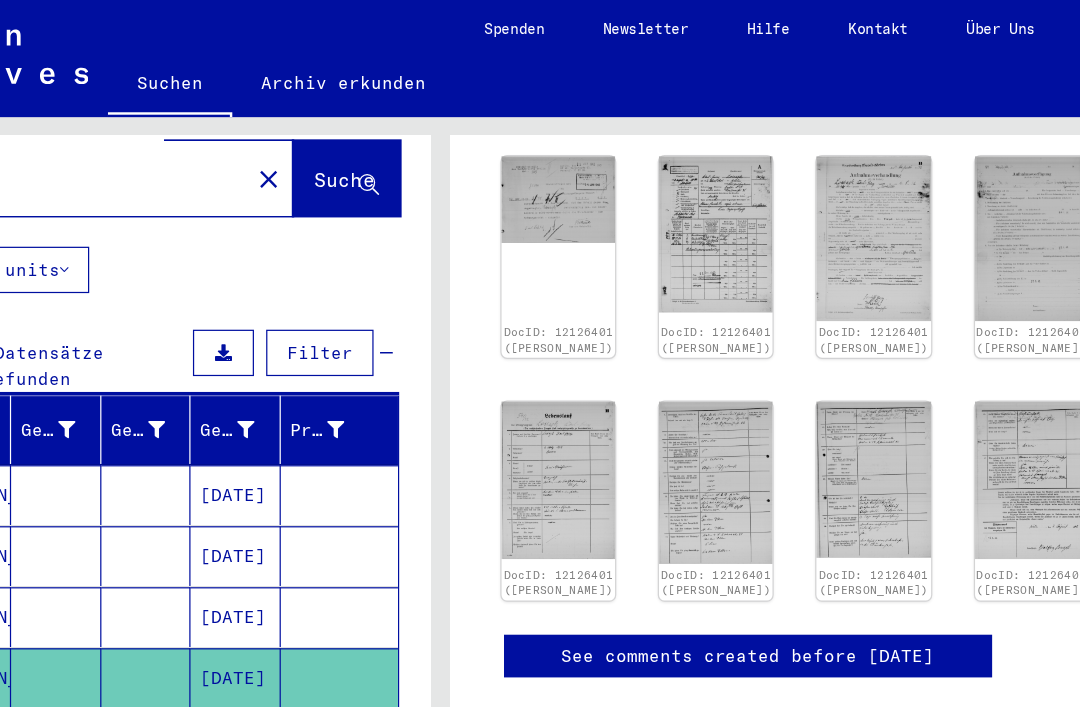 click 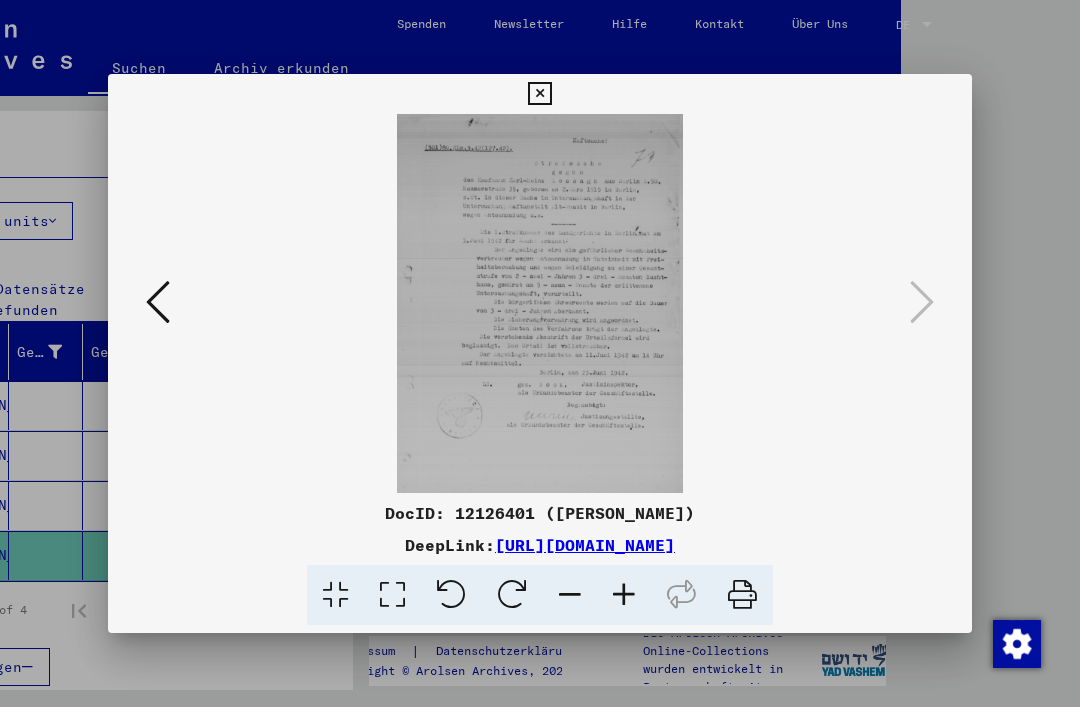 click at bounding box center (539, 94) 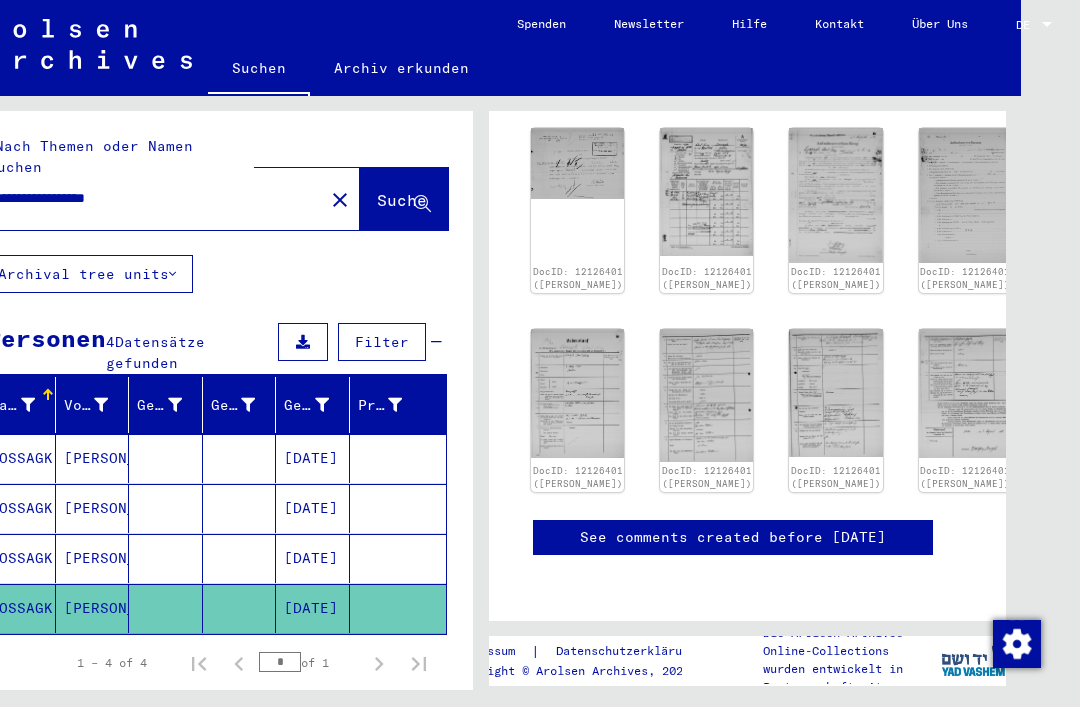 scroll, scrollTop: 0, scrollLeft: 0, axis: both 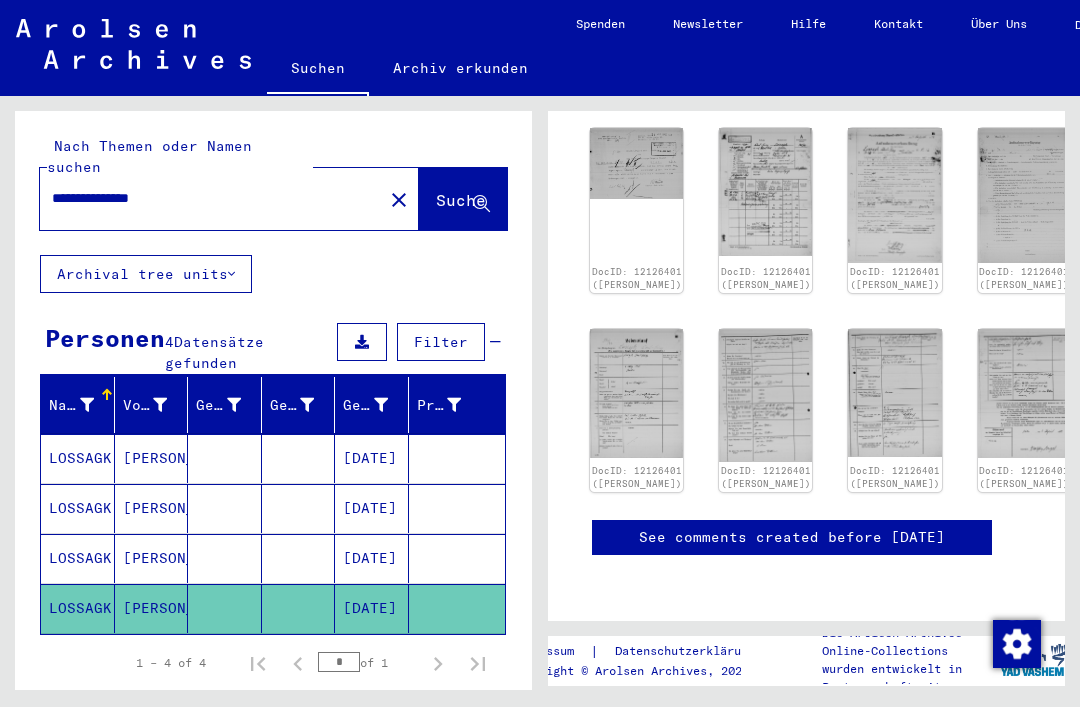 click on "Suche" 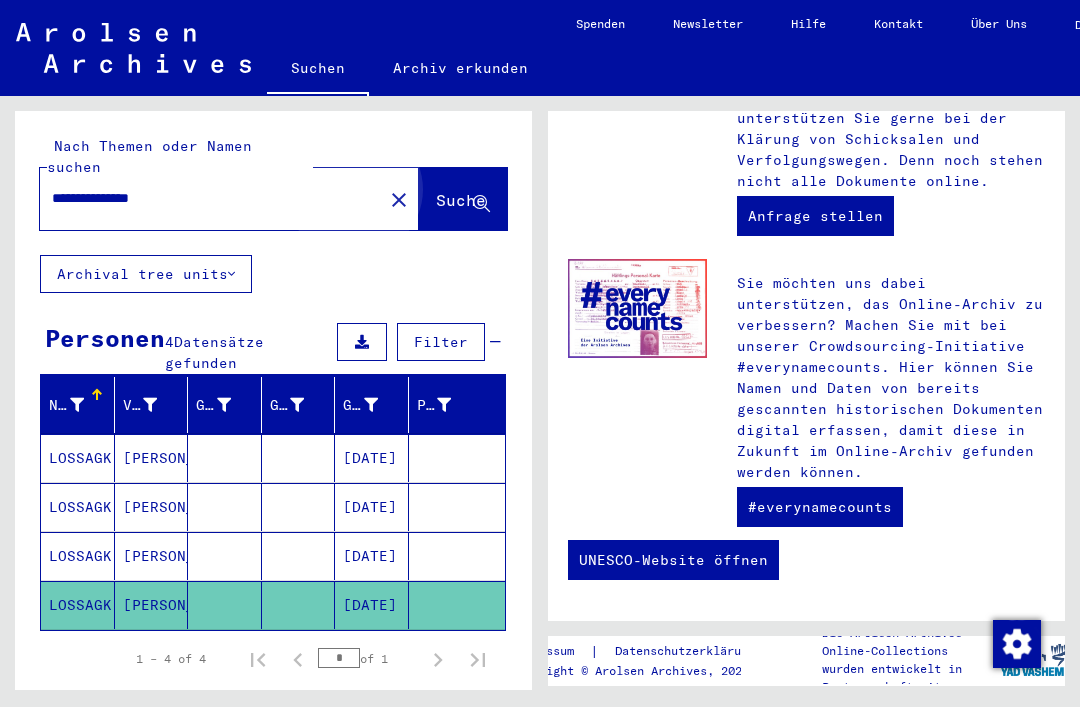 scroll, scrollTop: 991, scrollLeft: 0, axis: vertical 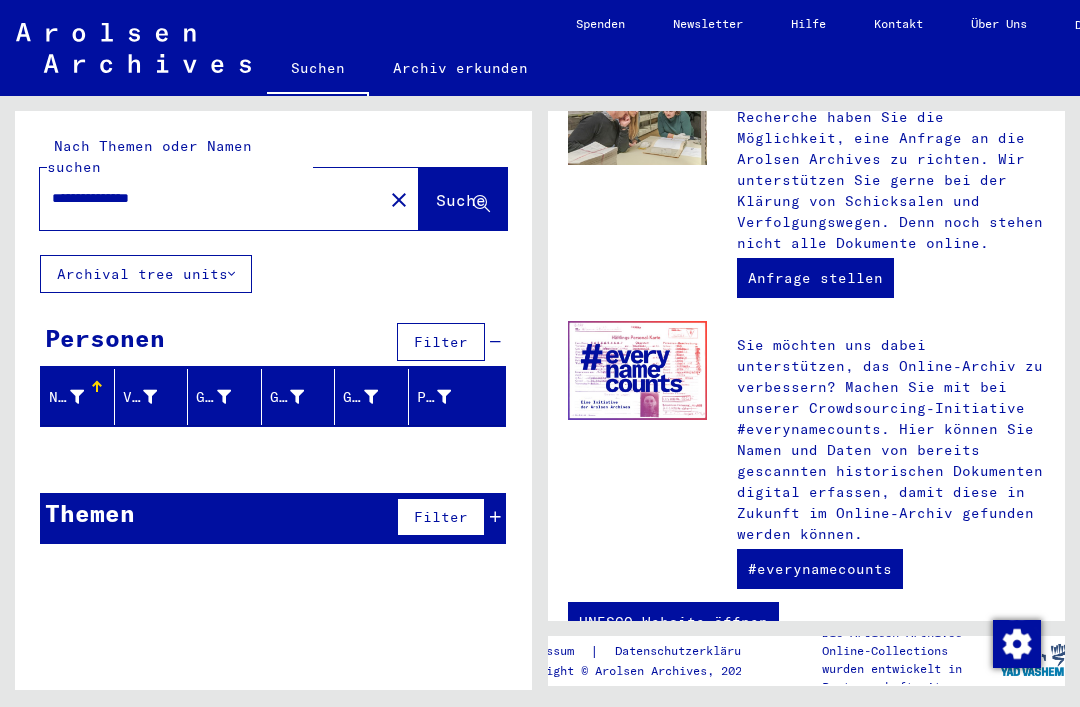 click on "**********" at bounding box center (205, 198) 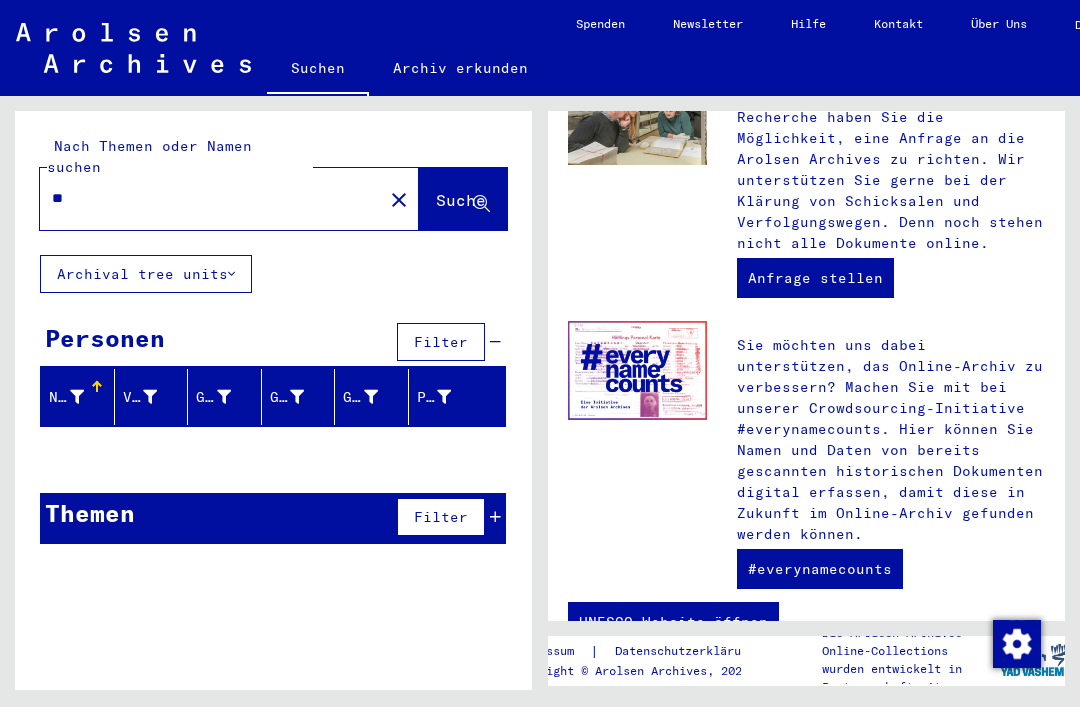 type on "*" 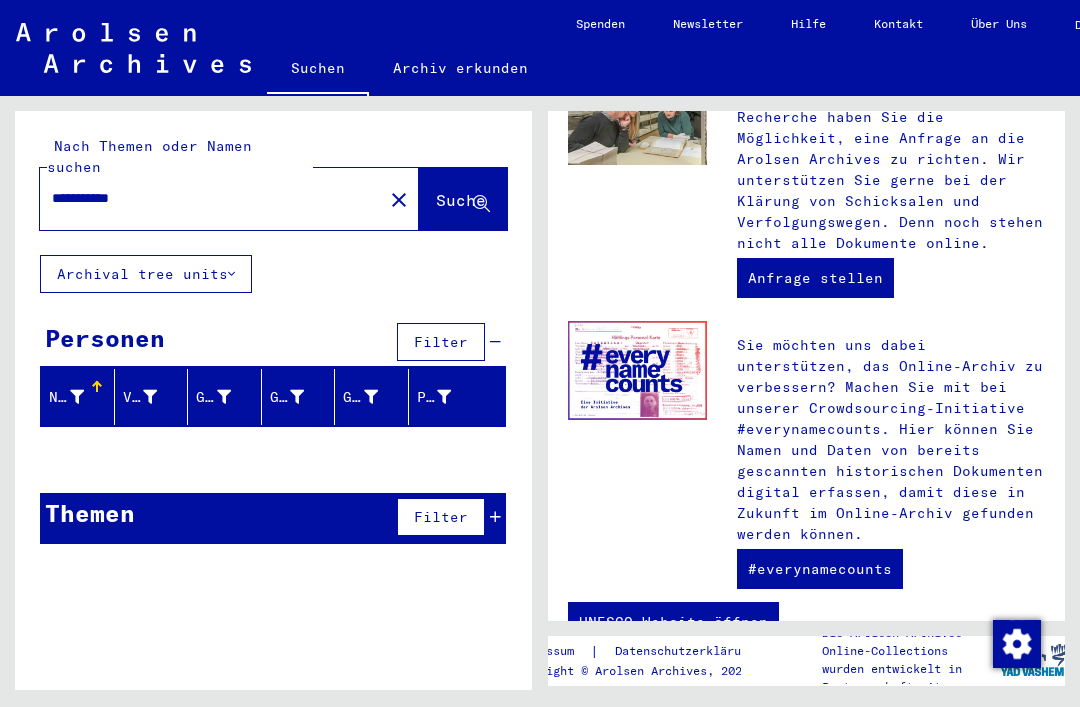 click on "Suche" 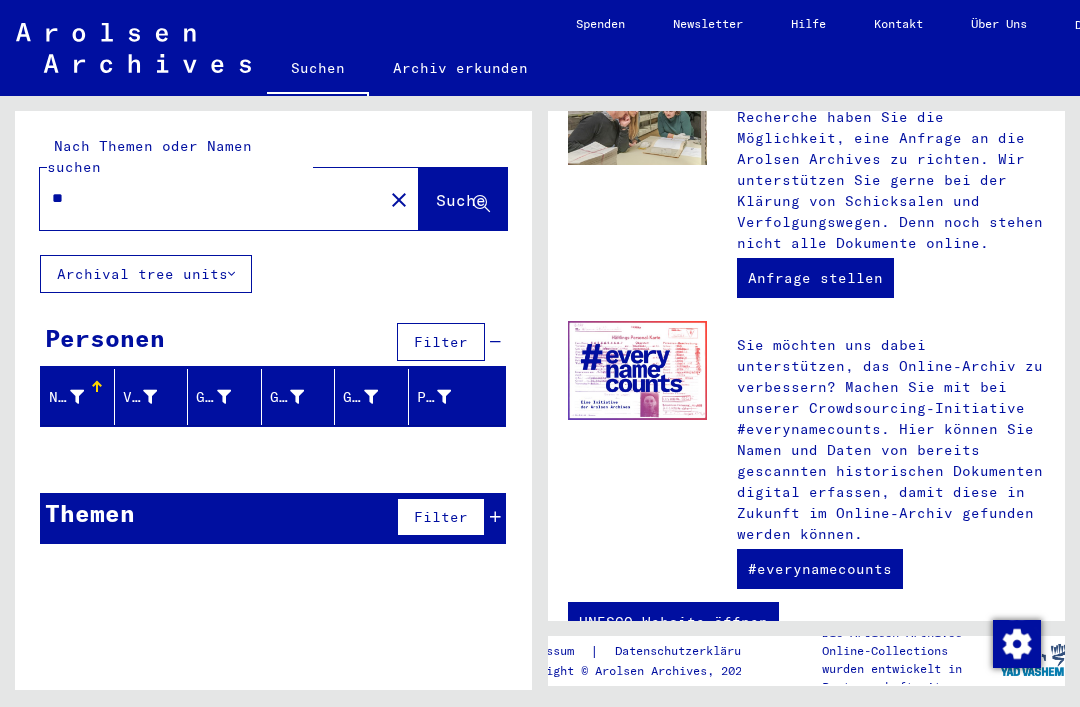 type on "*" 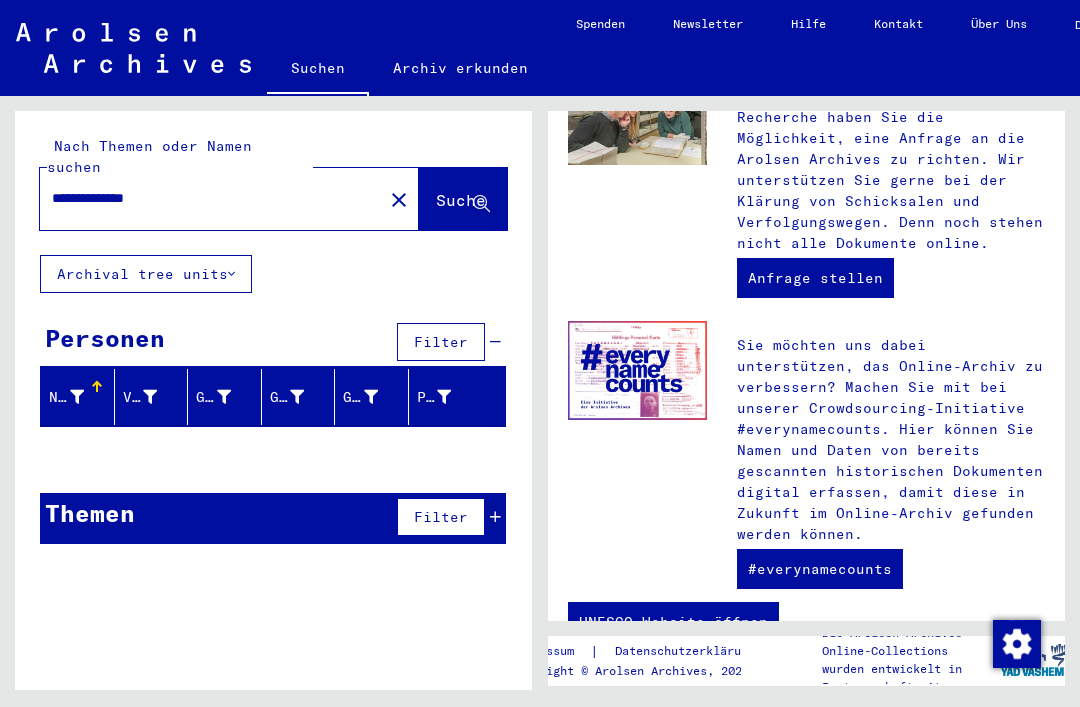 click on "Suche" 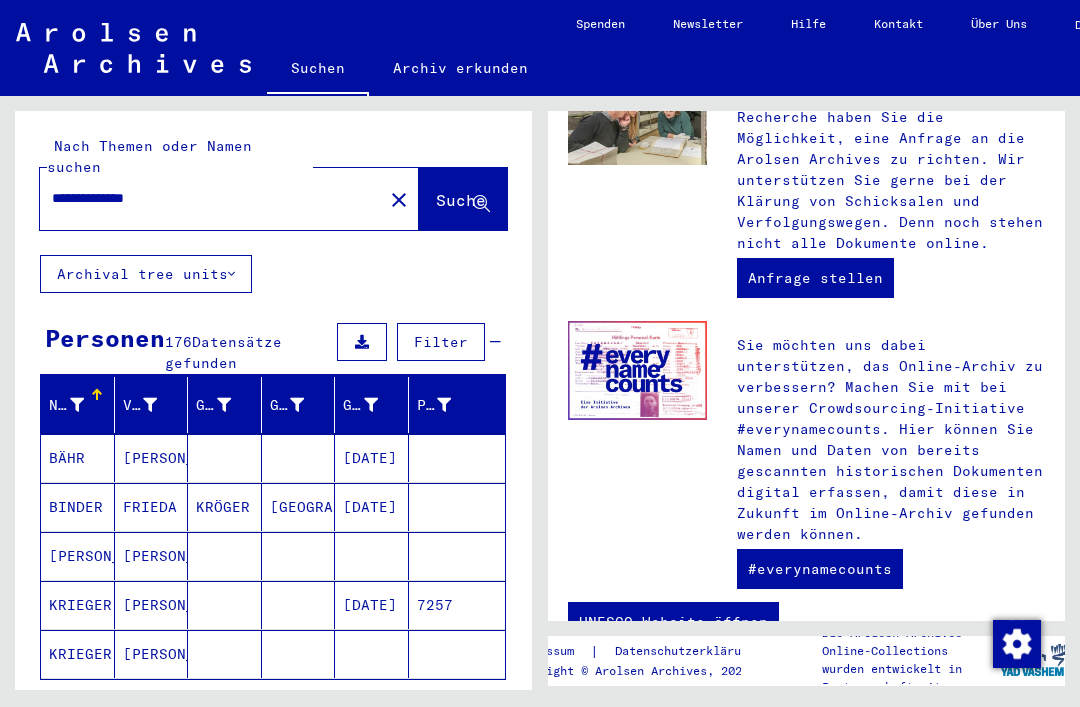 click on "**********" at bounding box center (205, 198) 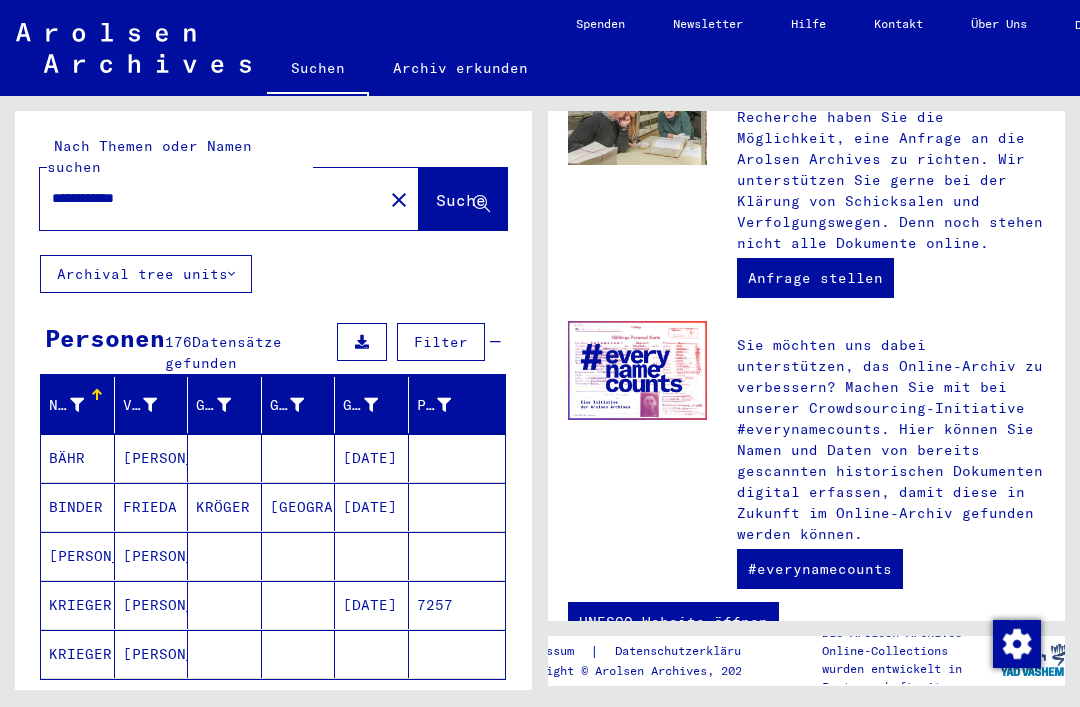 type on "**********" 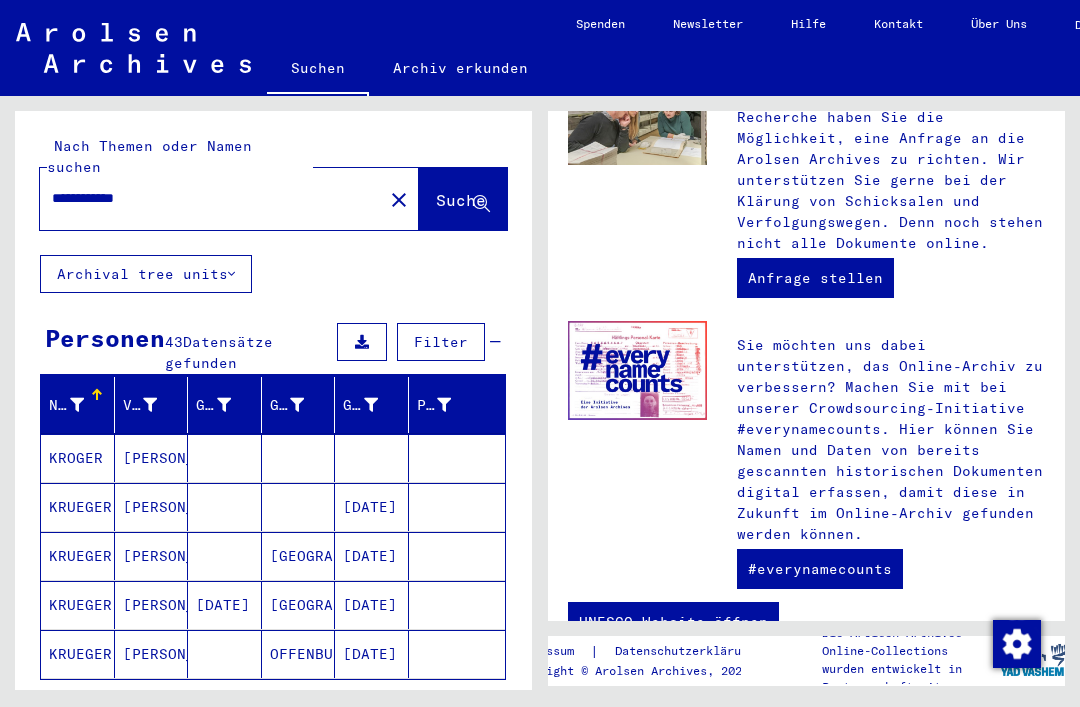 click on "[DATE]" at bounding box center [372, 556] 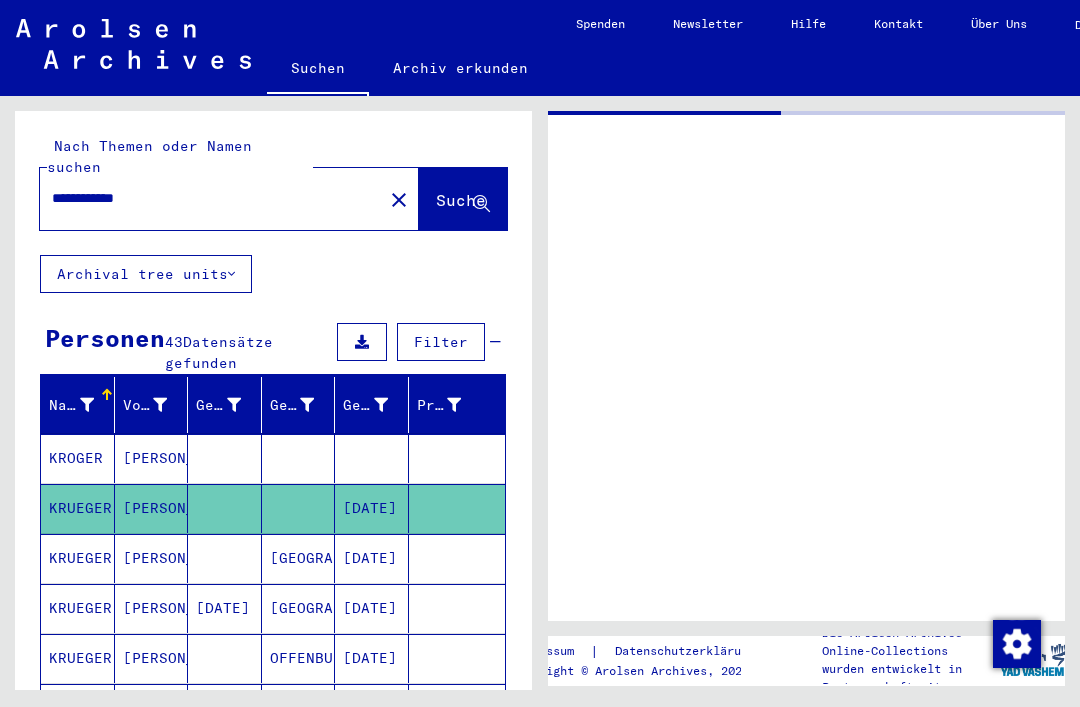 scroll, scrollTop: 0, scrollLeft: 0, axis: both 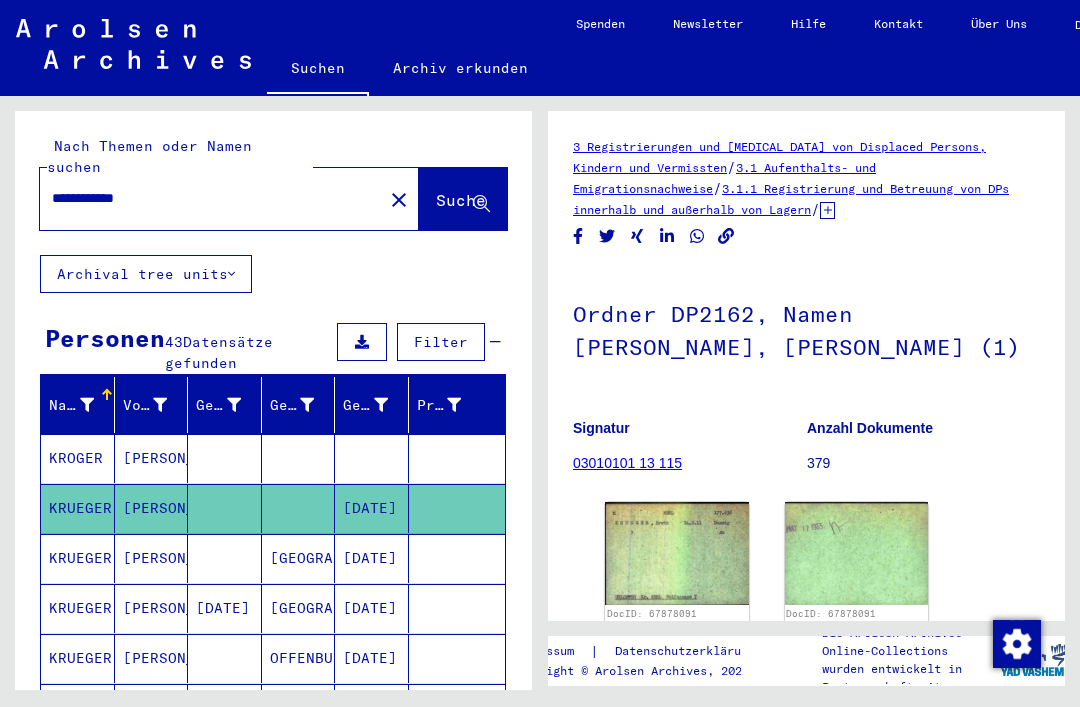 click 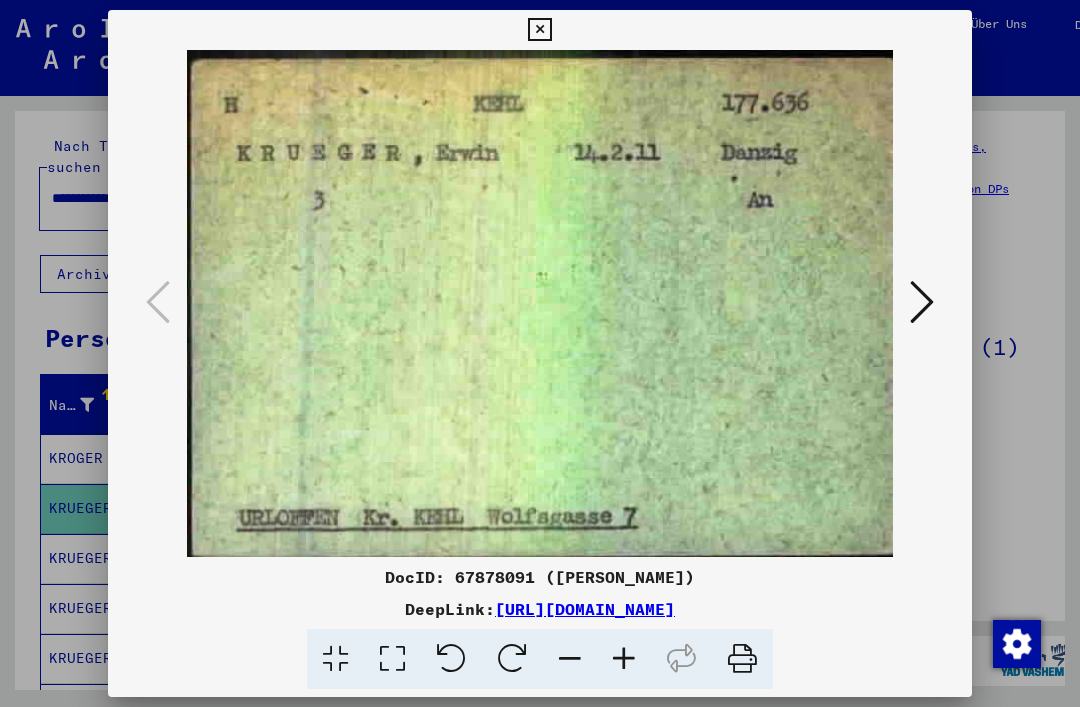 click at bounding box center (922, 302) 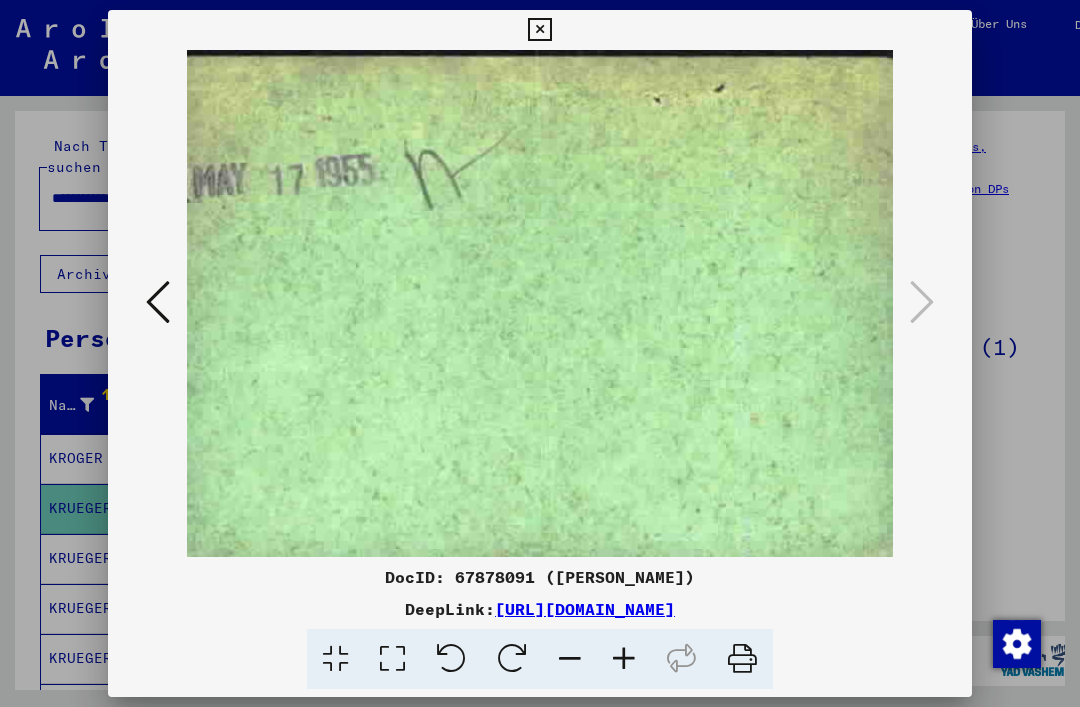 click at bounding box center (539, 30) 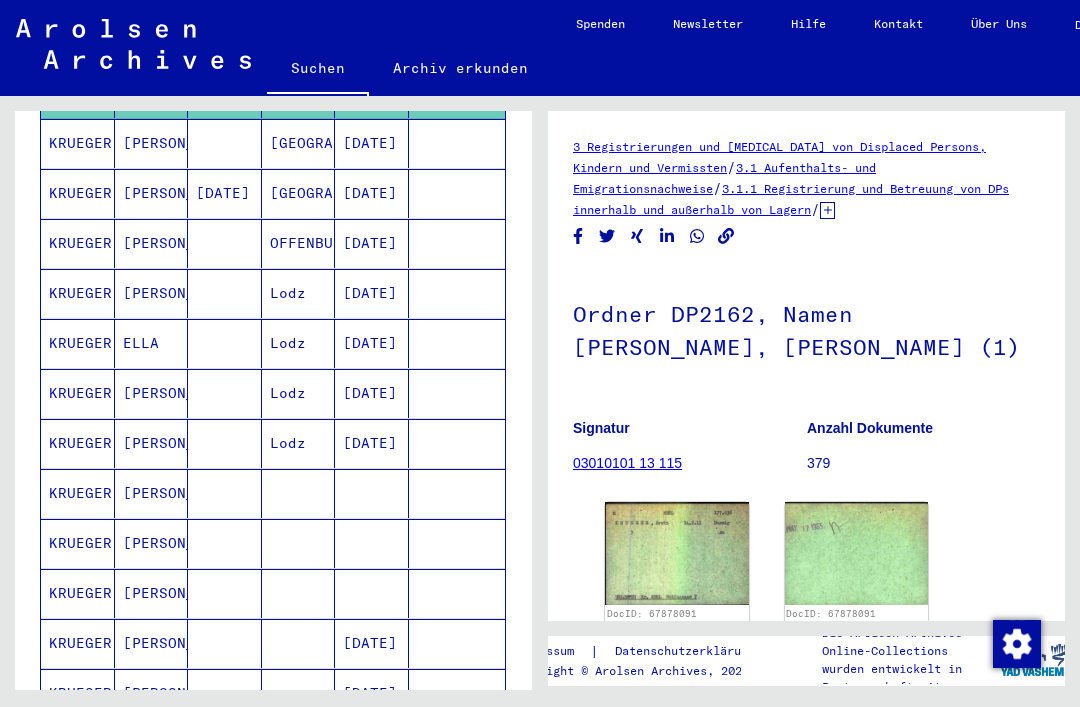 scroll, scrollTop: 416, scrollLeft: 0, axis: vertical 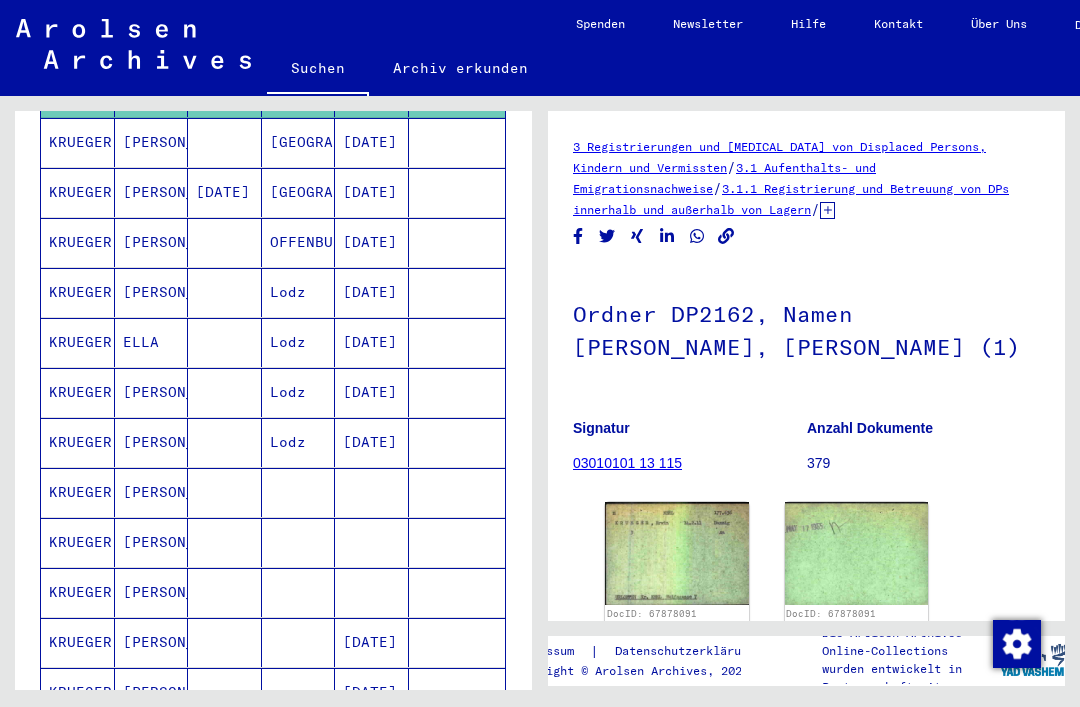 click on "[PERSON_NAME]" at bounding box center [152, 542] 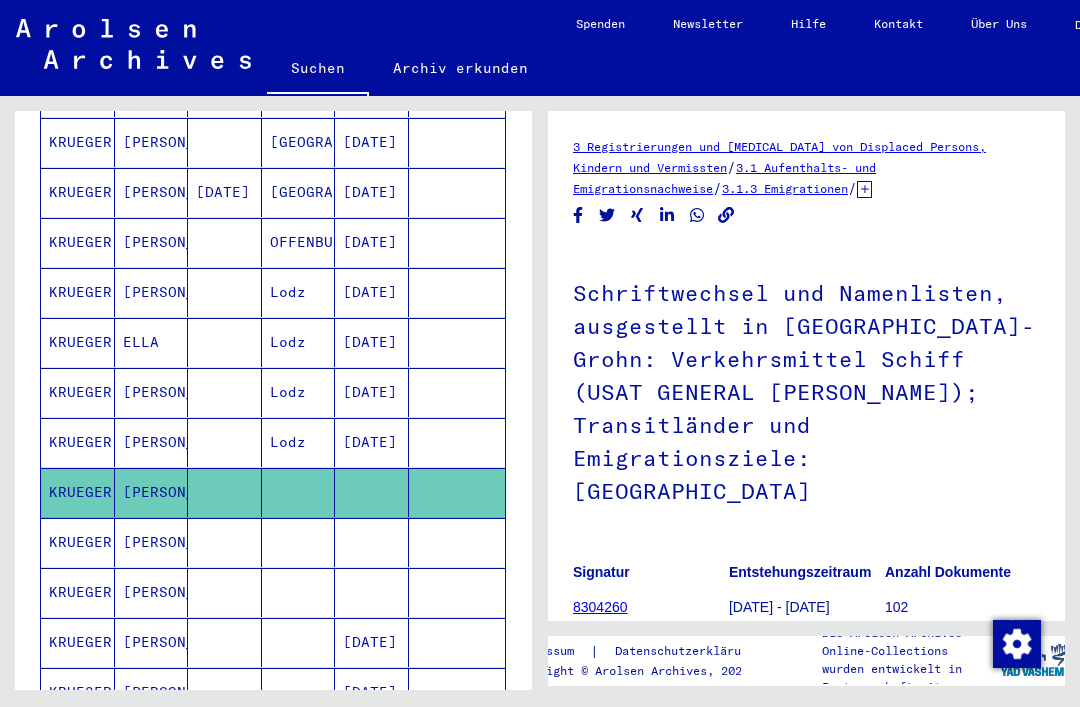 scroll, scrollTop: 0, scrollLeft: 0, axis: both 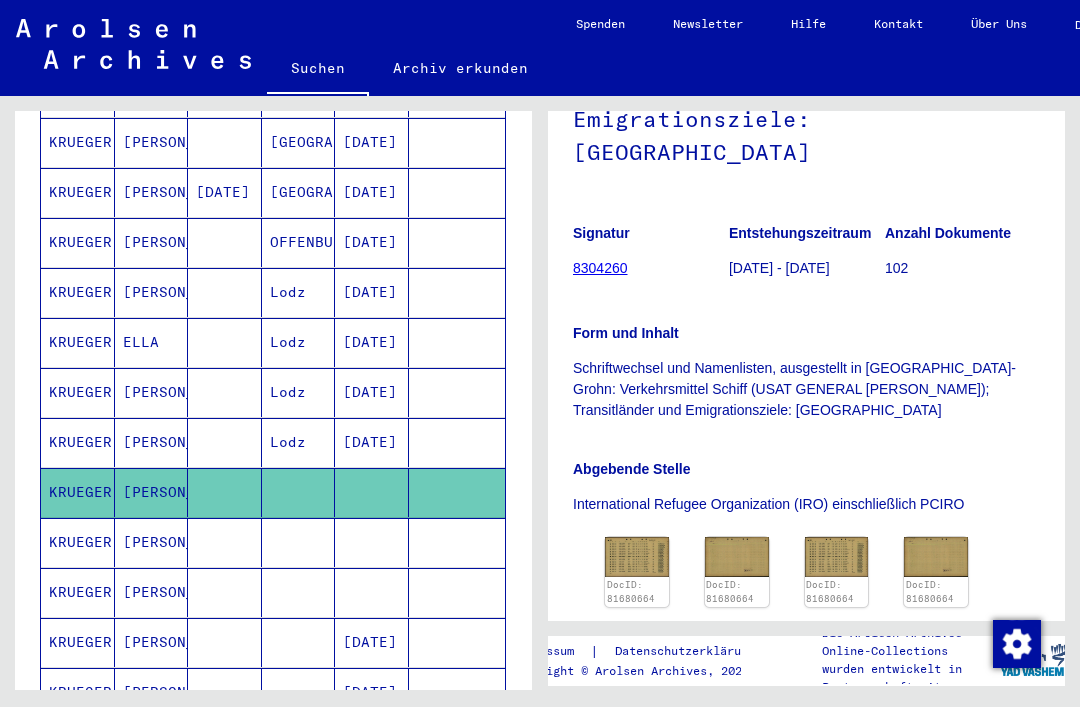 click 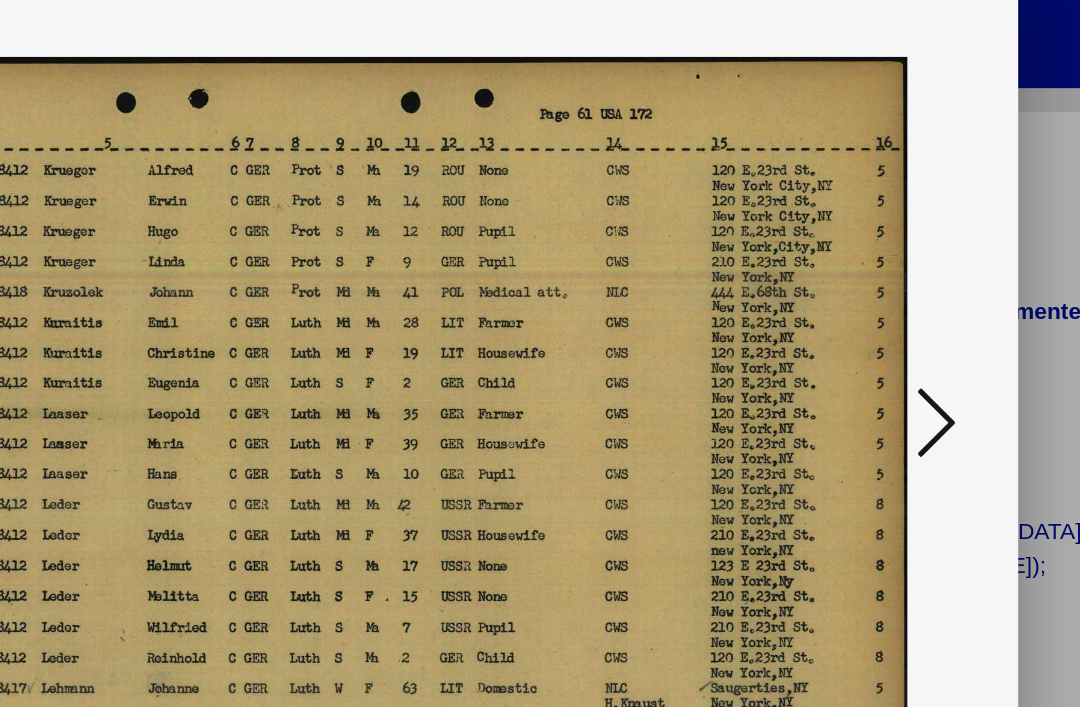 click at bounding box center (922, 302) 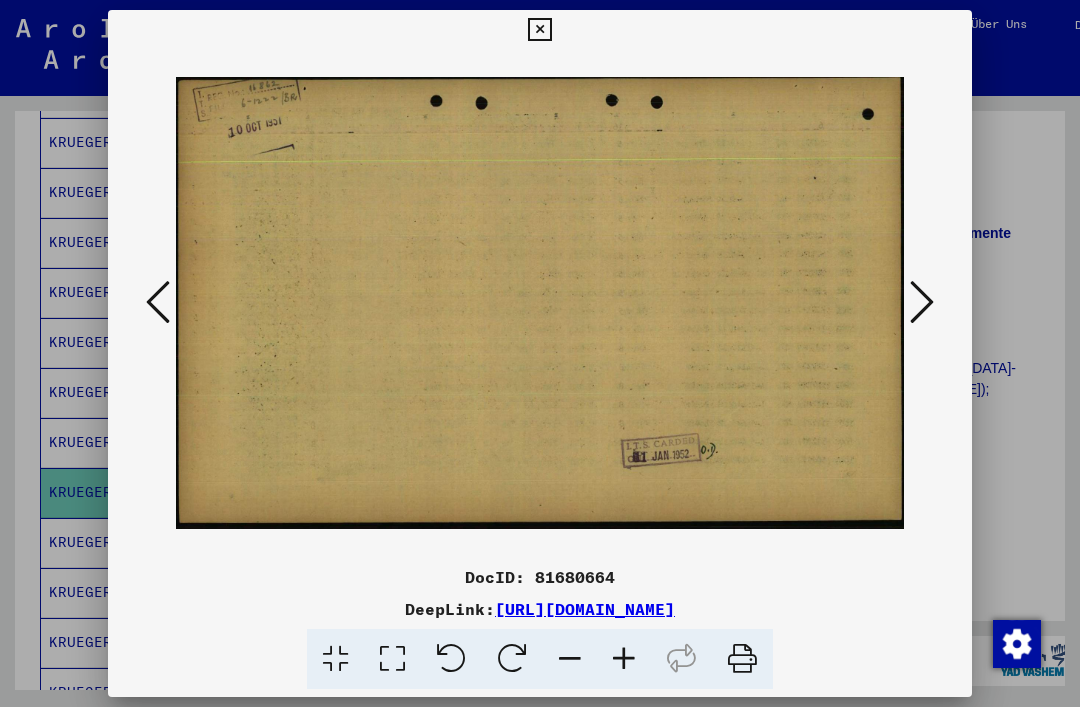 click at bounding box center (539, 30) 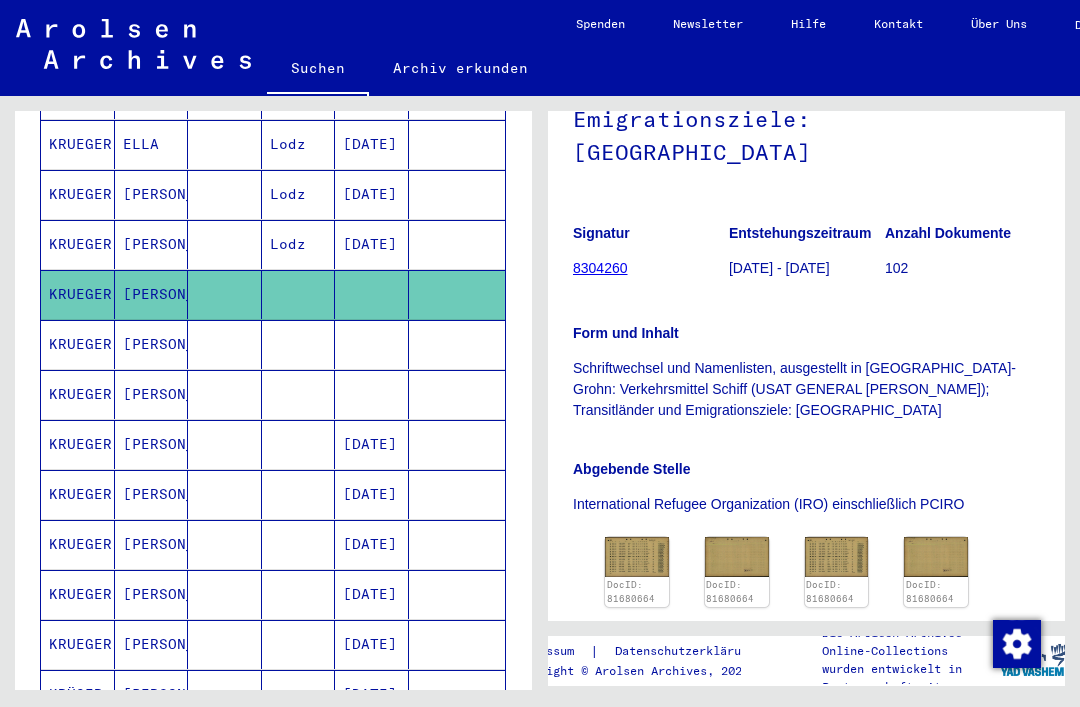 scroll, scrollTop: 613, scrollLeft: 0, axis: vertical 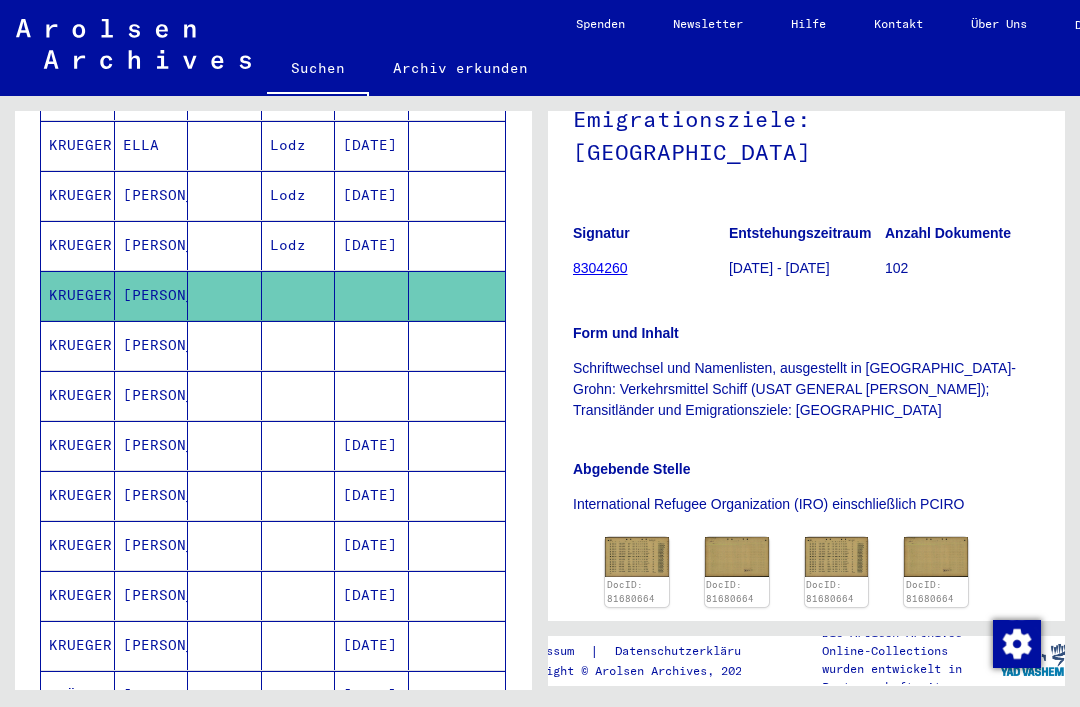 click at bounding box center (372, 445) 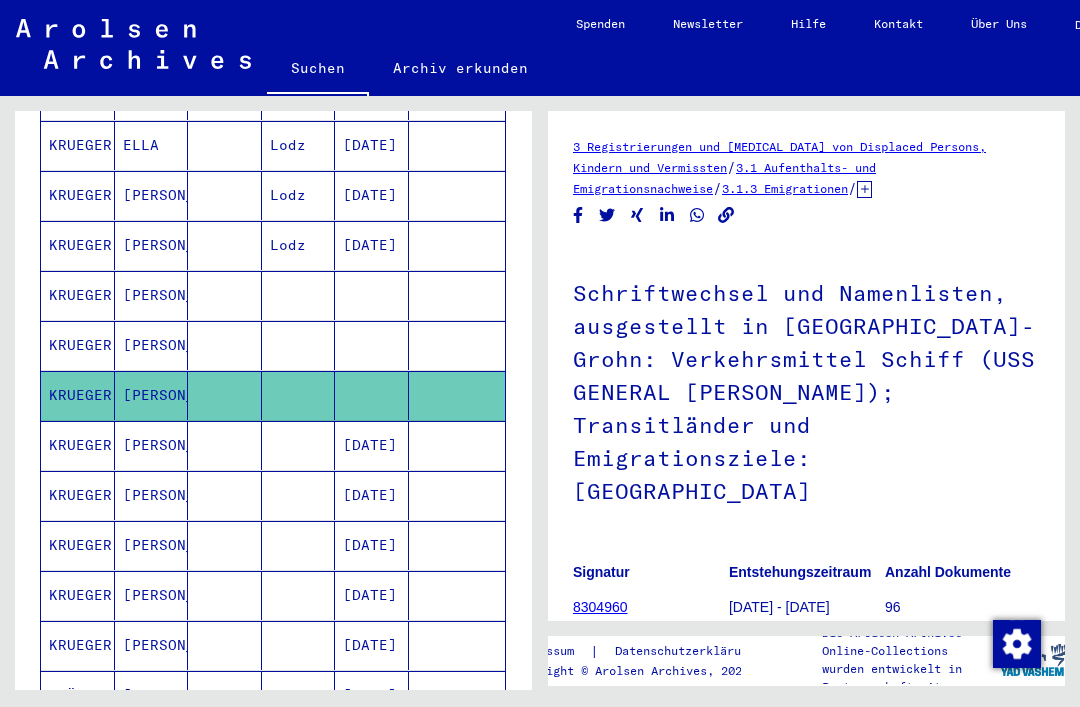 scroll, scrollTop: 0, scrollLeft: 0, axis: both 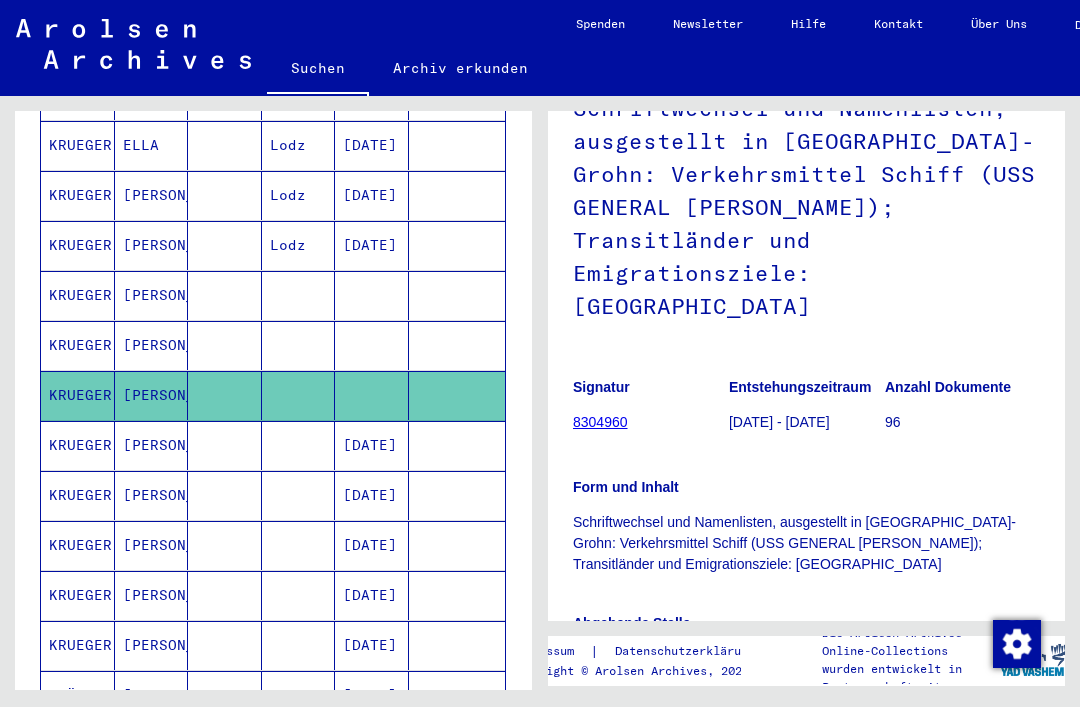 click 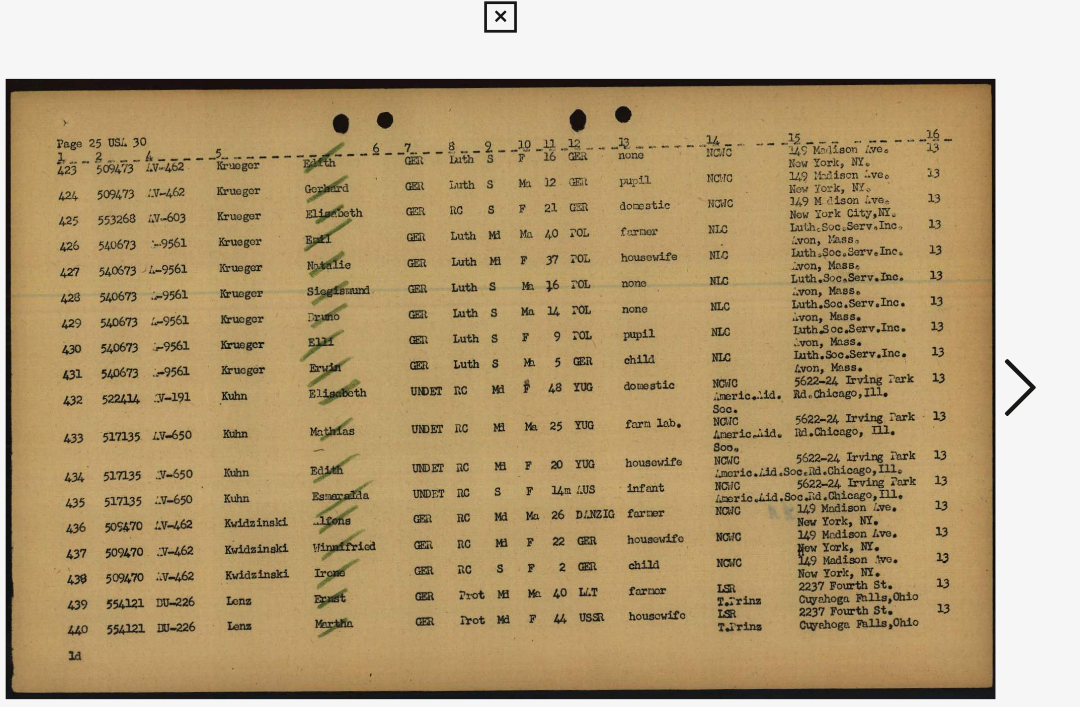 click at bounding box center (539, 30) 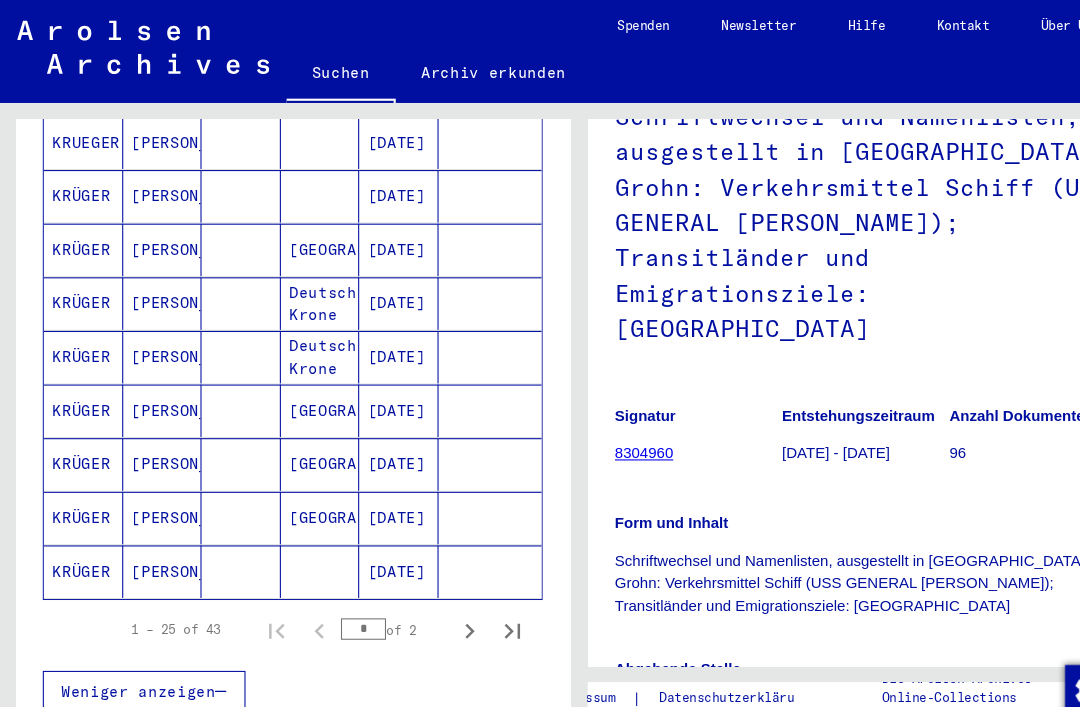 scroll, scrollTop: 1126, scrollLeft: 0, axis: vertical 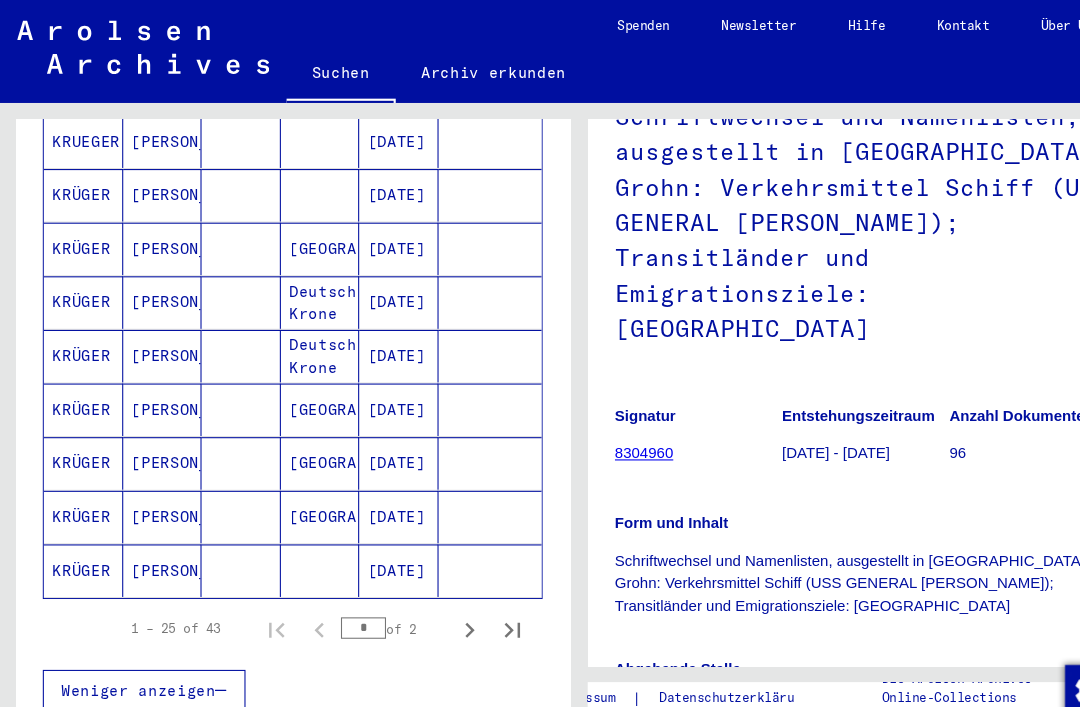 click at bounding box center (438, 587) 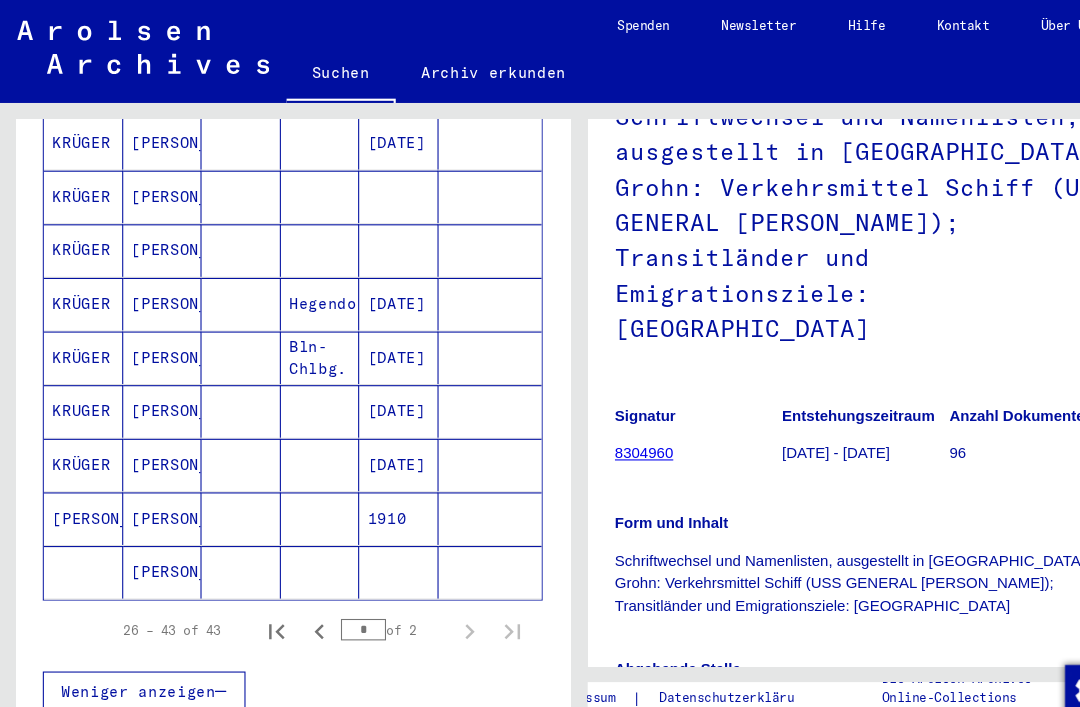 scroll, scrollTop: 774, scrollLeft: 0, axis: vertical 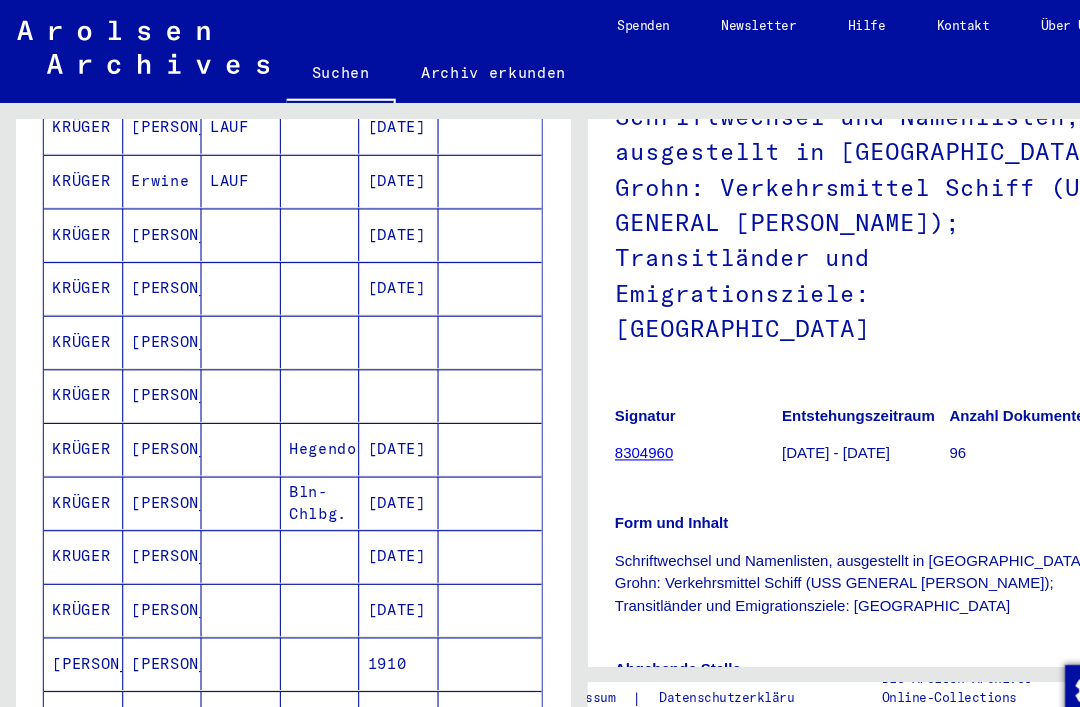 click on "[DATE]" at bounding box center [372, 318] 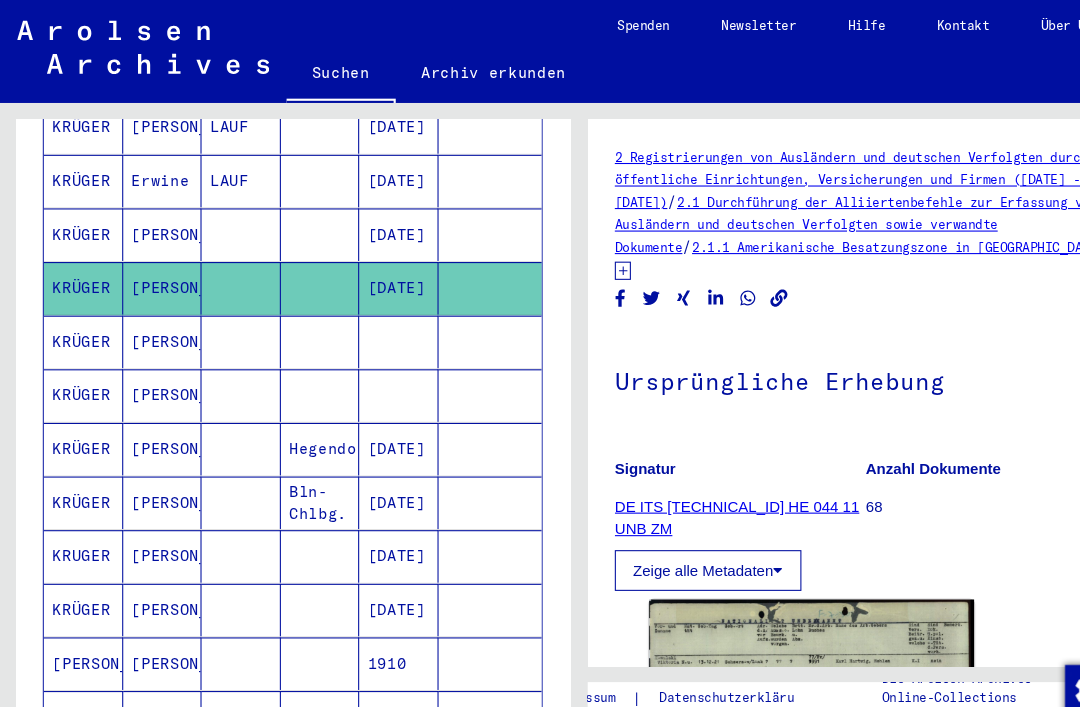 scroll, scrollTop: 0, scrollLeft: 0, axis: both 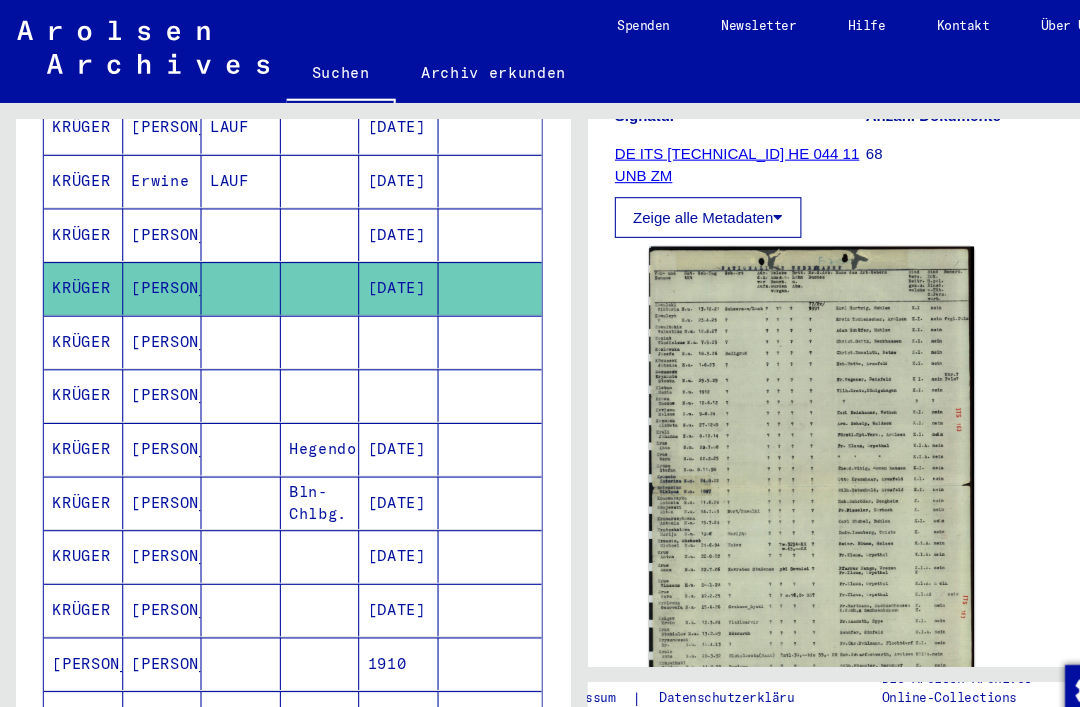 click 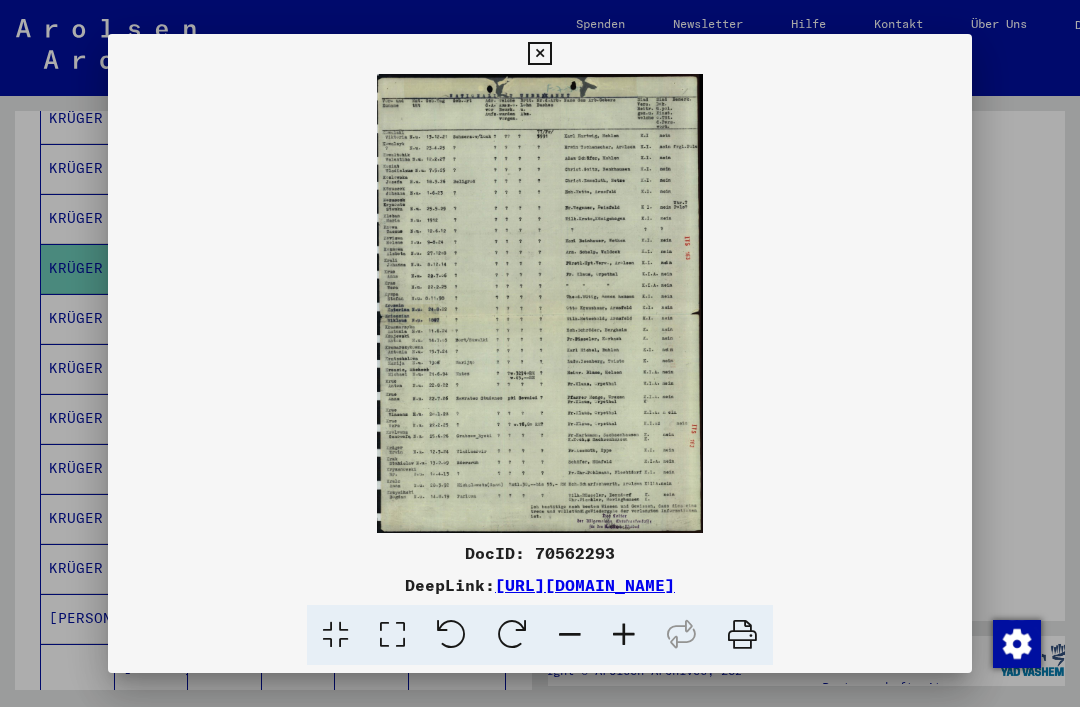 click at bounding box center (539, 54) 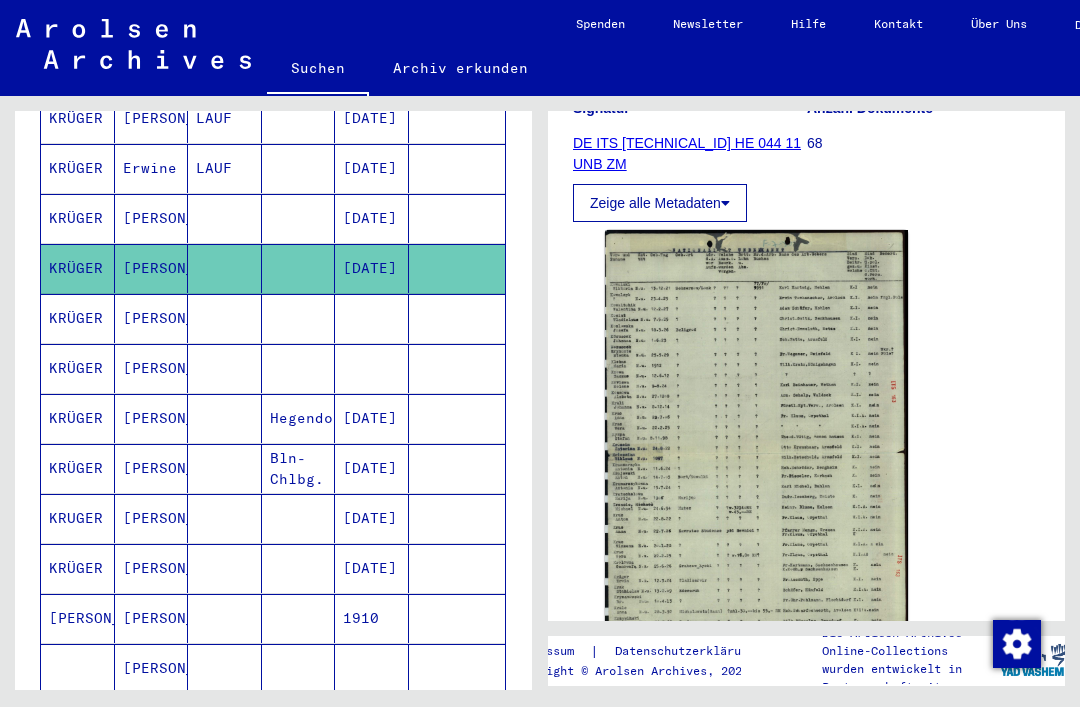 click at bounding box center [299, 368] 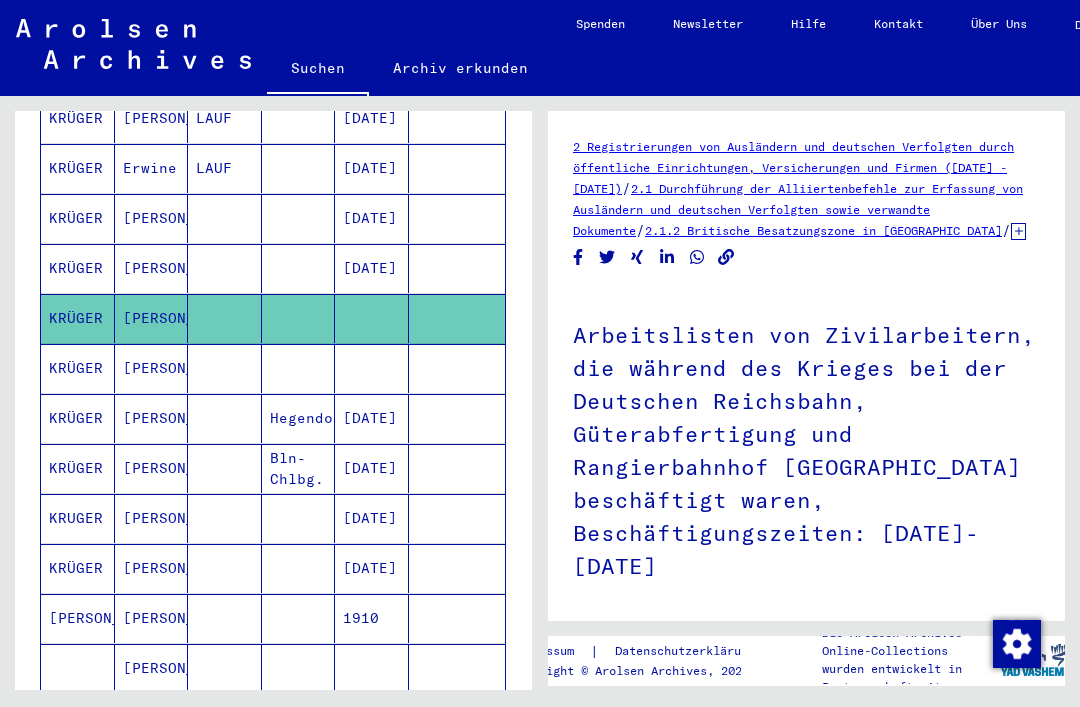 scroll, scrollTop: 0, scrollLeft: 0, axis: both 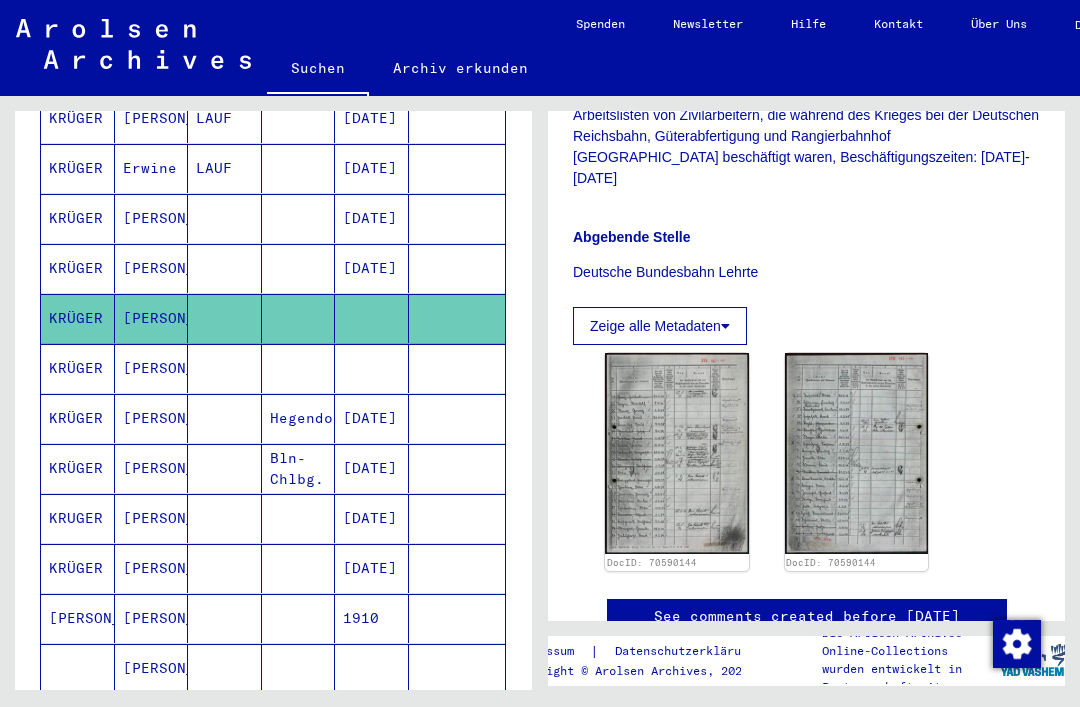 click 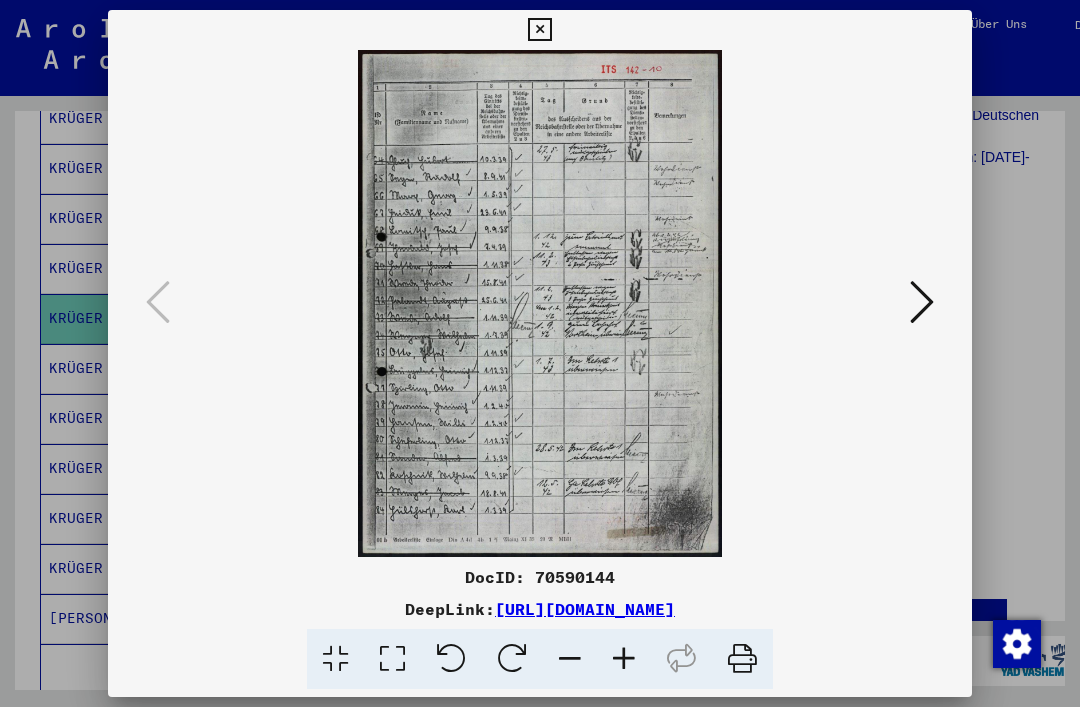 click at bounding box center (540, 353) 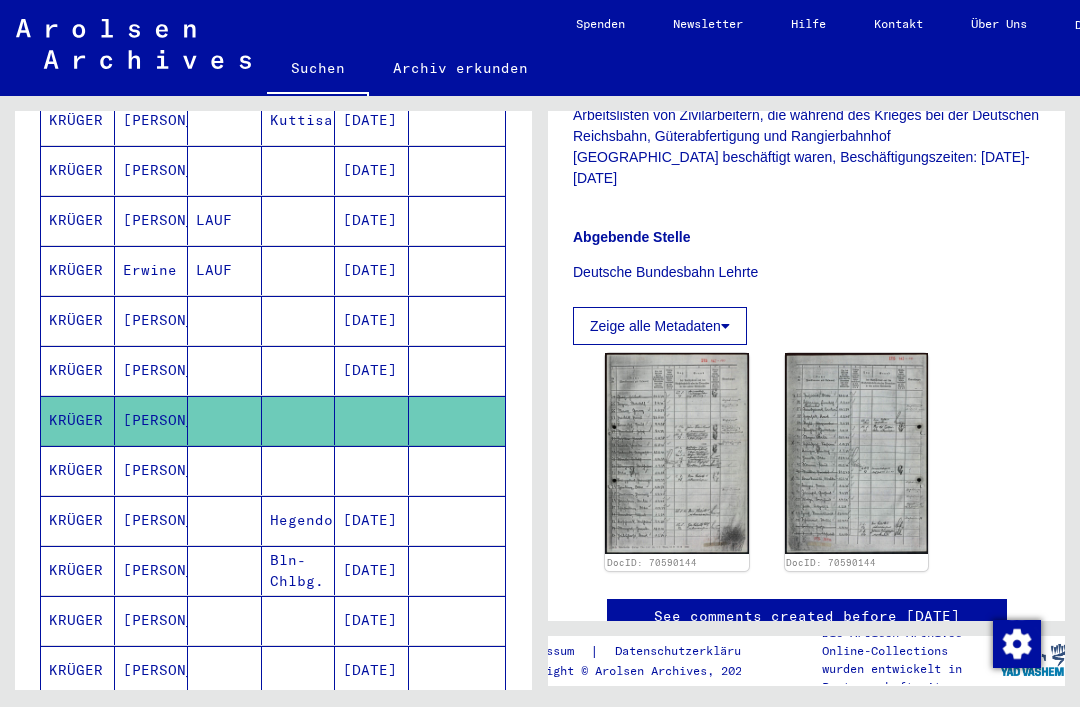 scroll, scrollTop: 525, scrollLeft: 0, axis: vertical 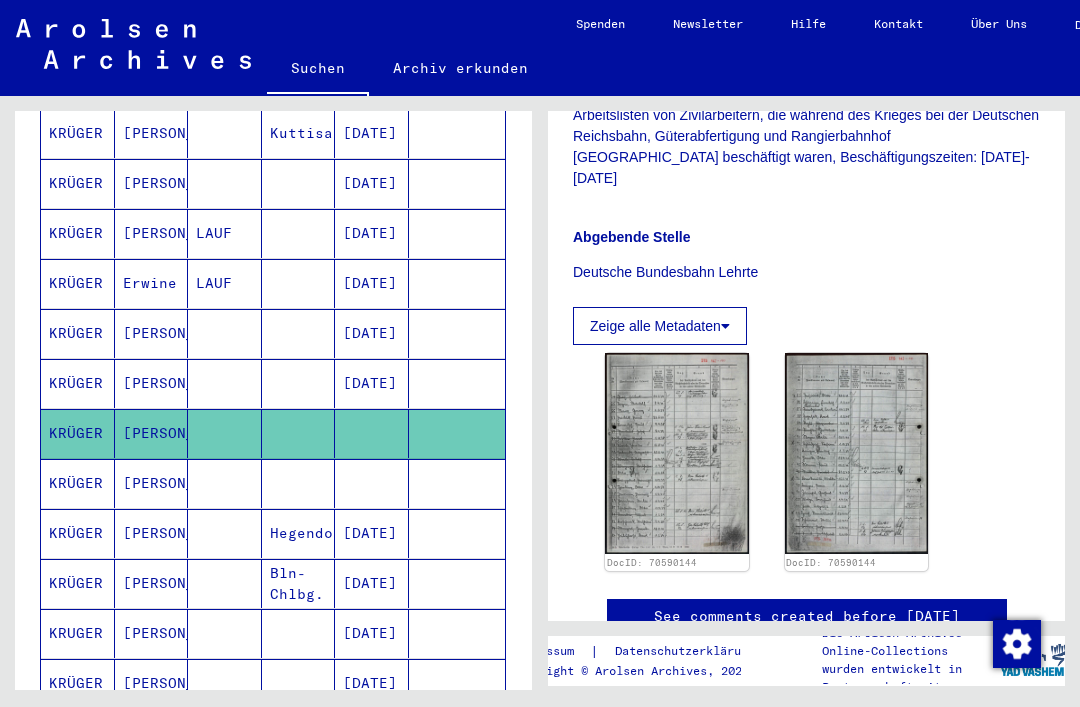 click on "[DATE]" at bounding box center (372, 383) 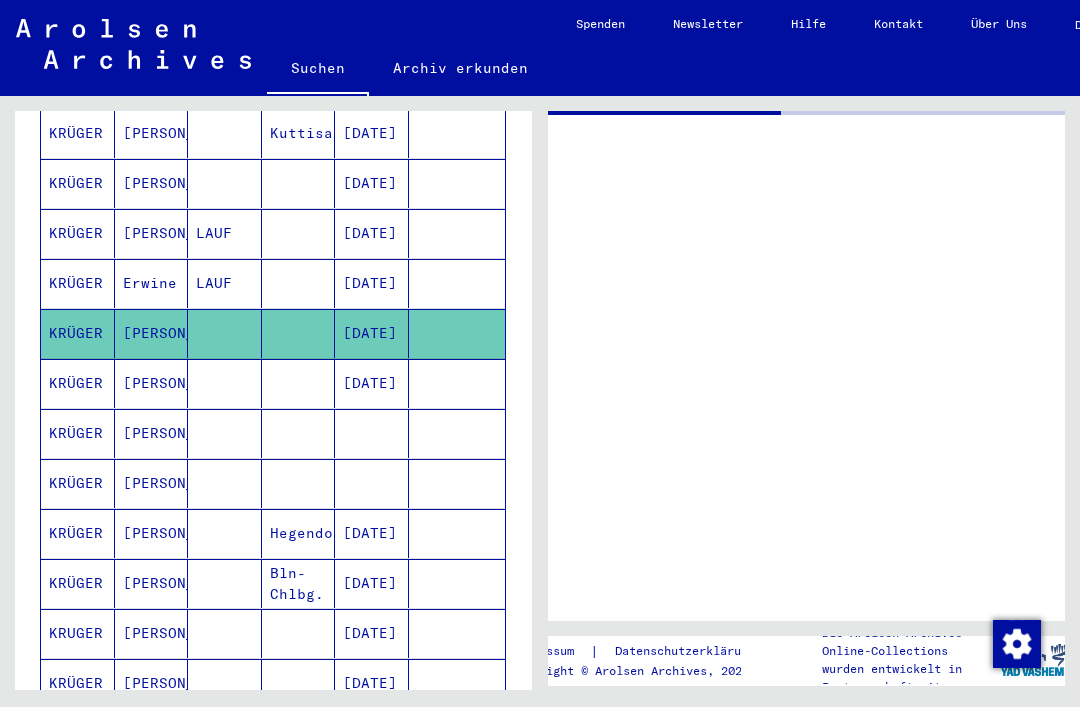 scroll, scrollTop: 0, scrollLeft: 0, axis: both 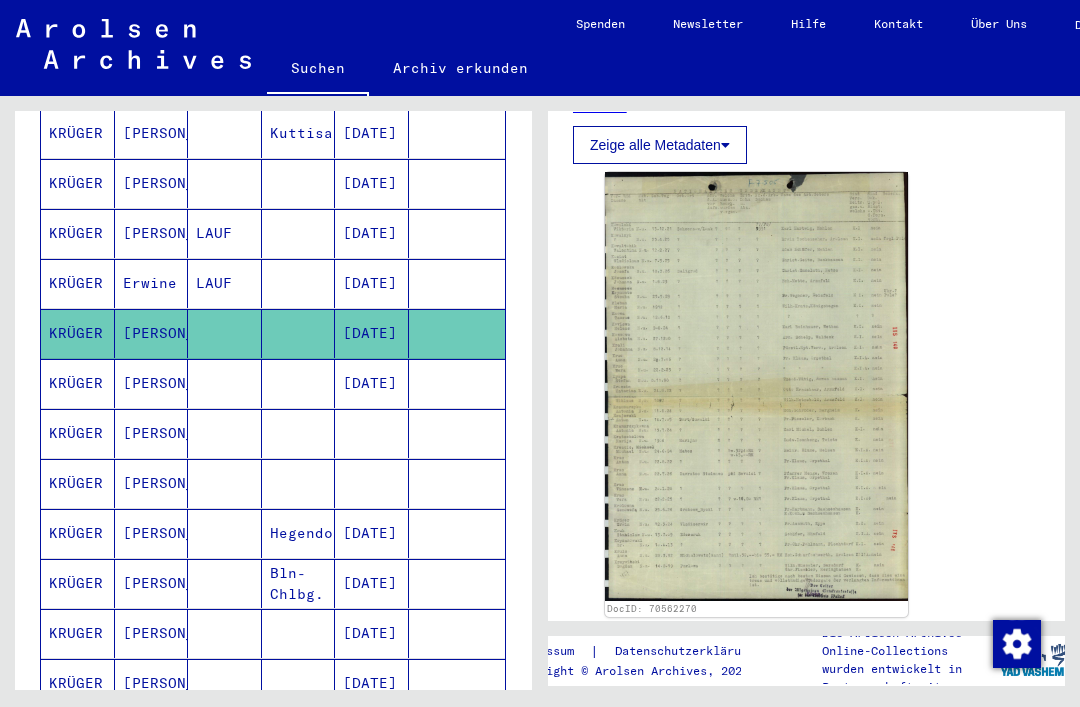 click 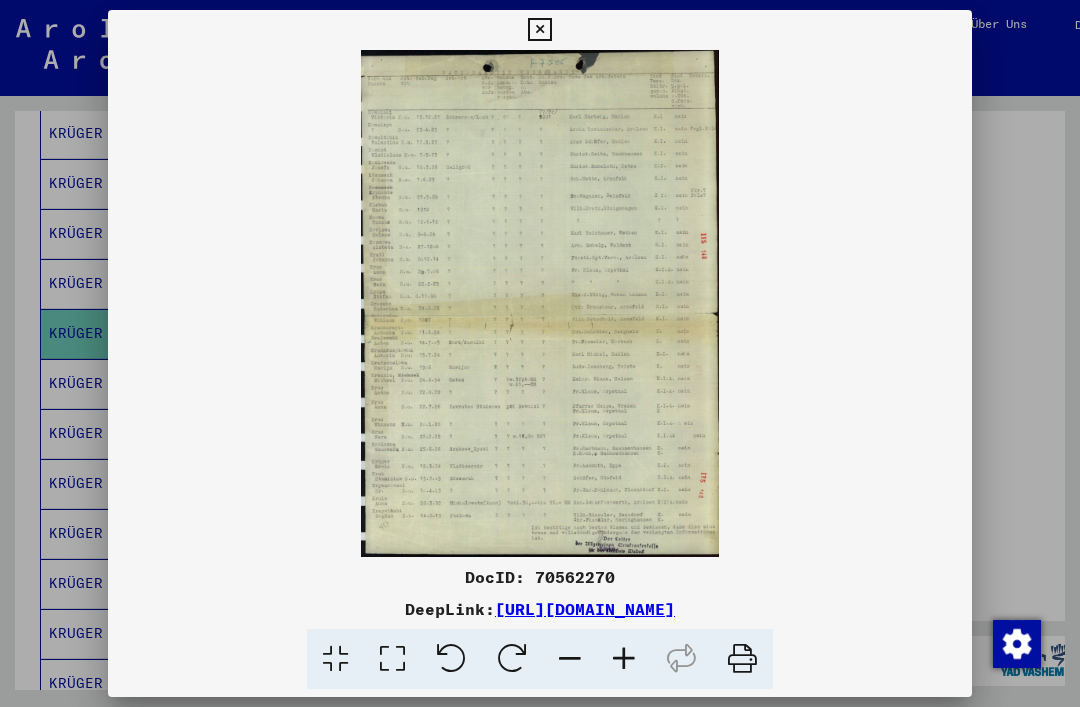 click at bounding box center (539, 30) 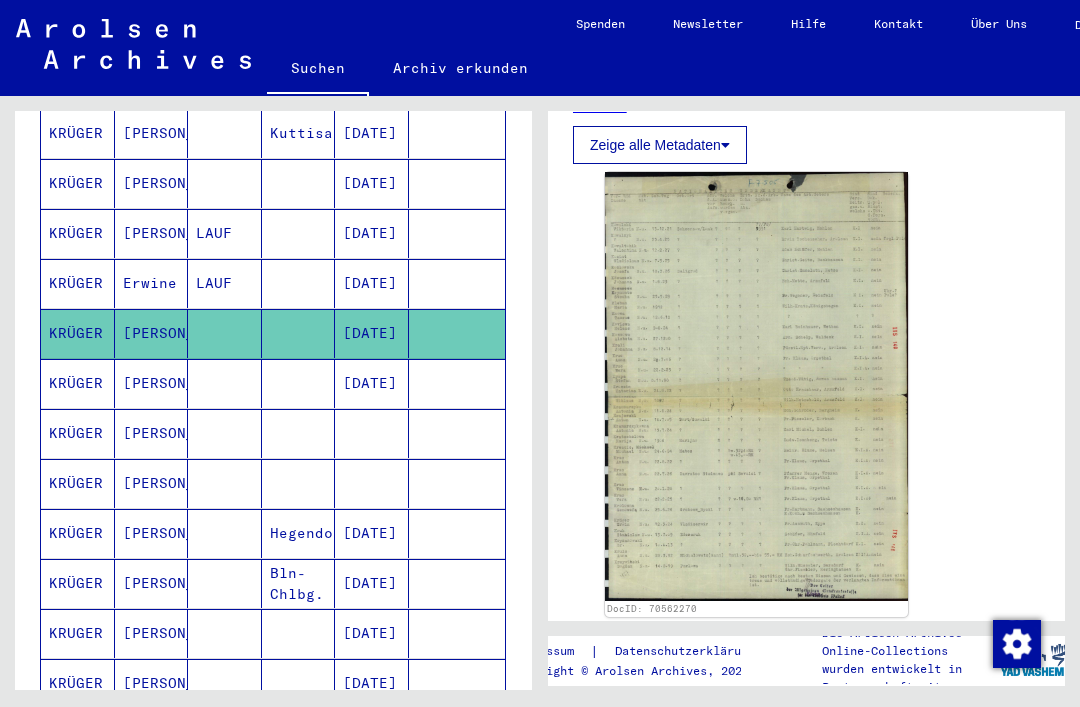 click on "[DATE]" at bounding box center [372, 433] 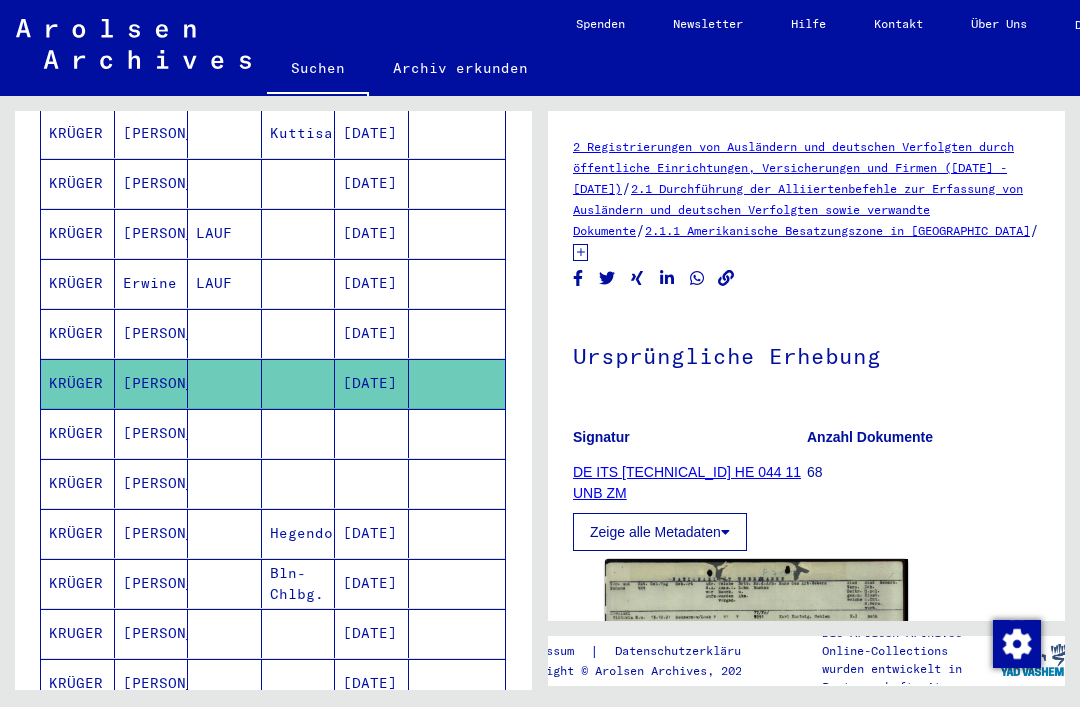 scroll, scrollTop: 0, scrollLeft: 0, axis: both 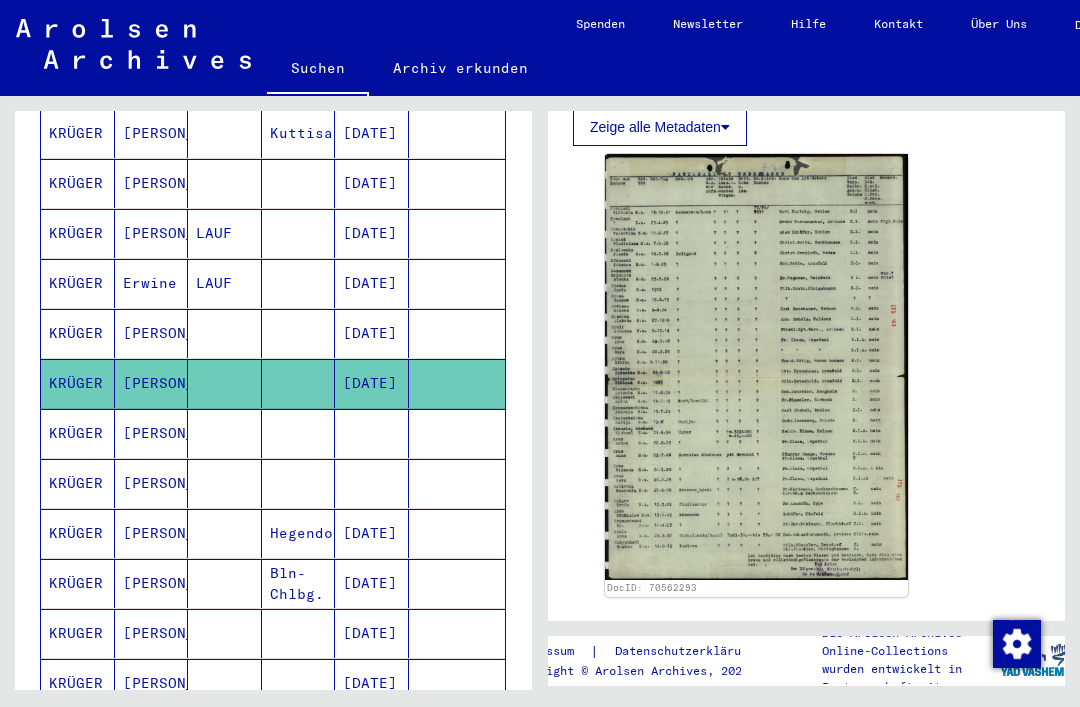 click 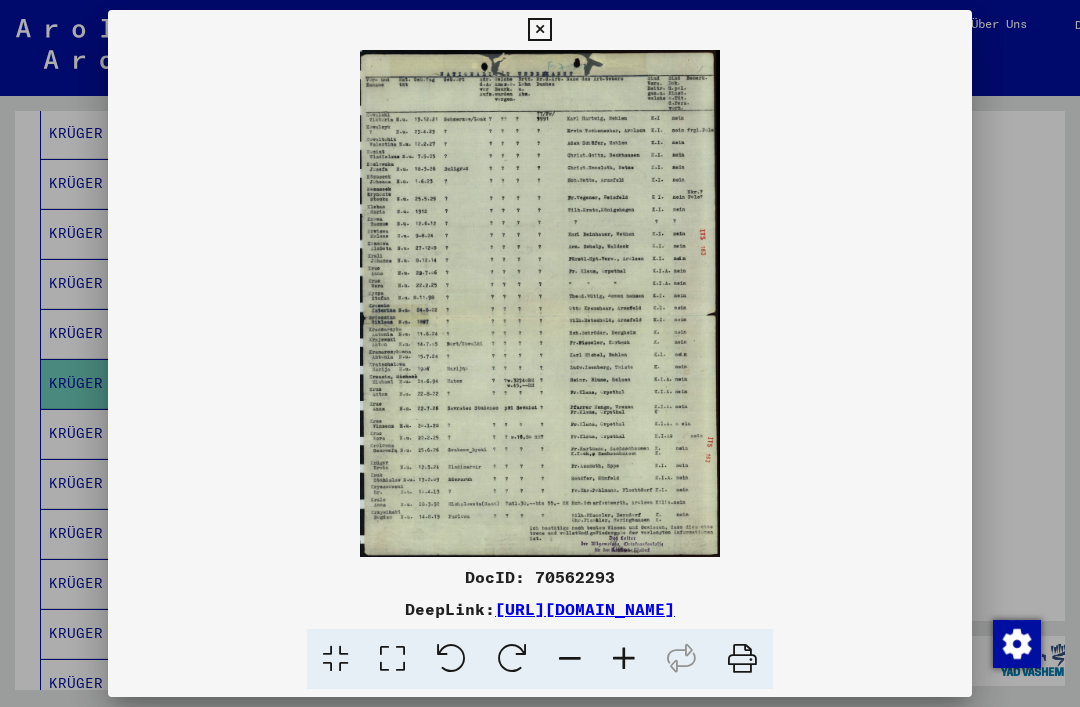 click at bounding box center (540, 303) 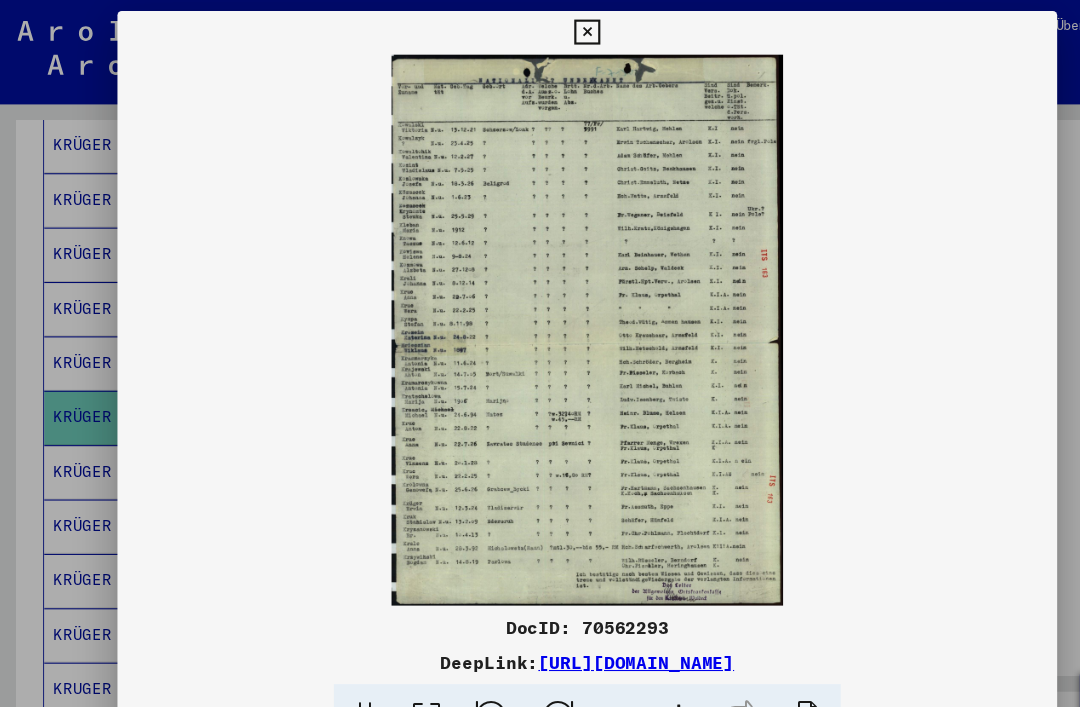 click at bounding box center (539, 30) 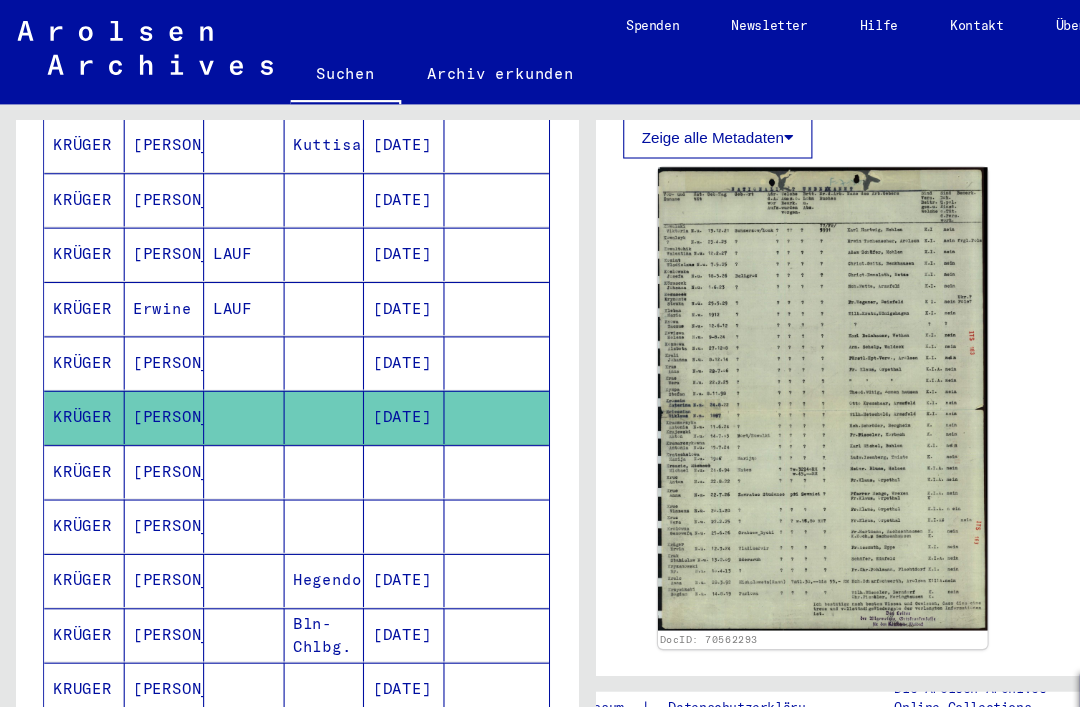 click at bounding box center [225, 483] 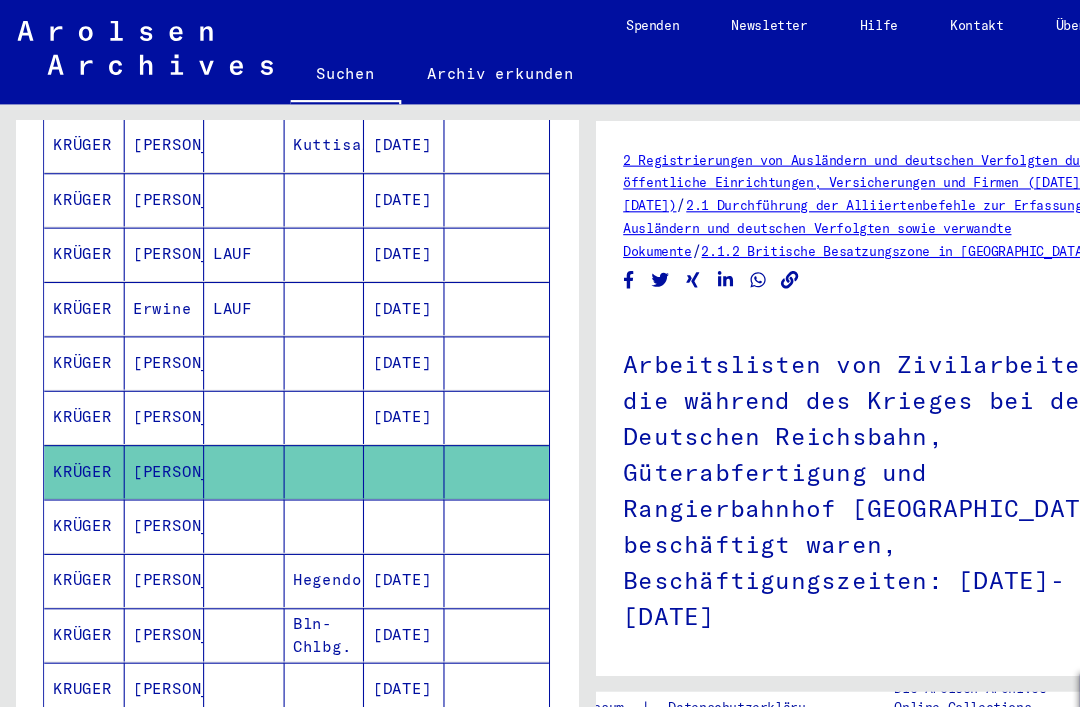 scroll, scrollTop: 0, scrollLeft: 0, axis: both 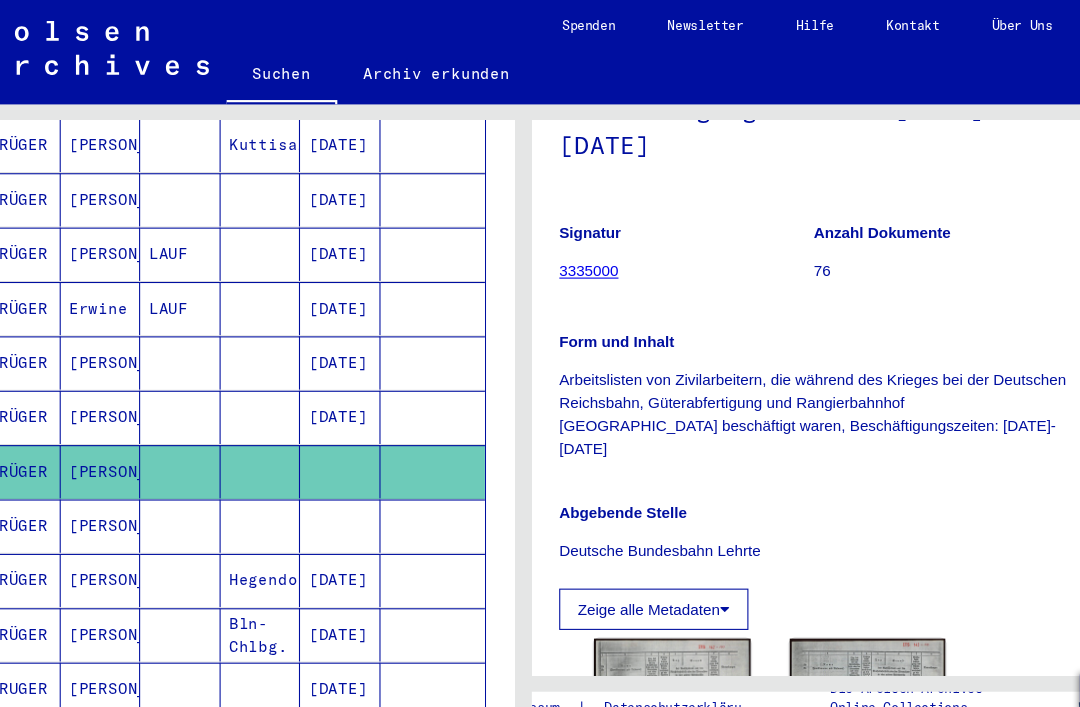 click at bounding box center [240, 533] 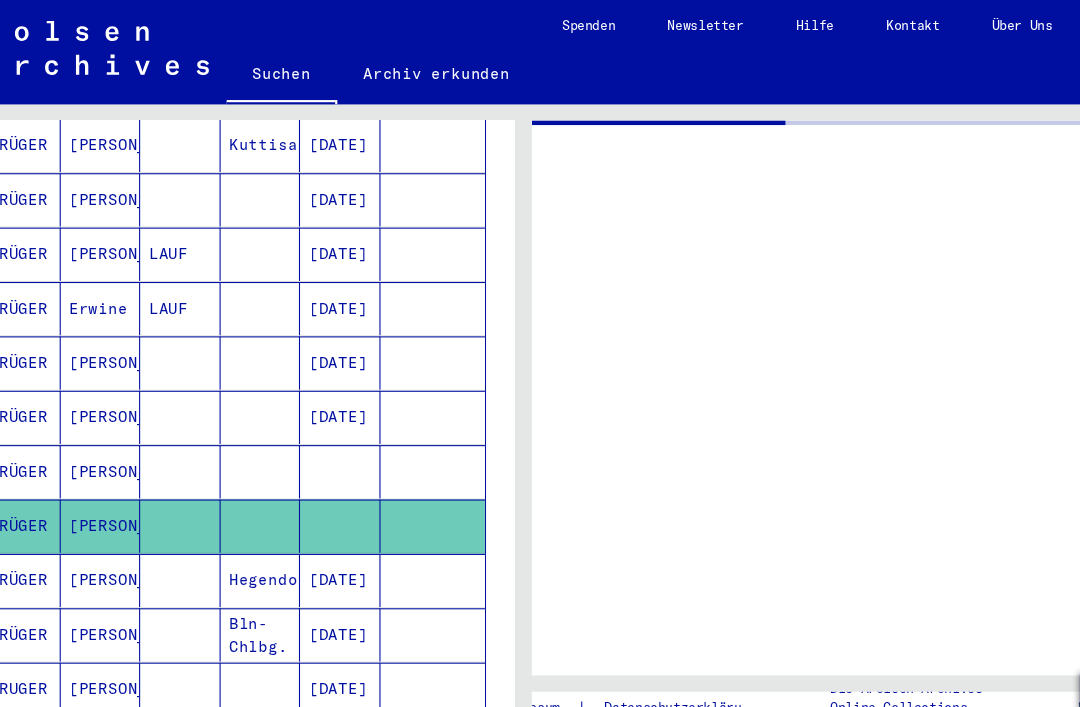 scroll, scrollTop: 0, scrollLeft: 0, axis: both 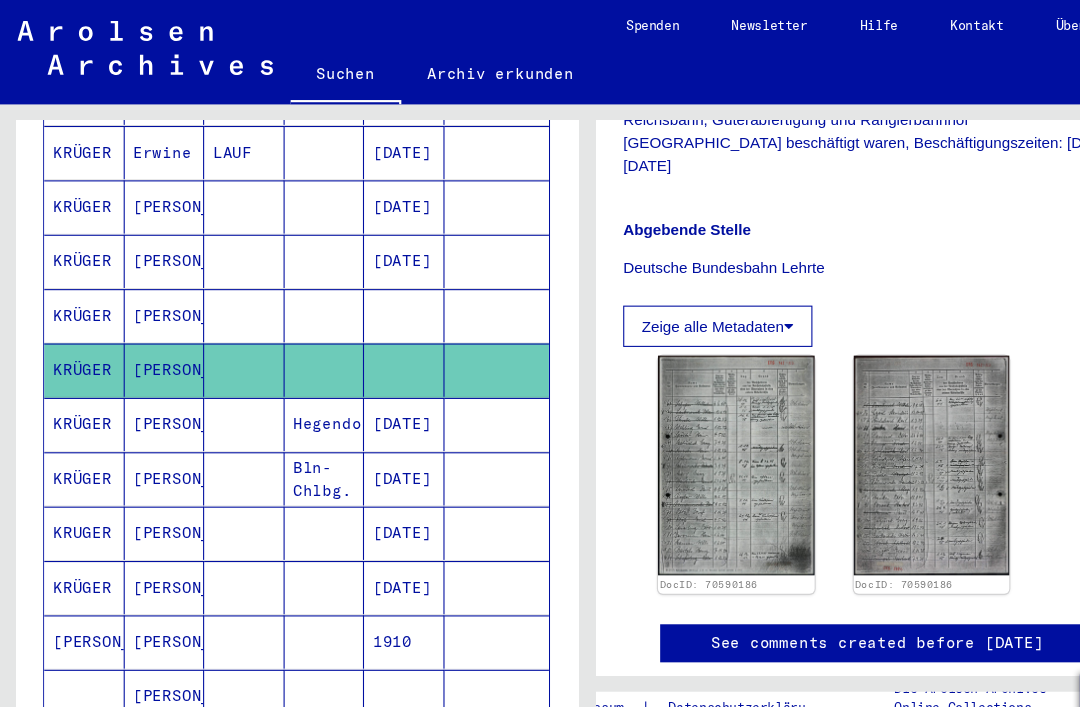 click on "[DATE]" at bounding box center (372, 540) 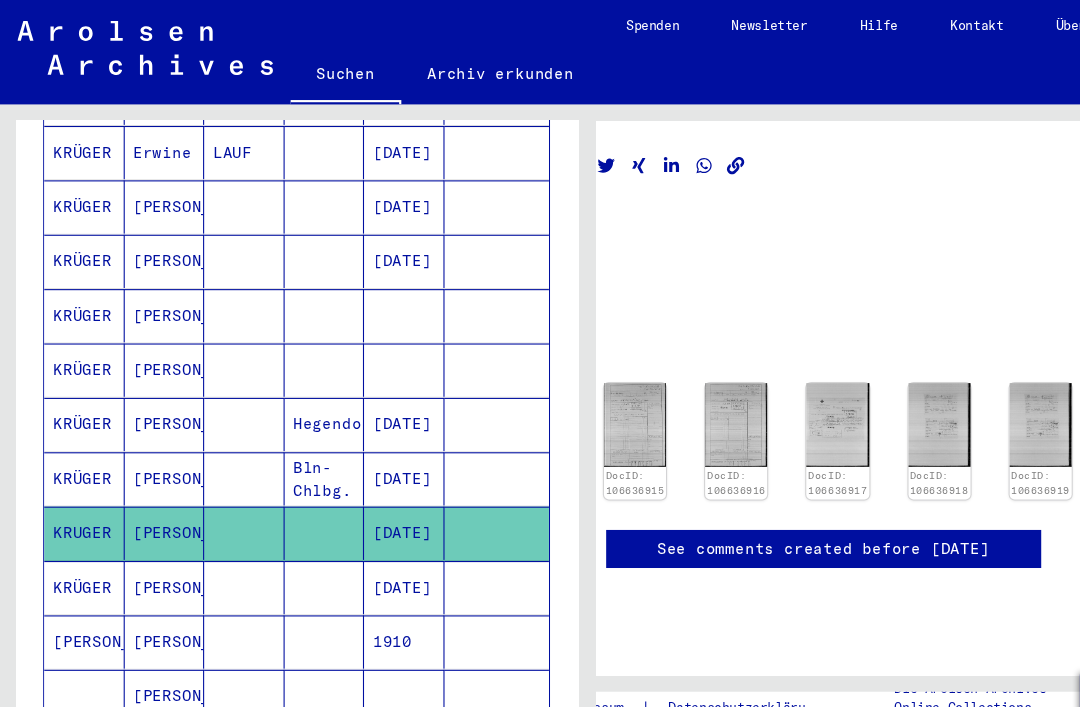 scroll, scrollTop: 0, scrollLeft: 49, axis: horizontal 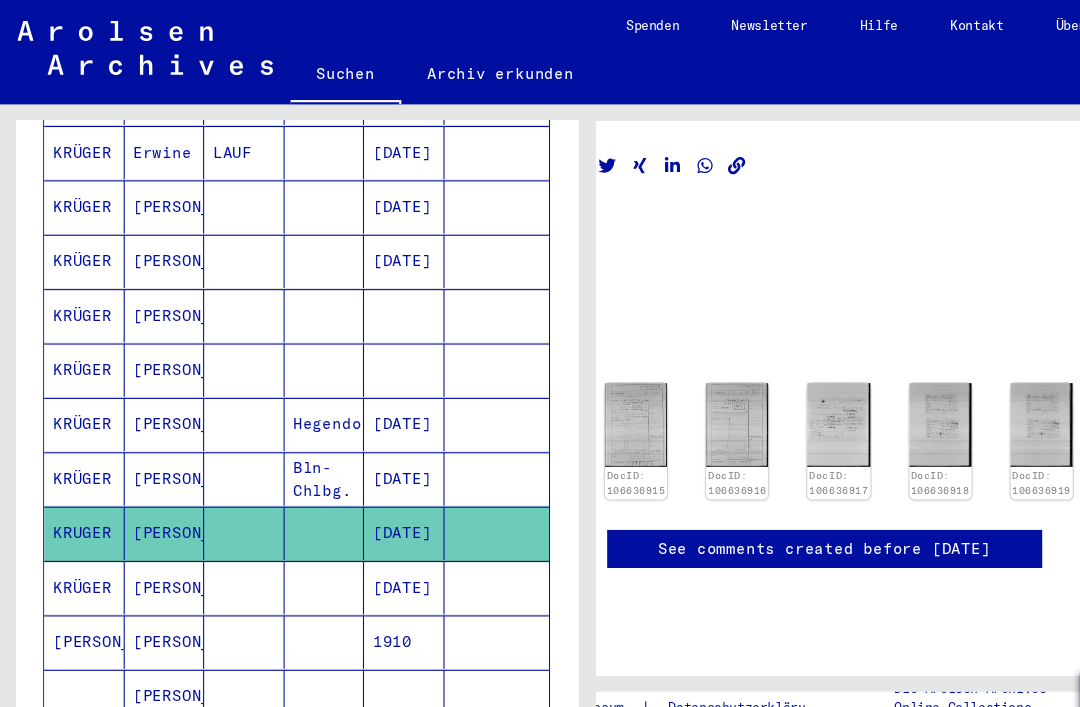 click 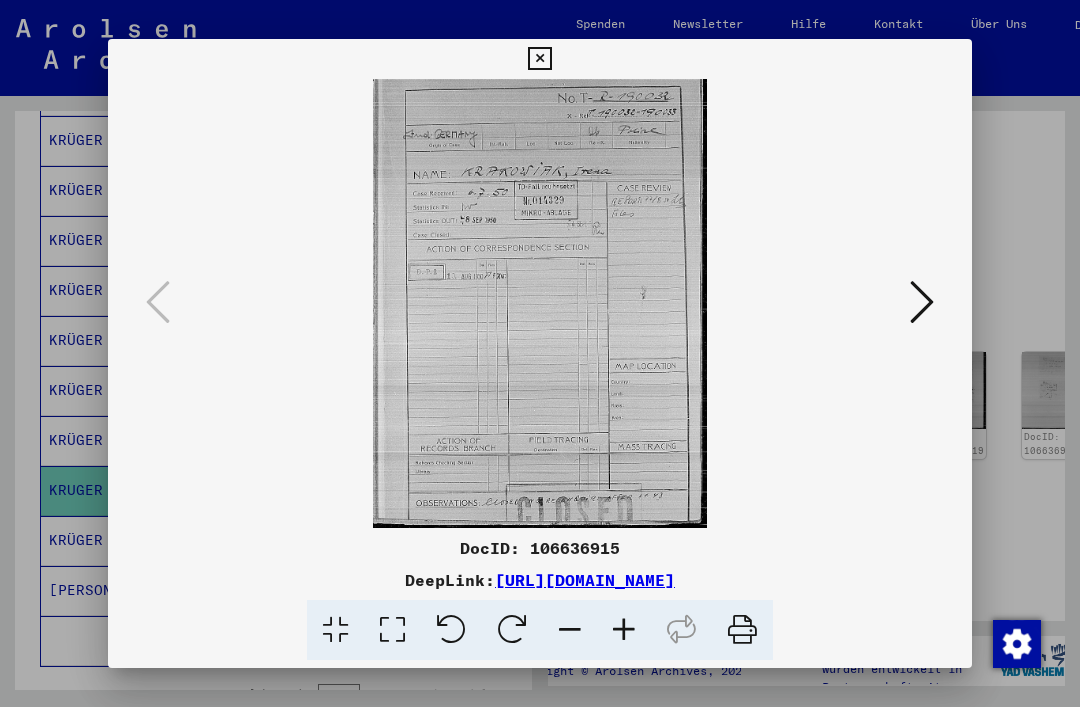 click at bounding box center (539, 59) 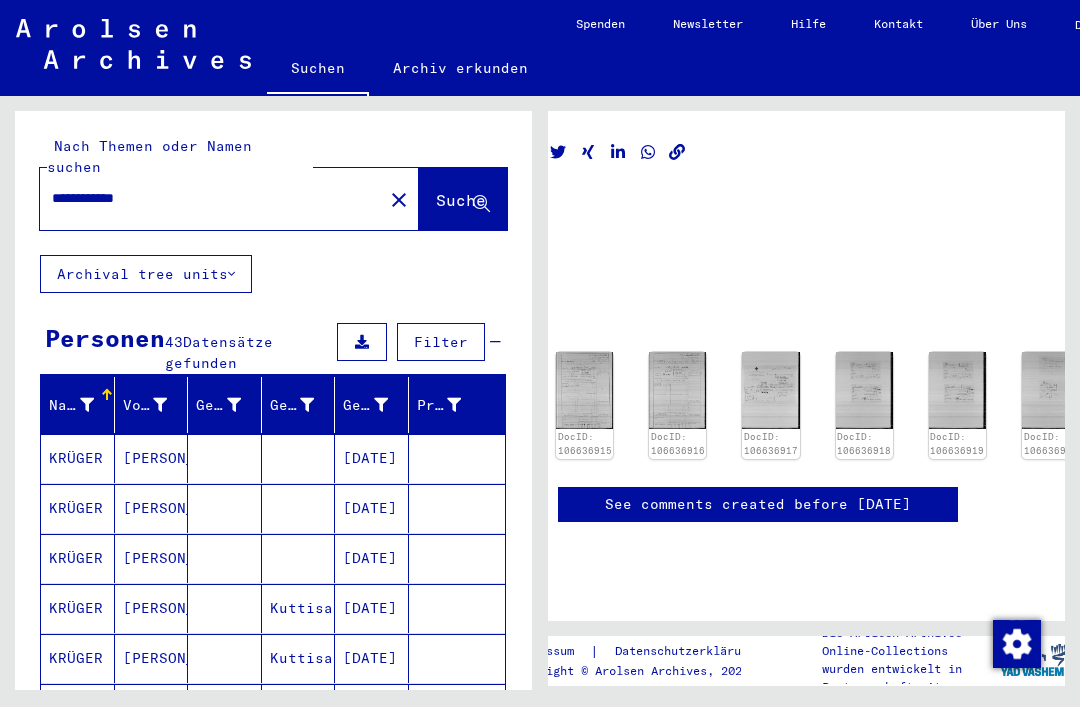 scroll, scrollTop: 0, scrollLeft: 0, axis: both 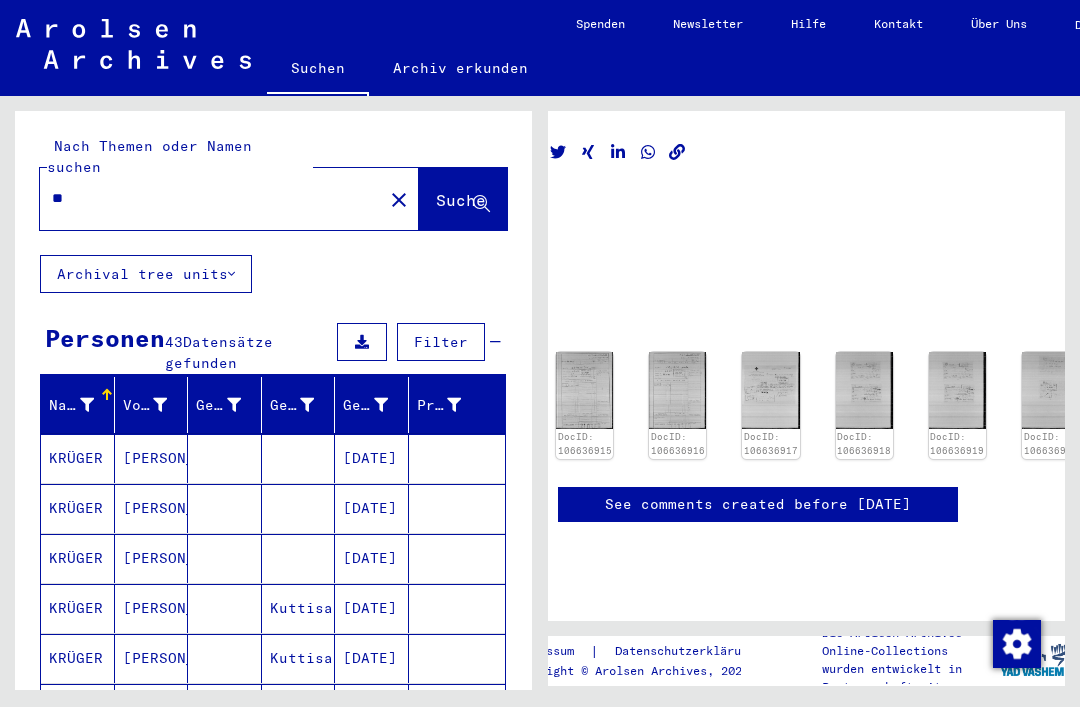 type on "*" 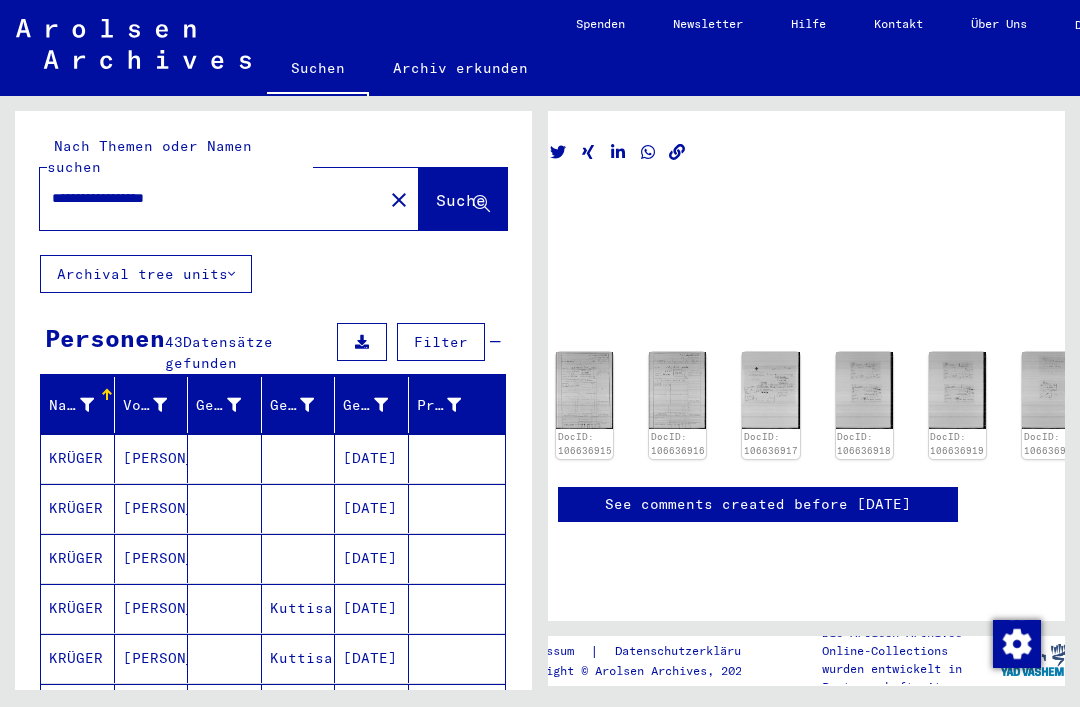 click on "Suche" 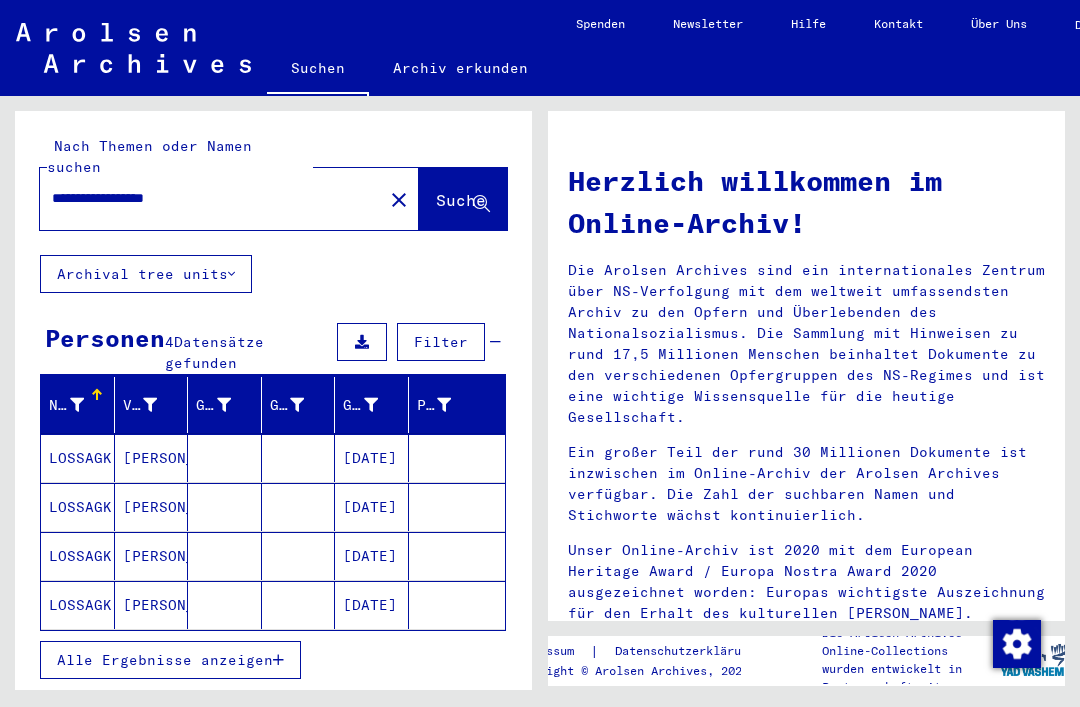 click on "LOSSAGK" 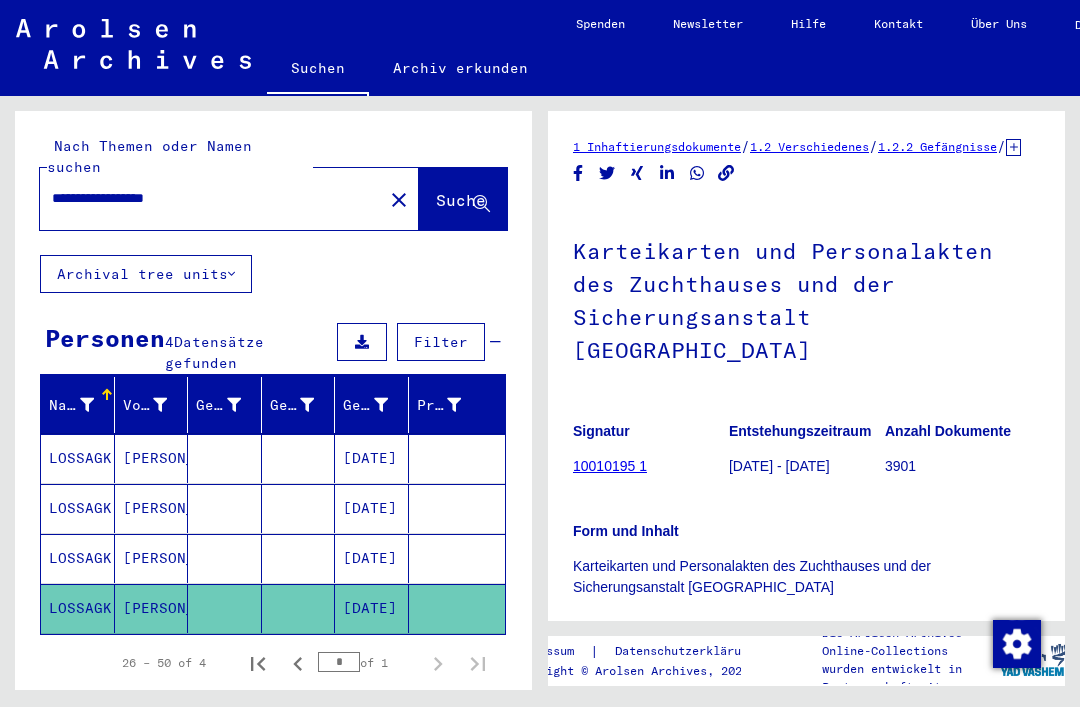 scroll, scrollTop: 0, scrollLeft: 0, axis: both 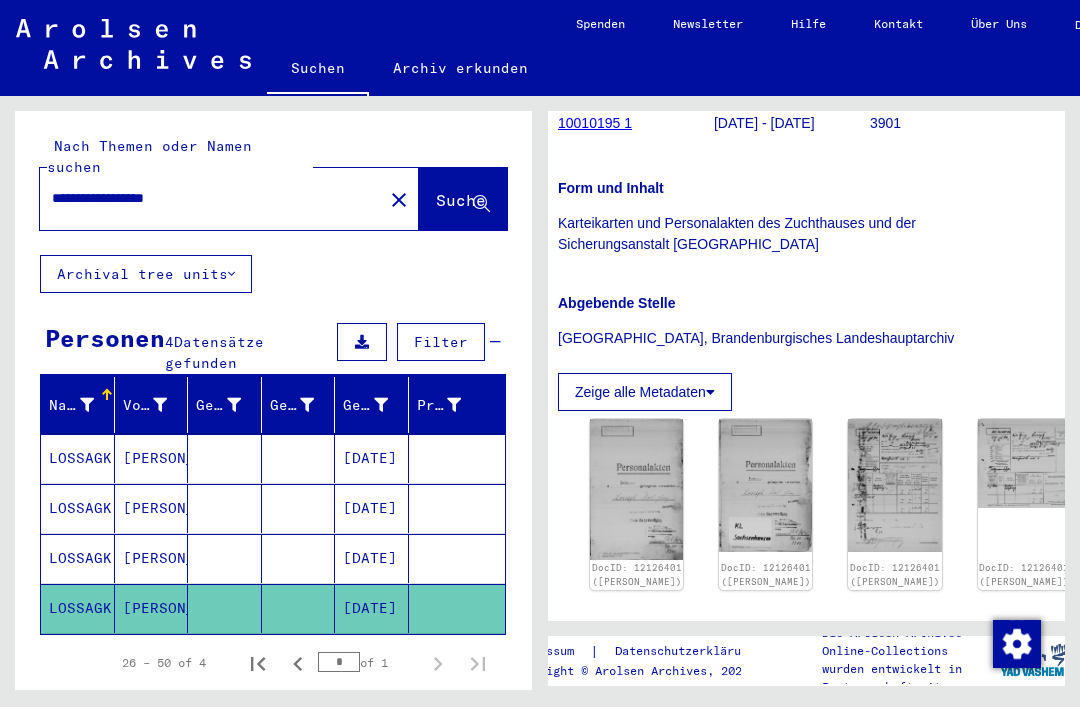click 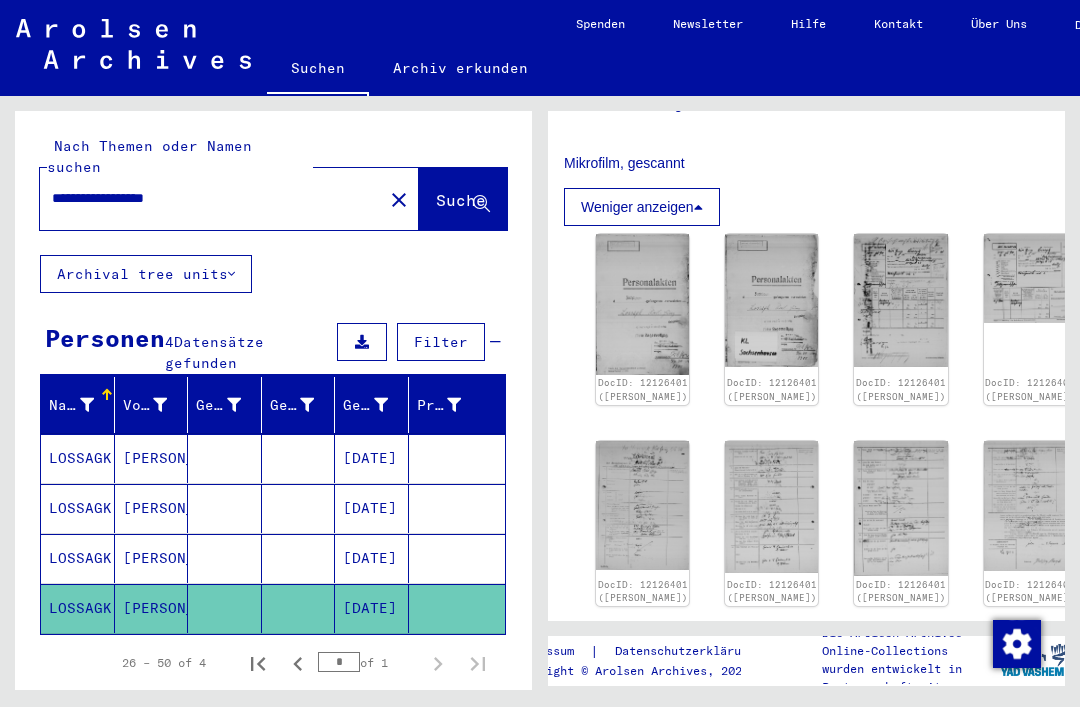 scroll, scrollTop: 673, scrollLeft: 7, axis: both 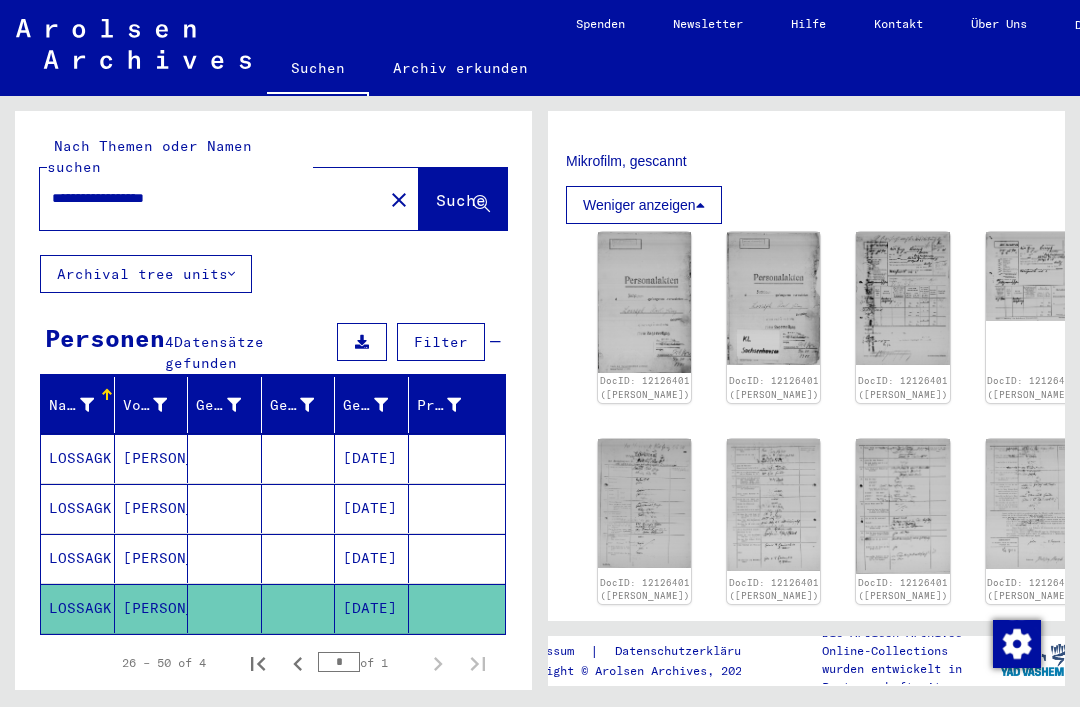 click 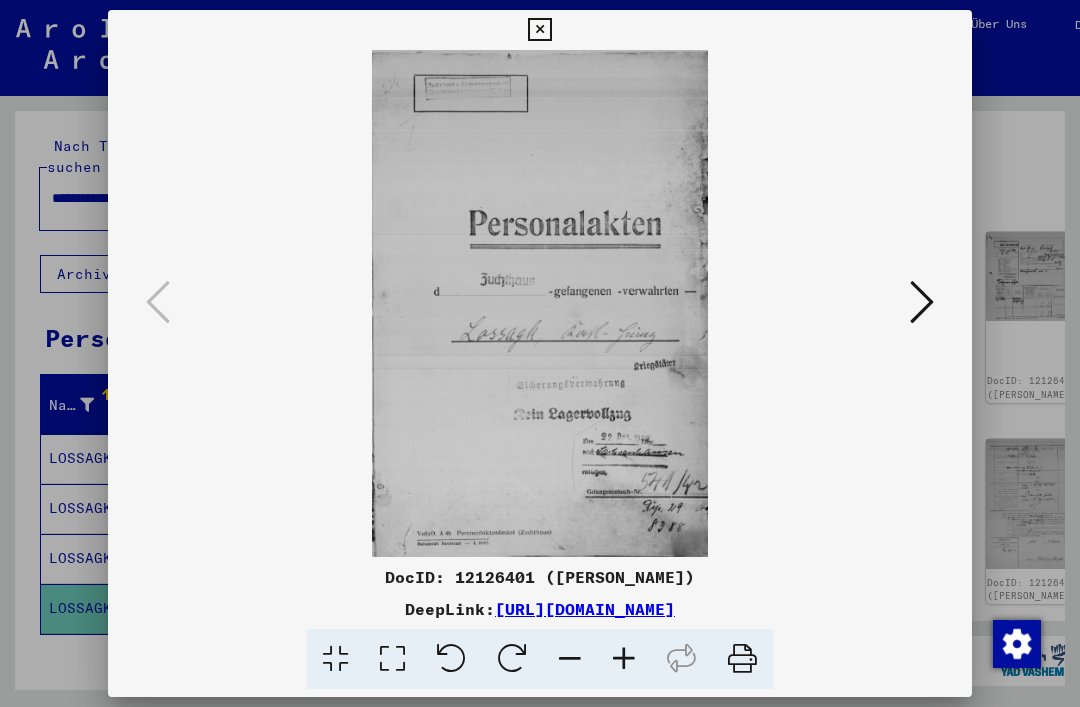click at bounding box center (922, 303) 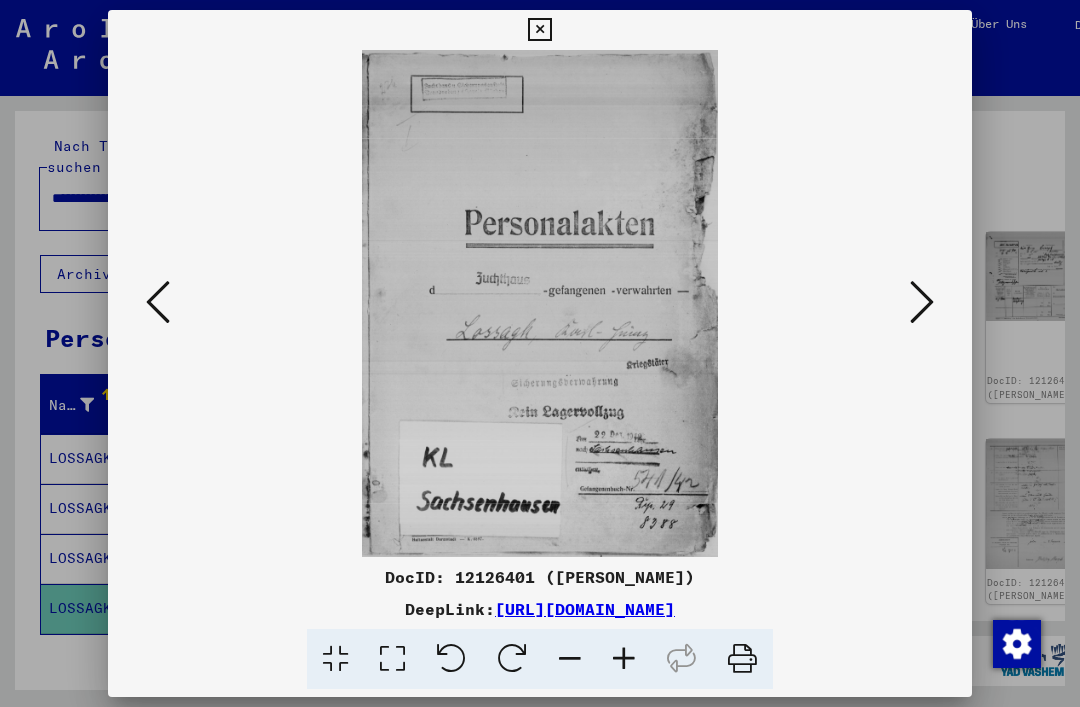 click at bounding box center (922, 302) 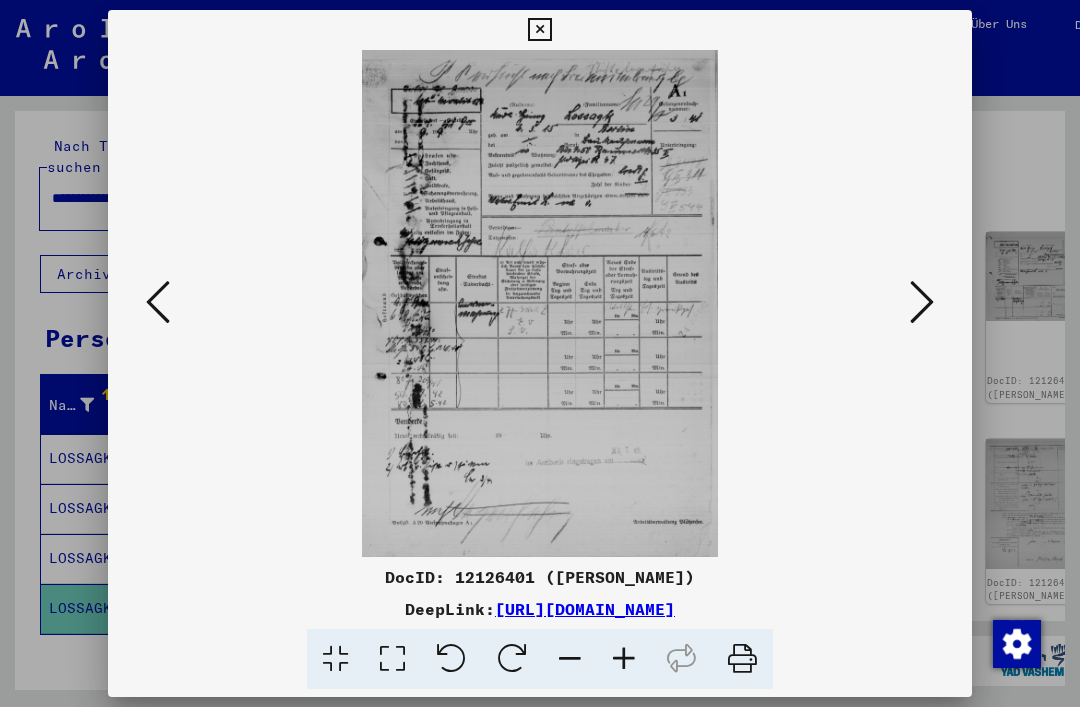 click at bounding box center [922, 302] 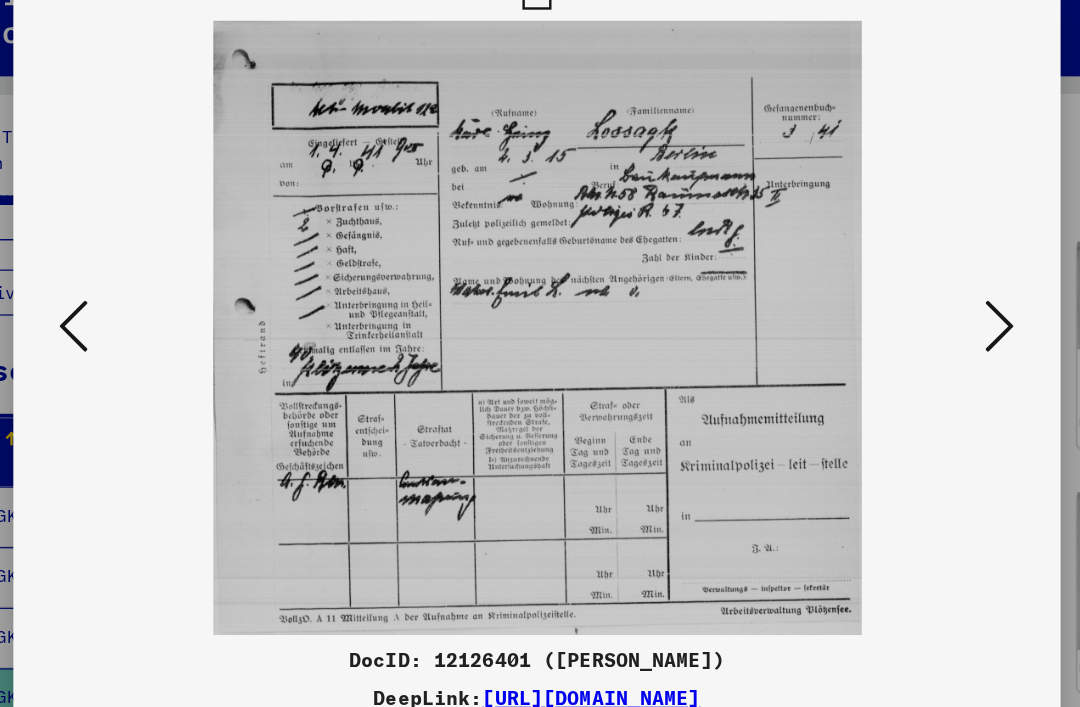 click at bounding box center [922, 302] 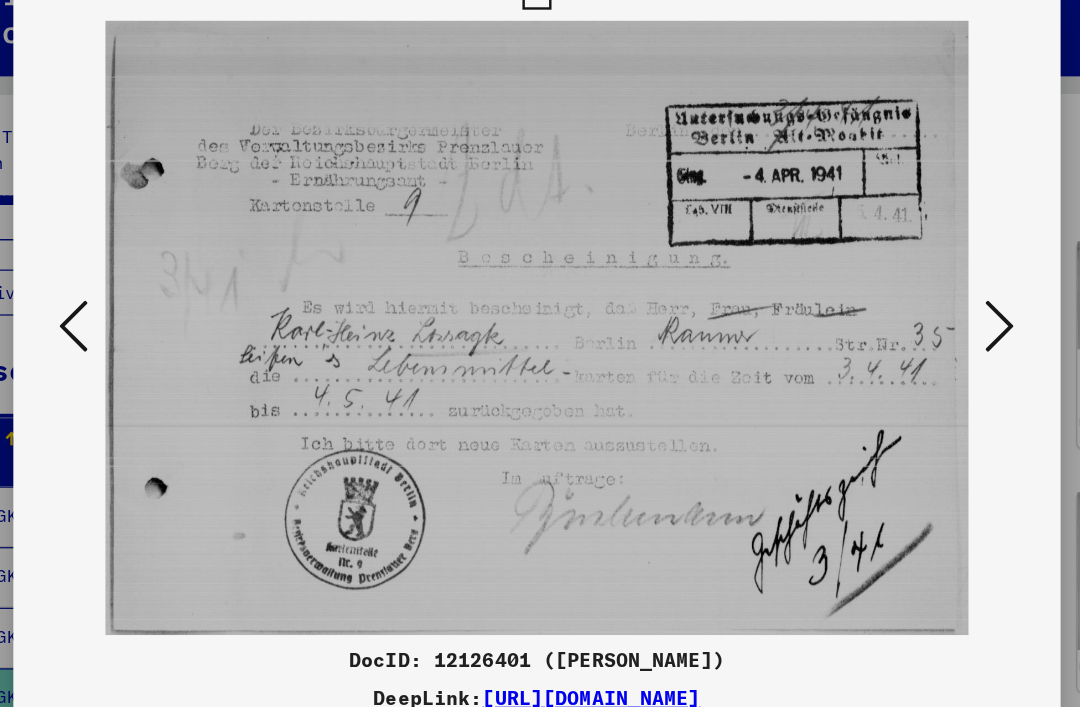 click at bounding box center [922, 302] 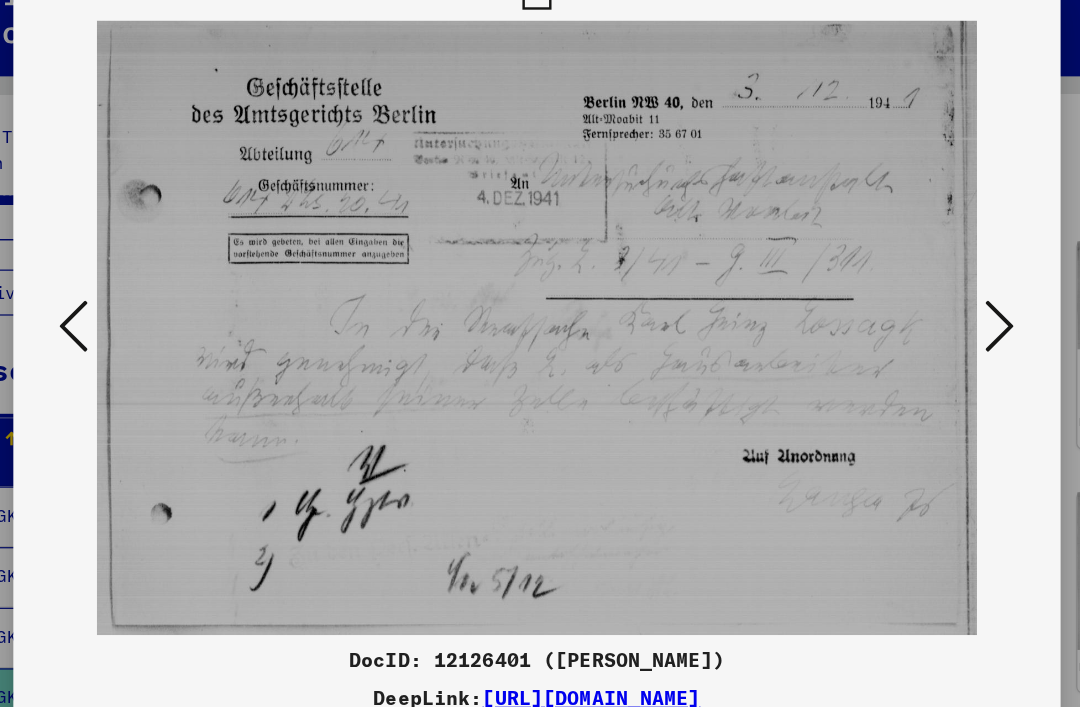 click at bounding box center [922, 302] 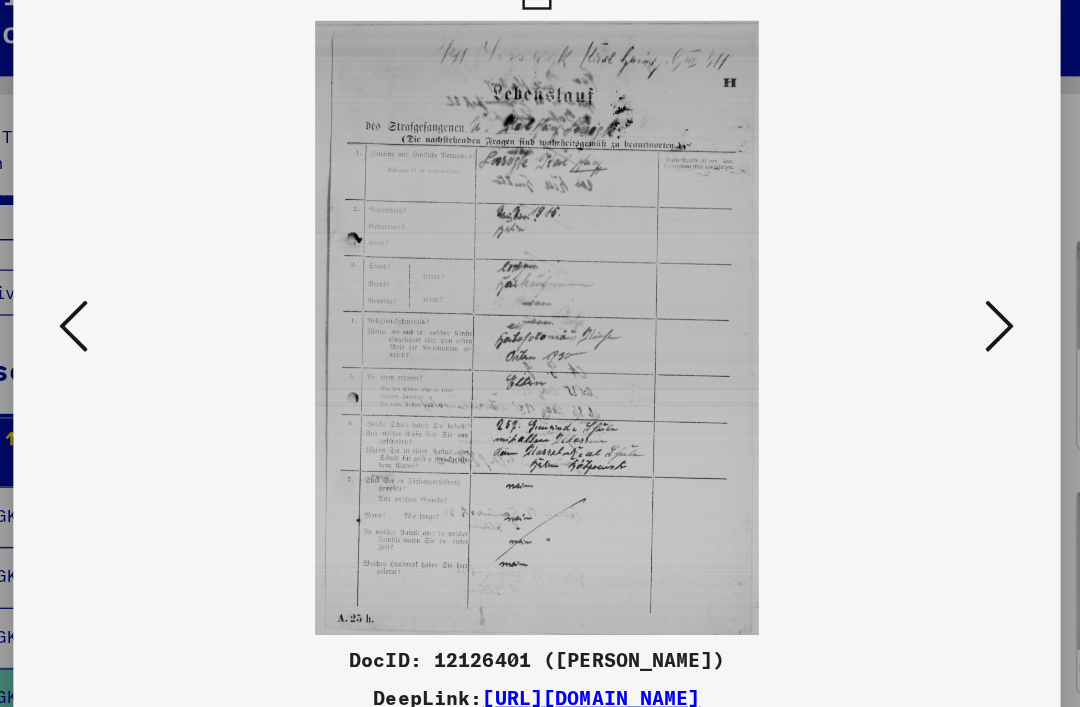 click at bounding box center [922, 302] 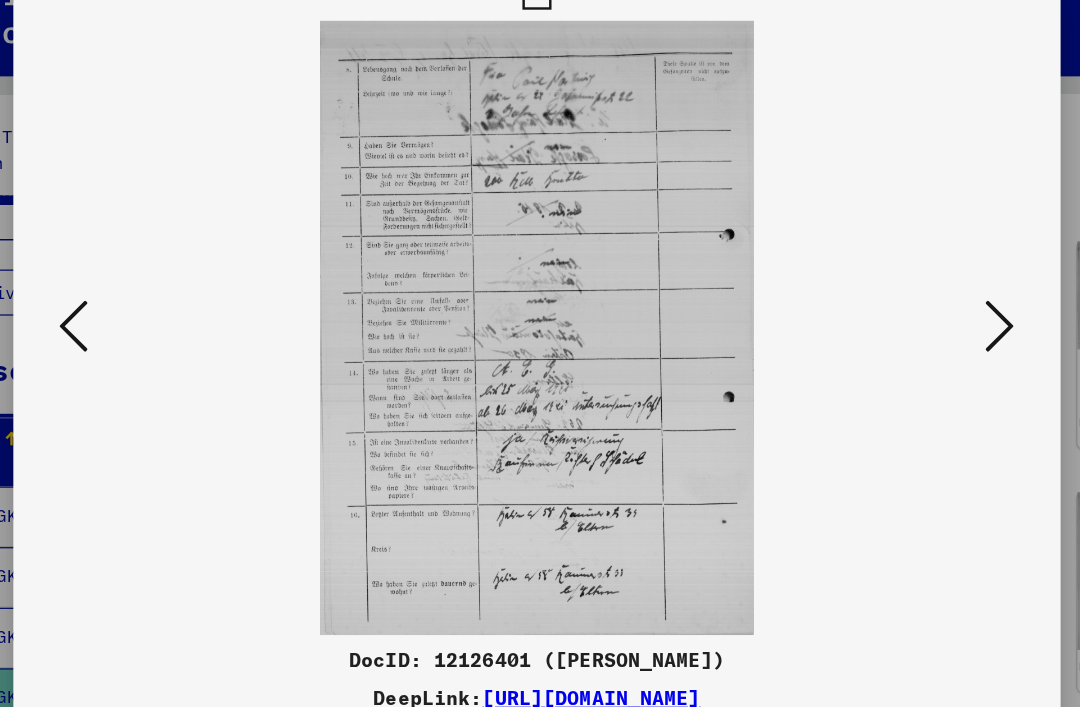 click at bounding box center (922, 302) 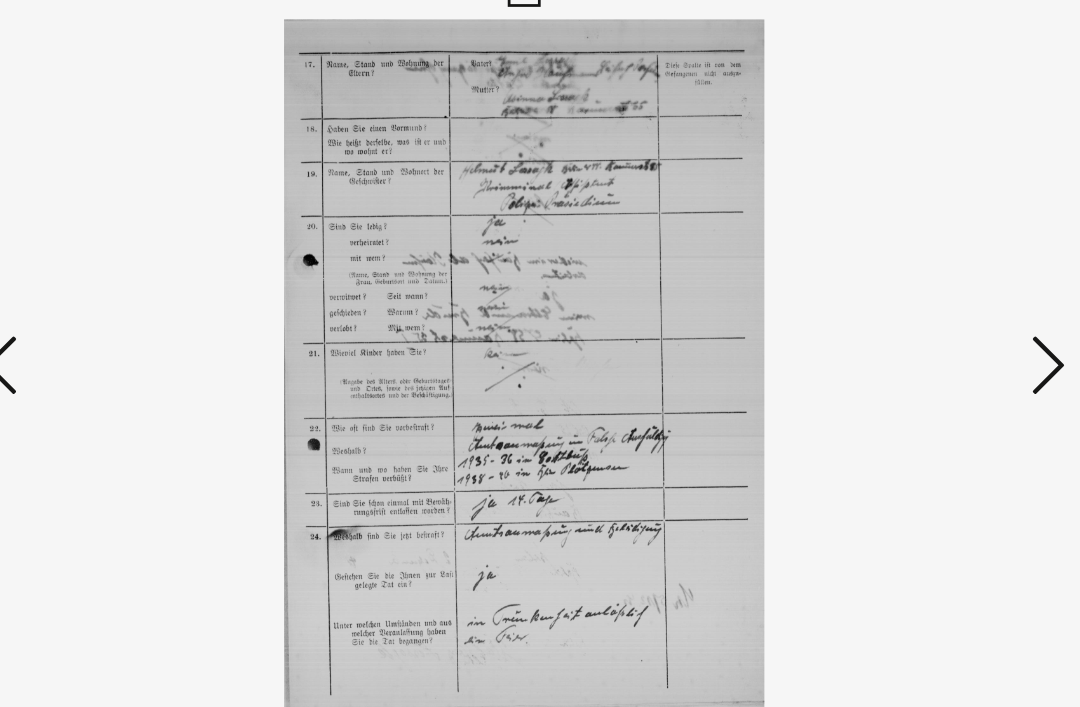 click at bounding box center (922, 303) 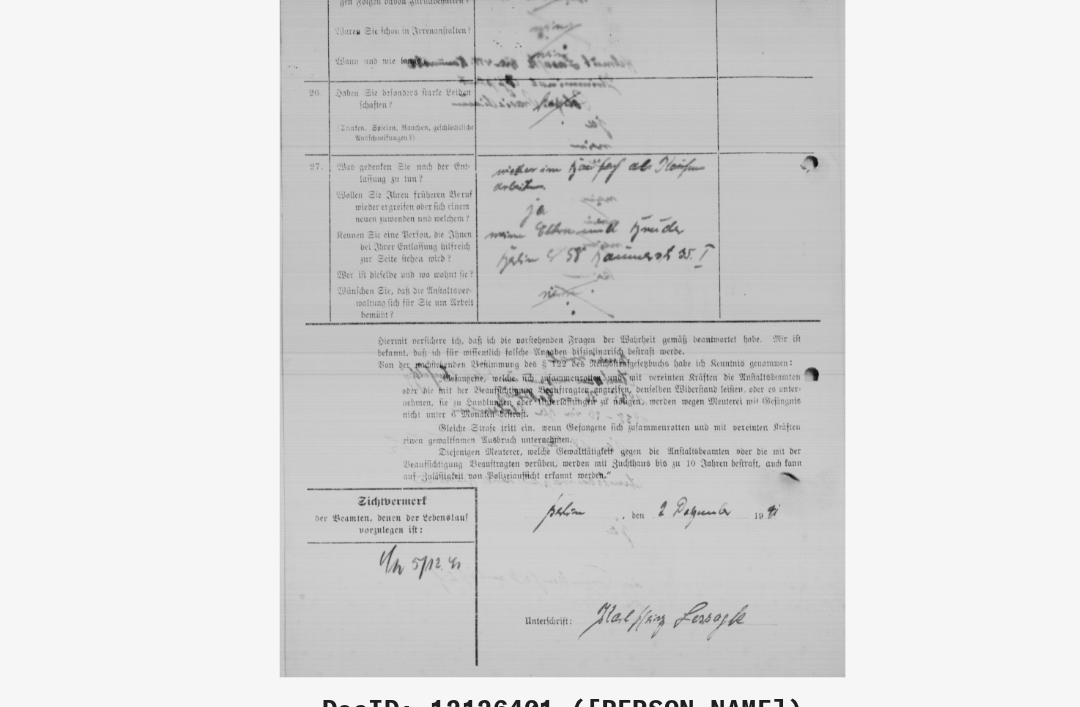 click at bounding box center (922, 302) 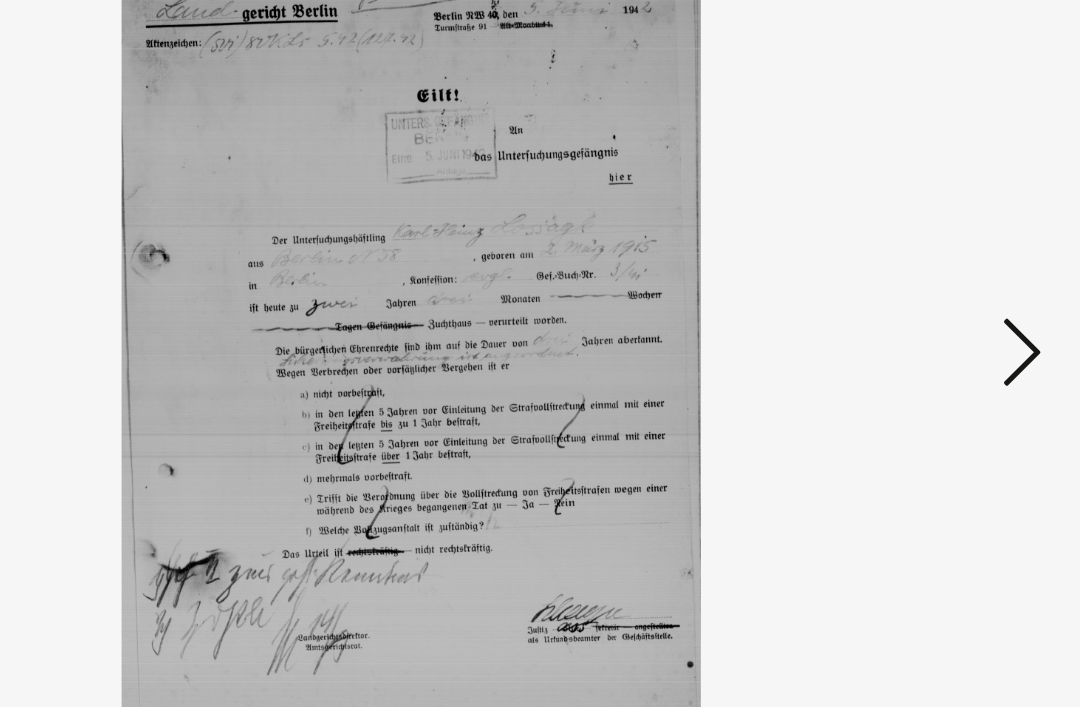 click at bounding box center (922, 302) 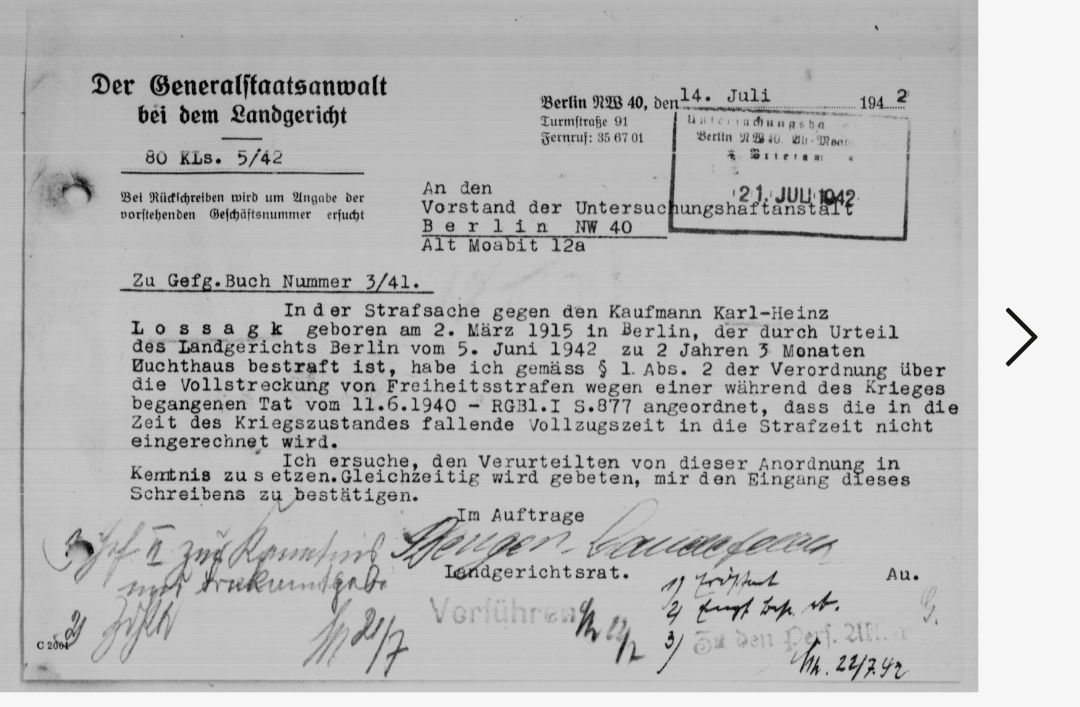 scroll, scrollTop: 47, scrollLeft: 0, axis: vertical 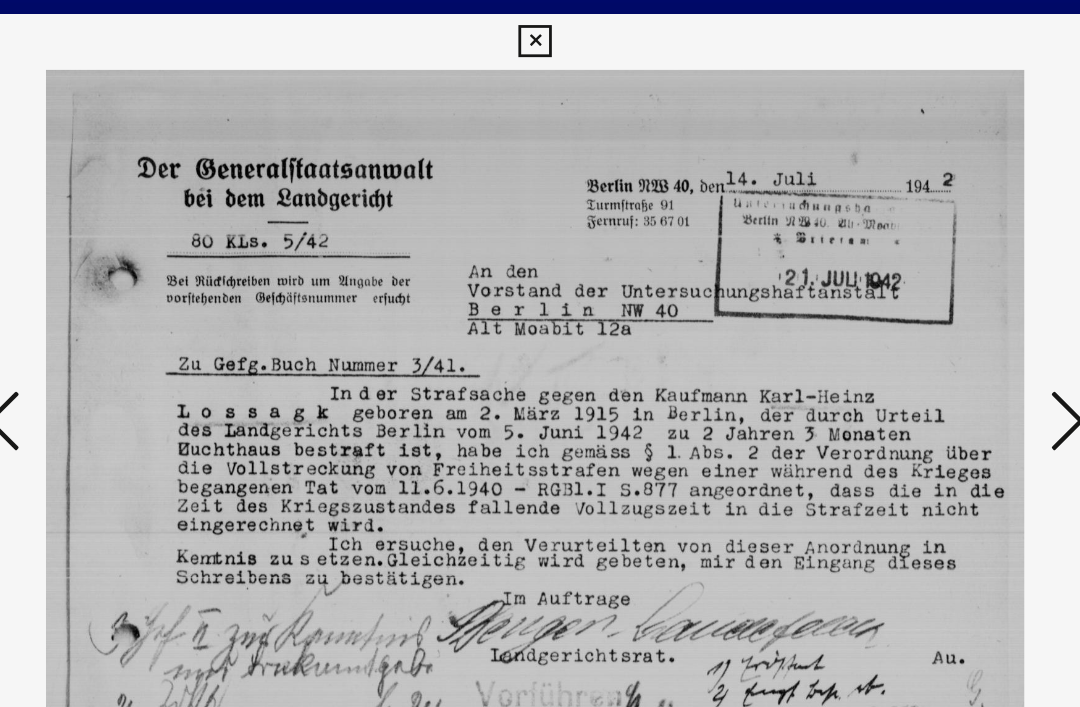 click at bounding box center [922, 302] 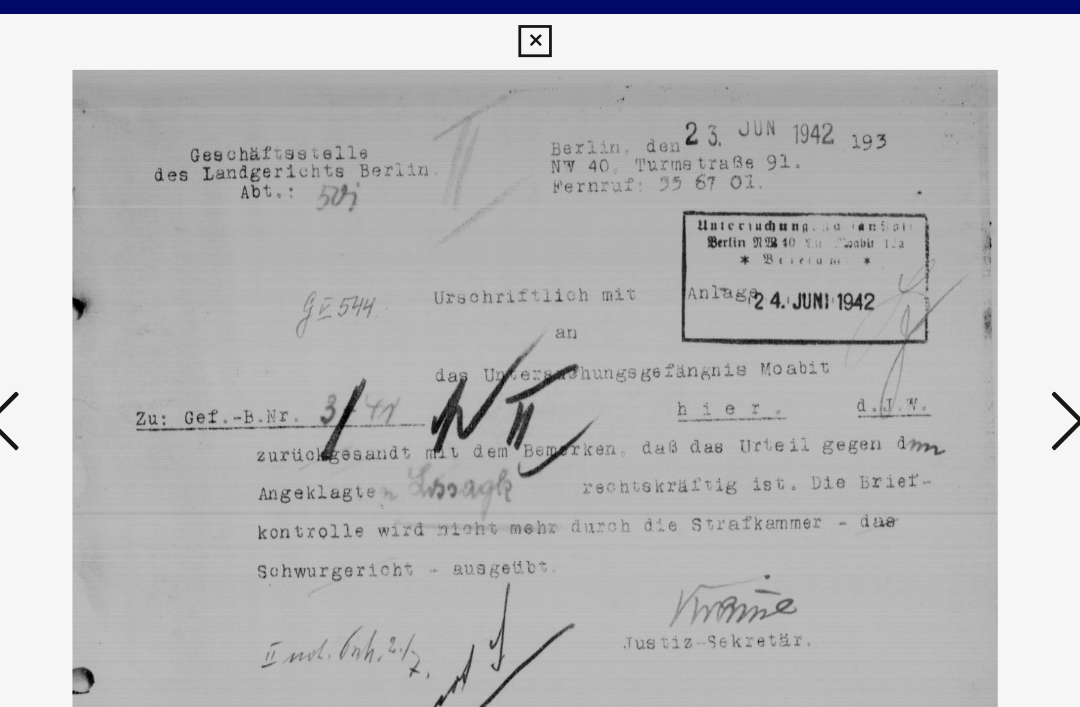 click at bounding box center [922, 302] 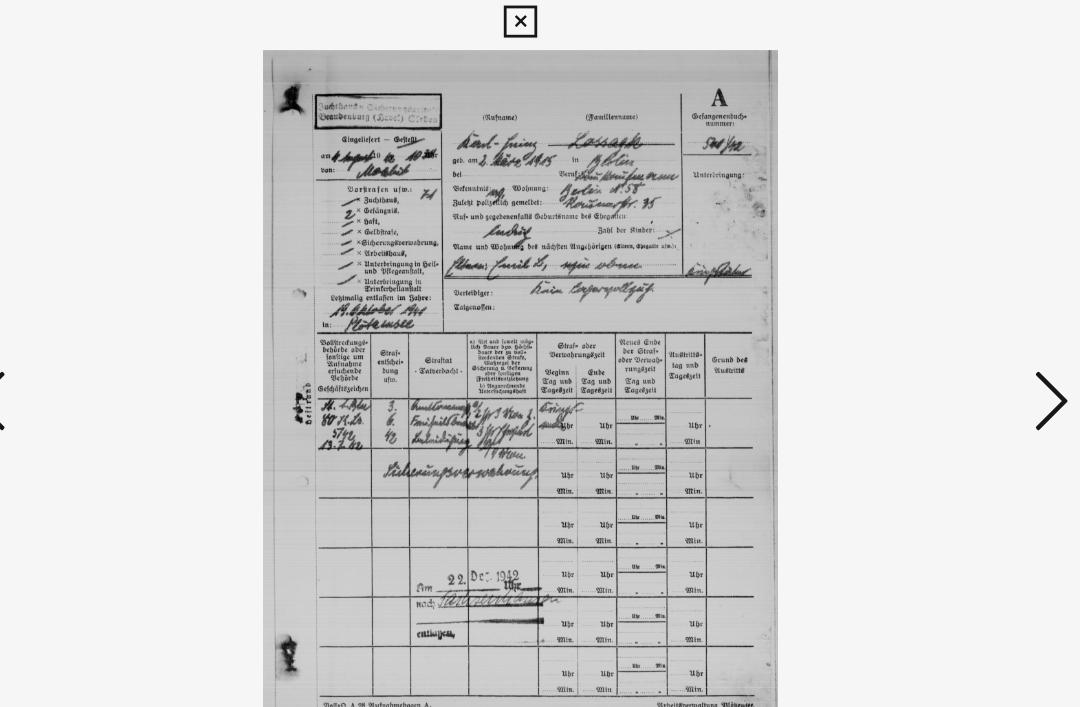 click at bounding box center [922, 302] 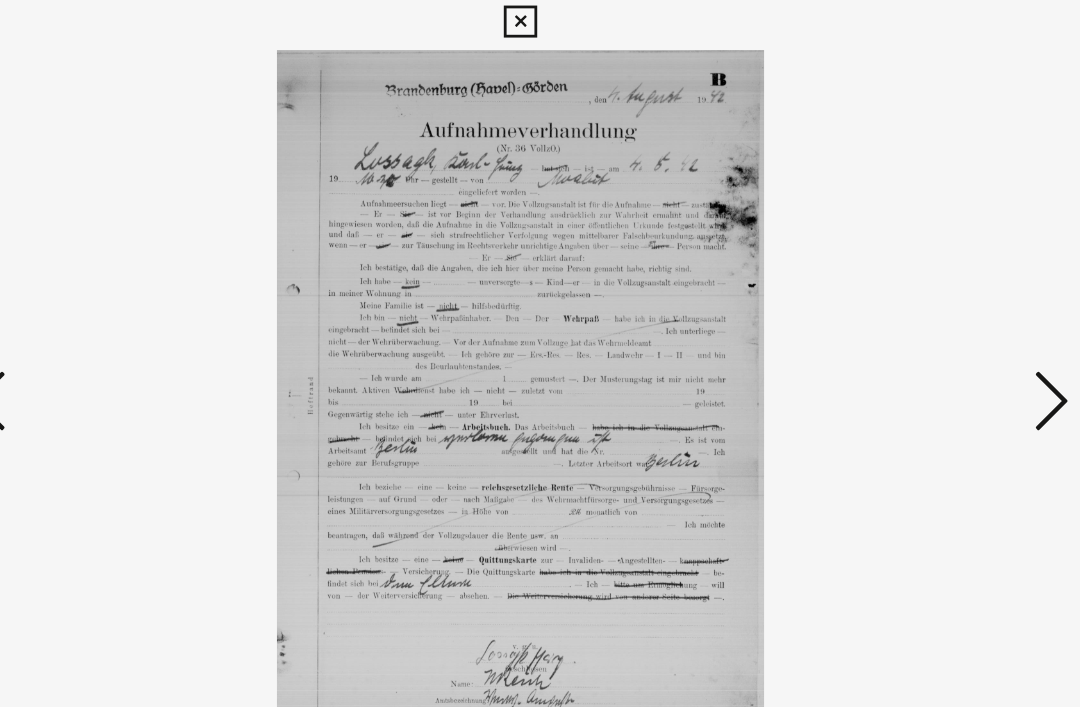click at bounding box center (922, 302) 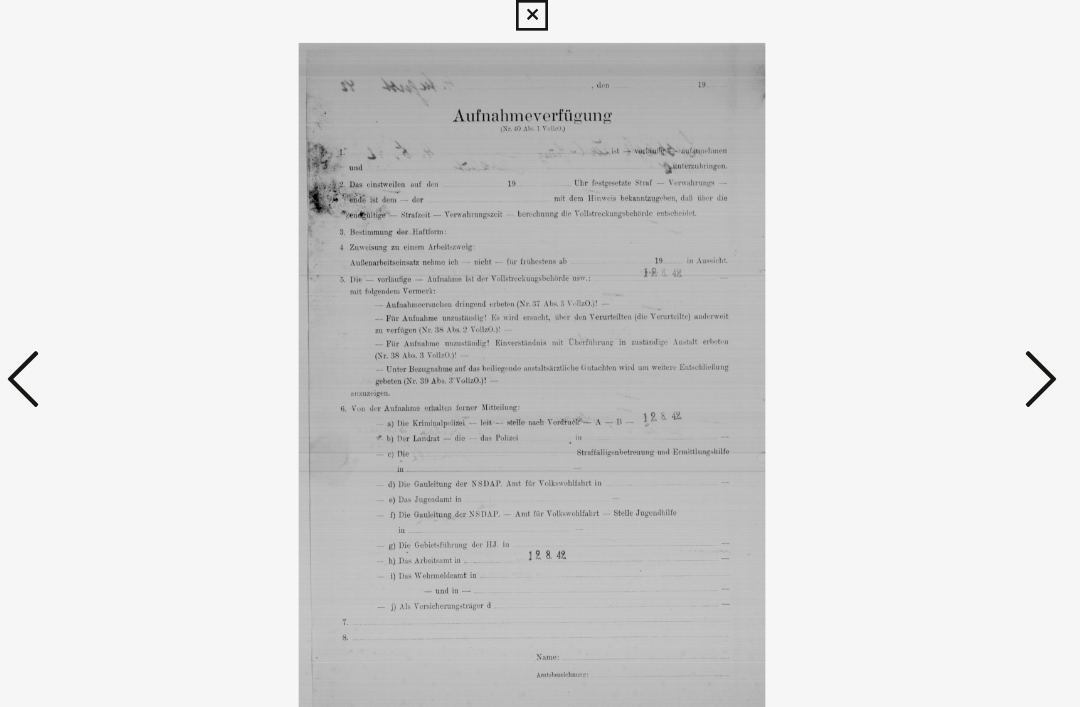 click at bounding box center [922, 302] 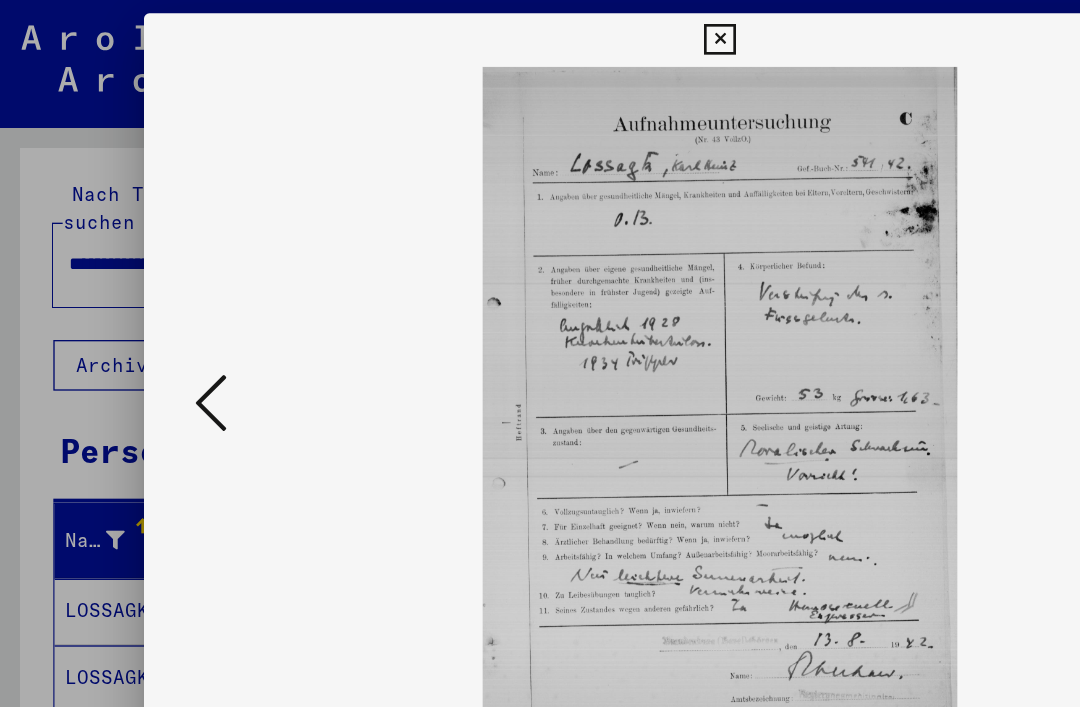 scroll, scrollTop: 47, scrollLeft: 0, axis: vertical 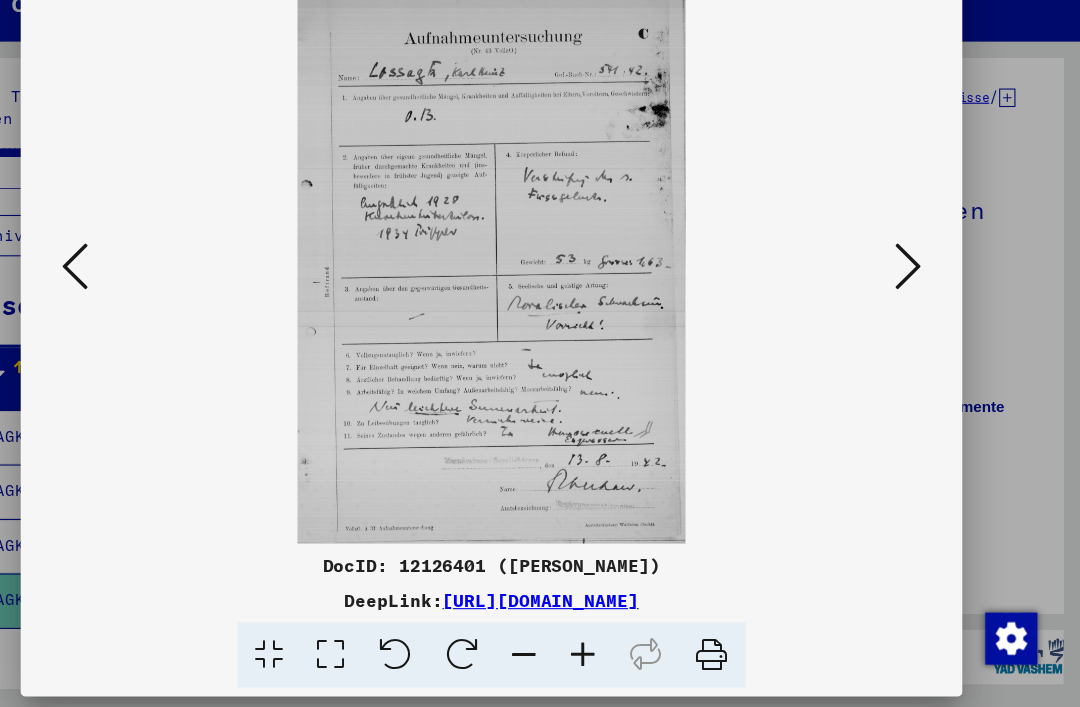 click at bounding box center (922, 302) 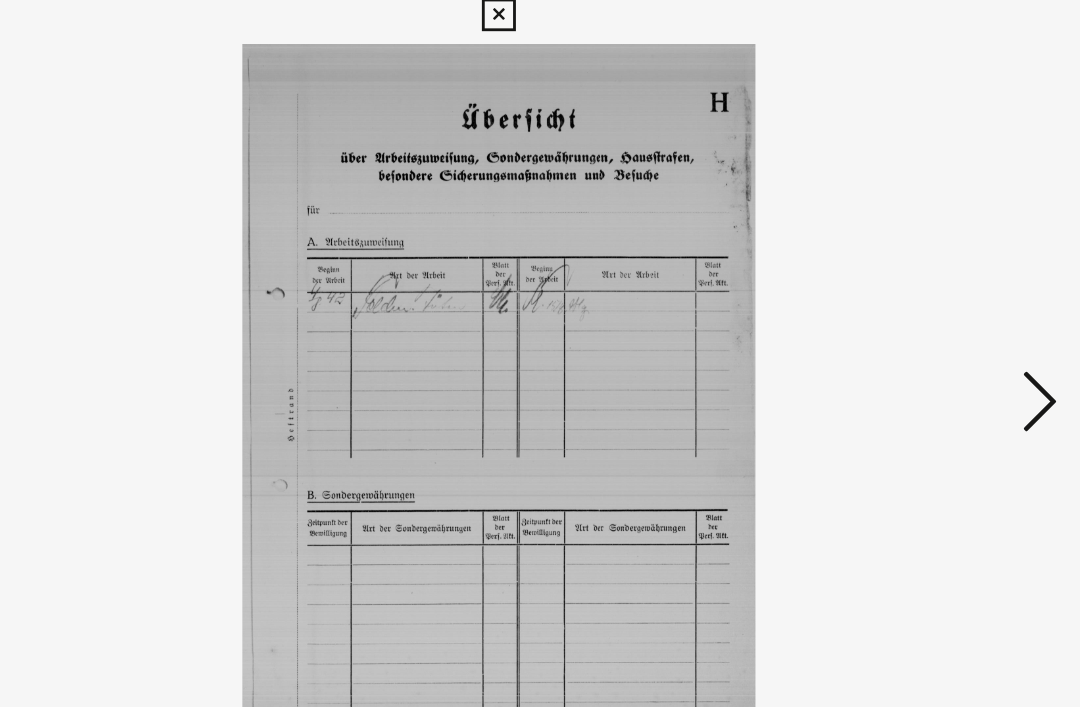 click at bounding box center [922, 302] 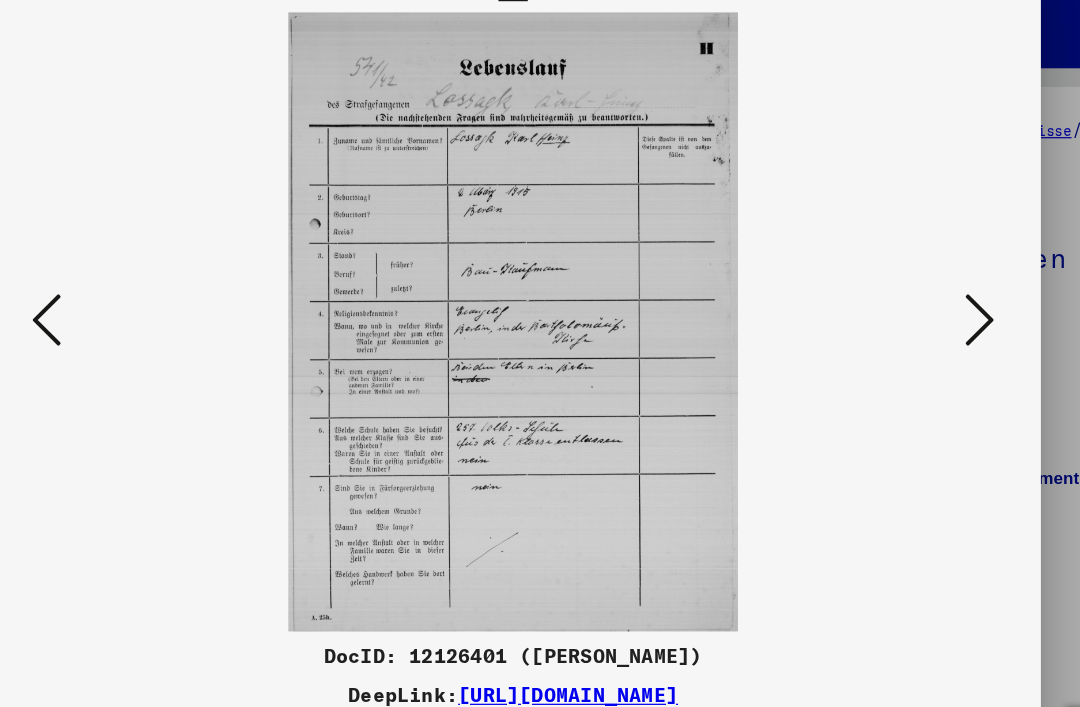 click at bounding box center (922, 302) 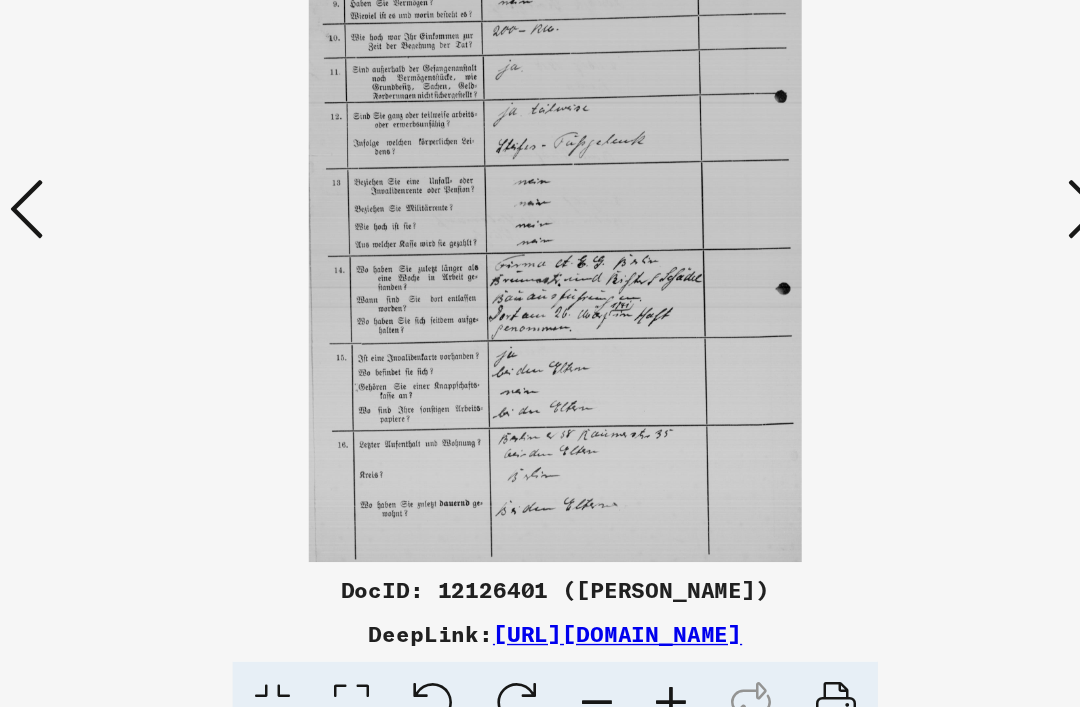 scroll, scrollTop: 0, scrollLeft: 0, axis: both 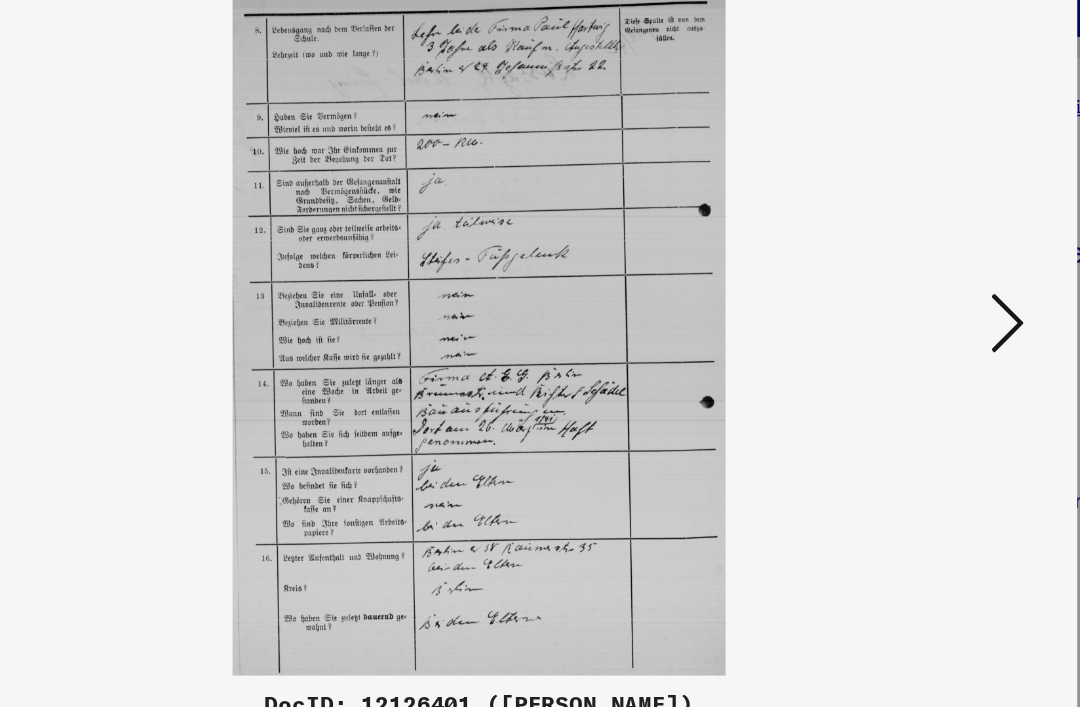 click at bounding box center (922, 302) 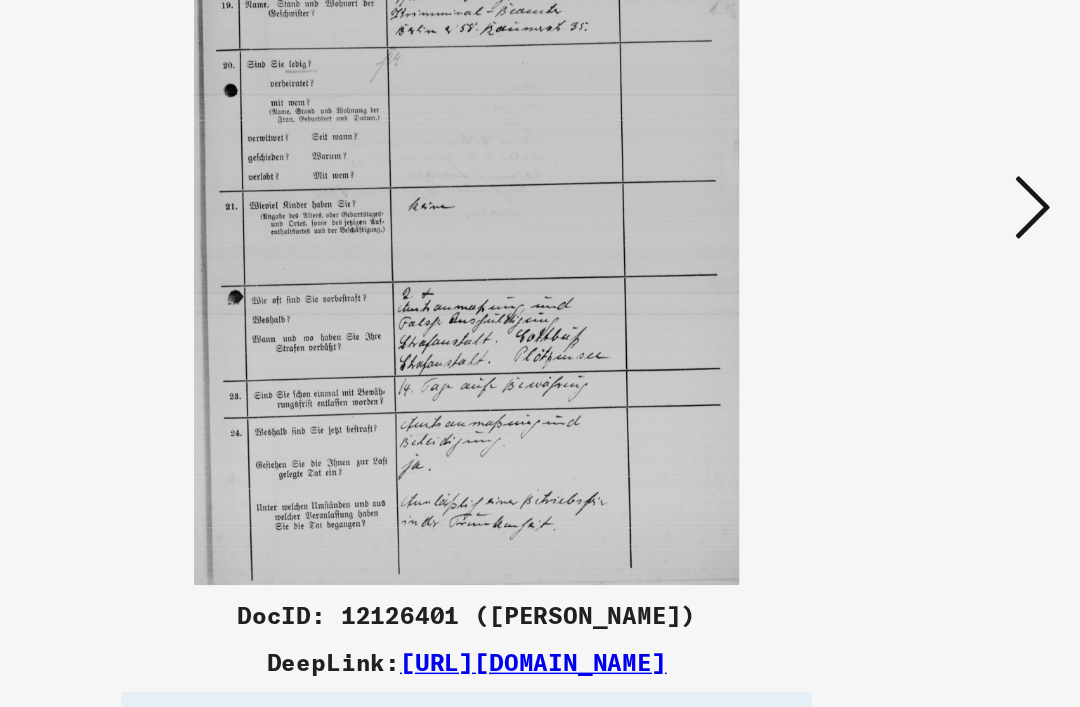 click at bounding box center (922, 302) 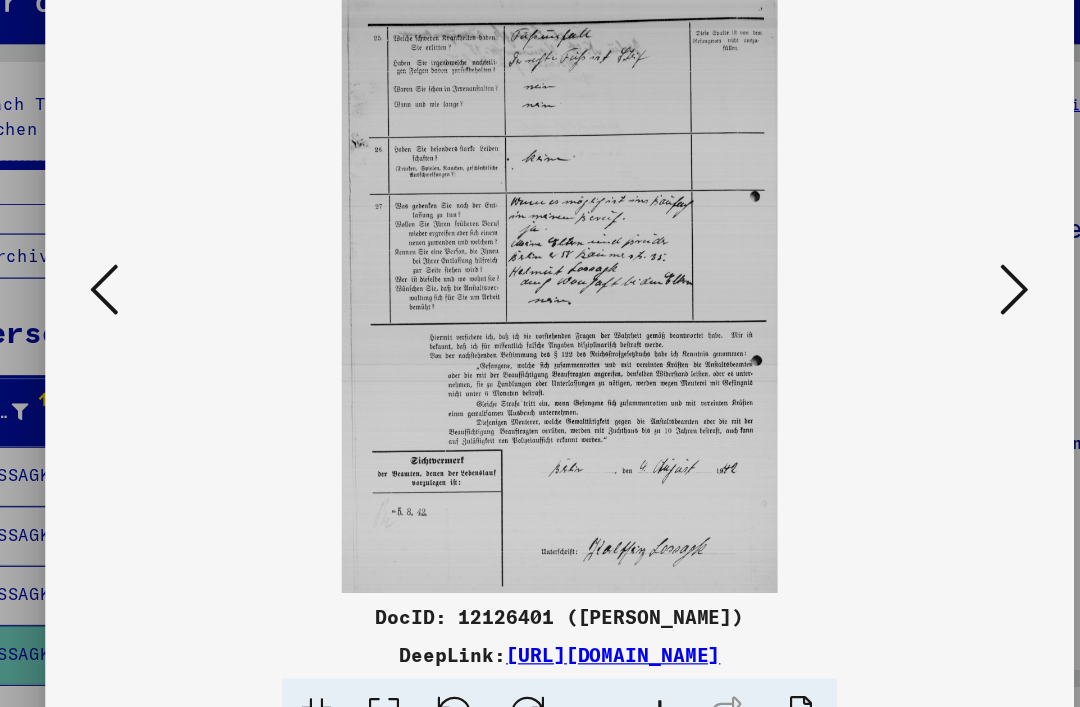 click at bounding box center (922, 302) 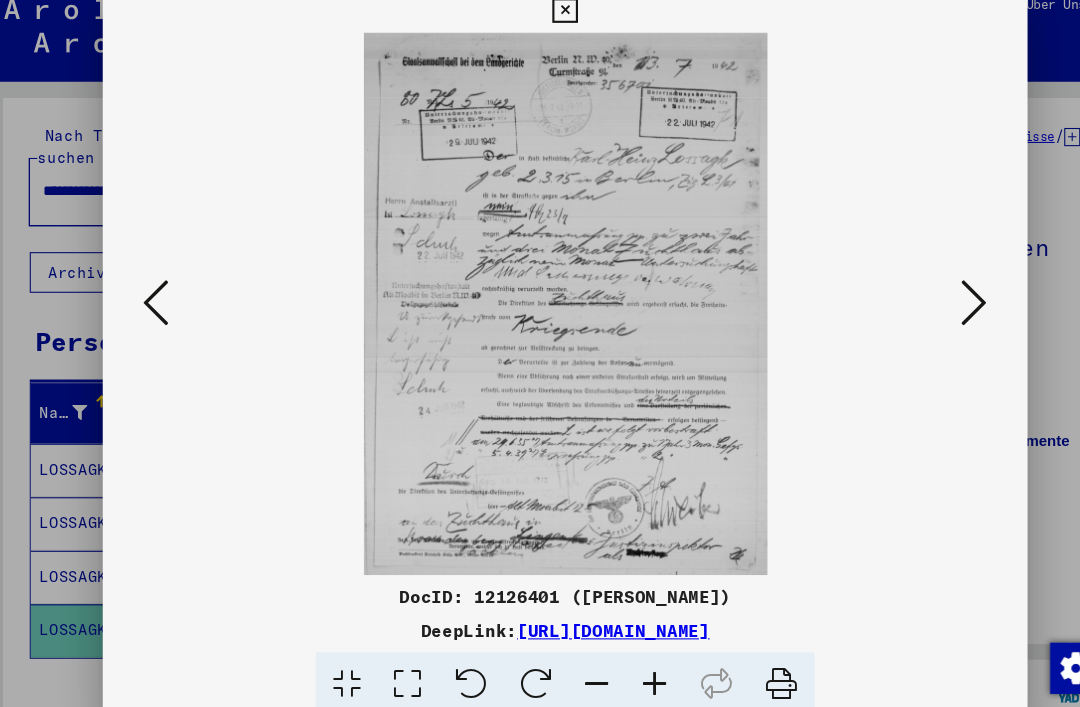 scroll, scrollTop: 0, scrollLeft: 0, axis: both 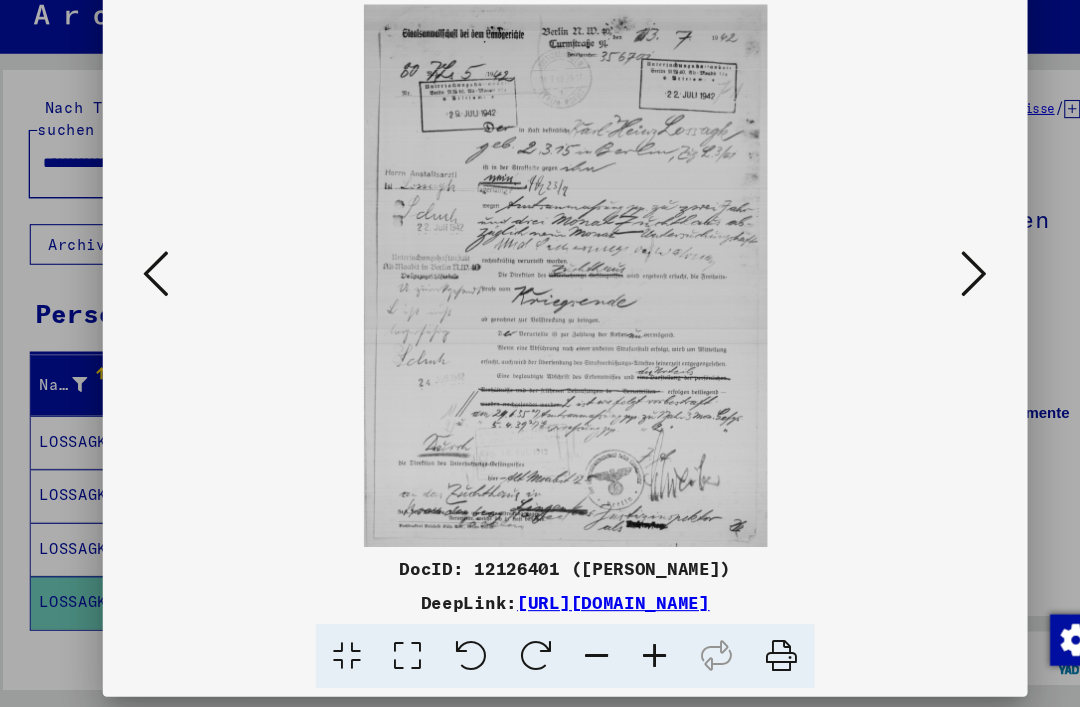 click at bounding box center [922, 302] 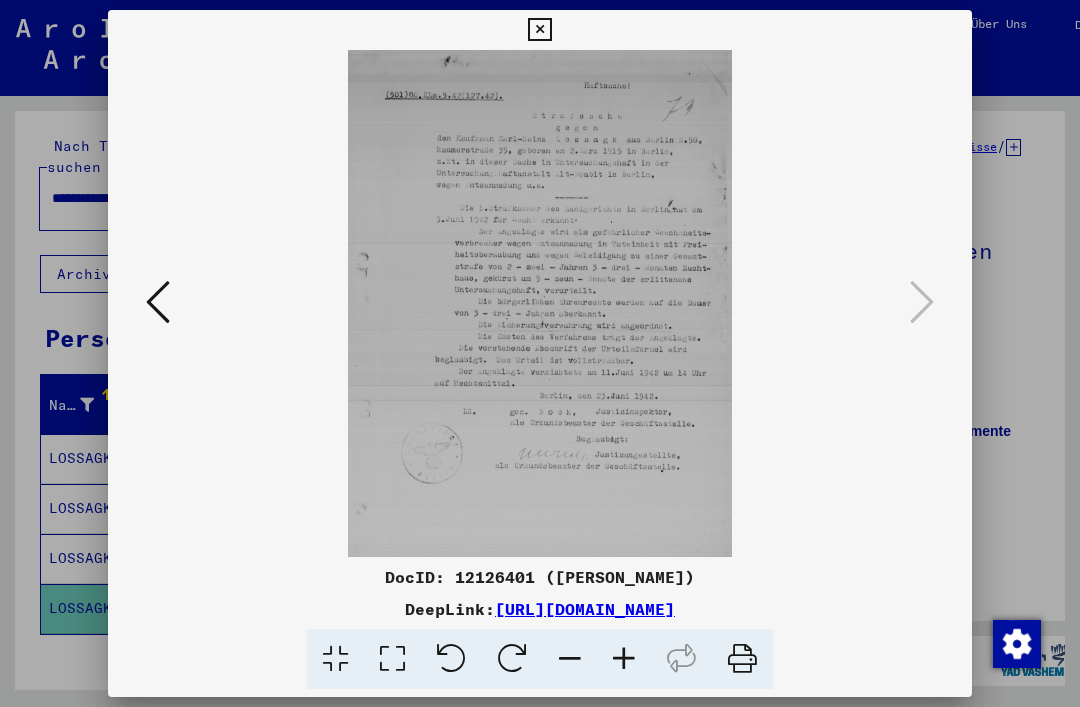 click at bounding box center (539, 30) 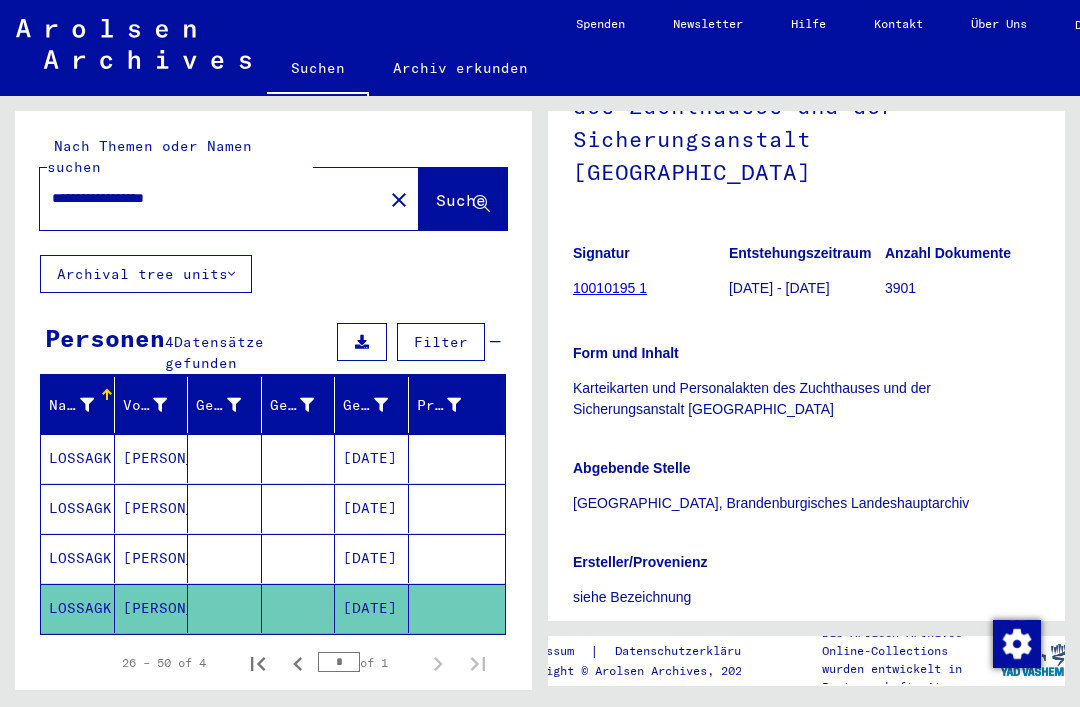 scroll, scrollTop: 738, scrollLeft: 13, axis: both 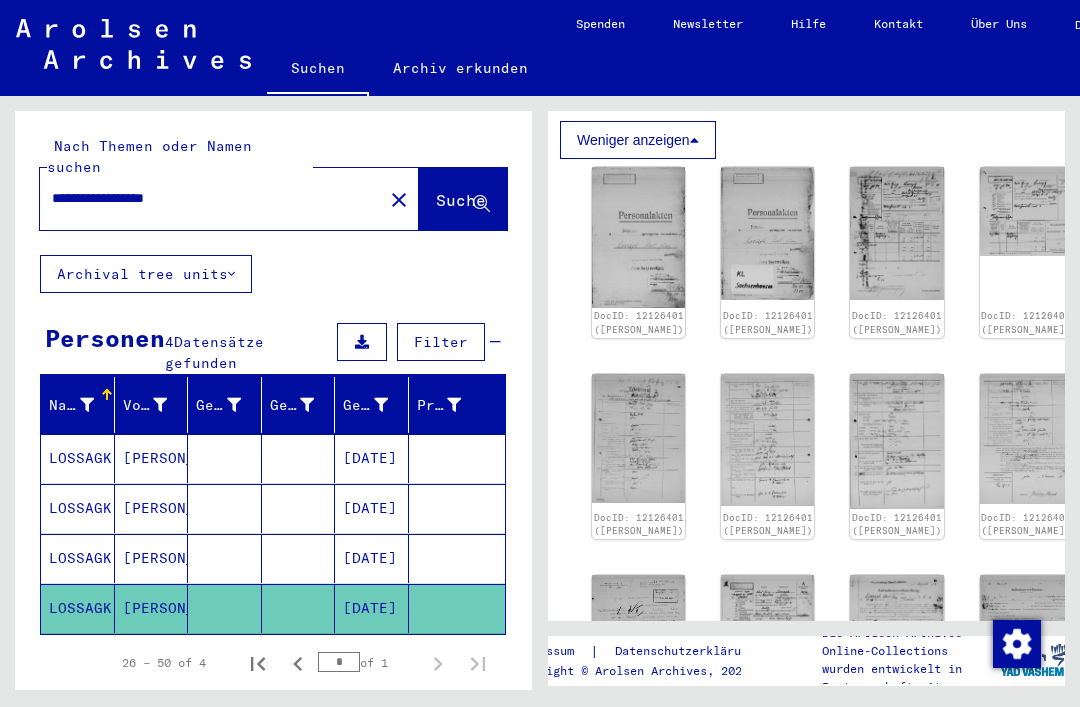click 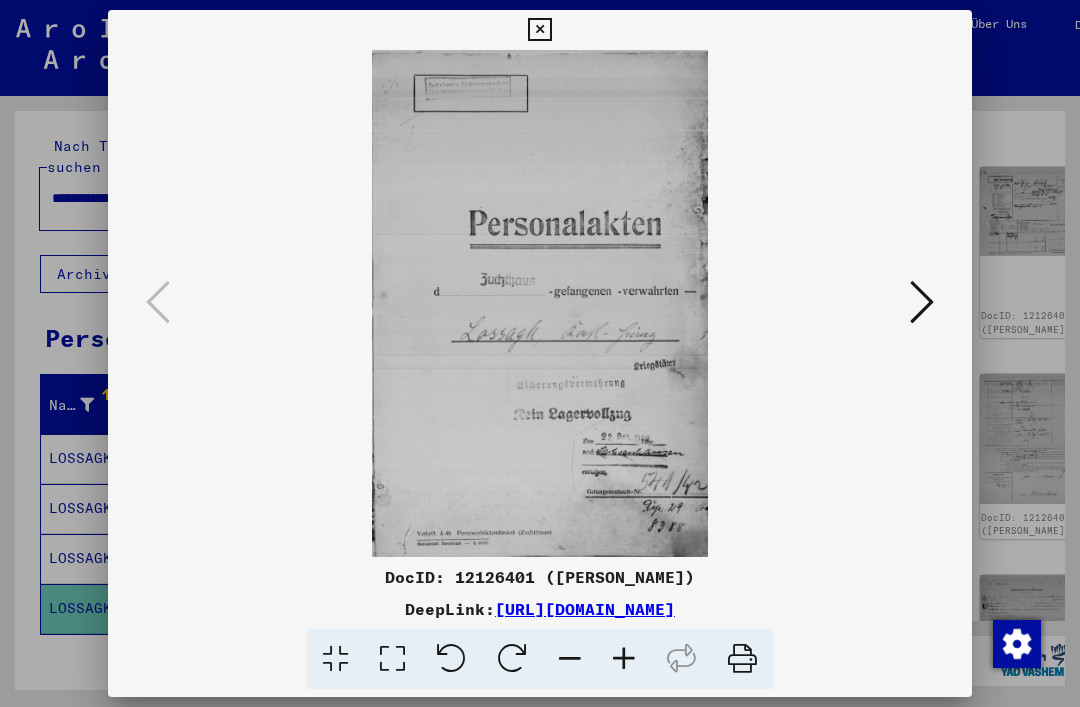 click at bounding box center [540, 303] 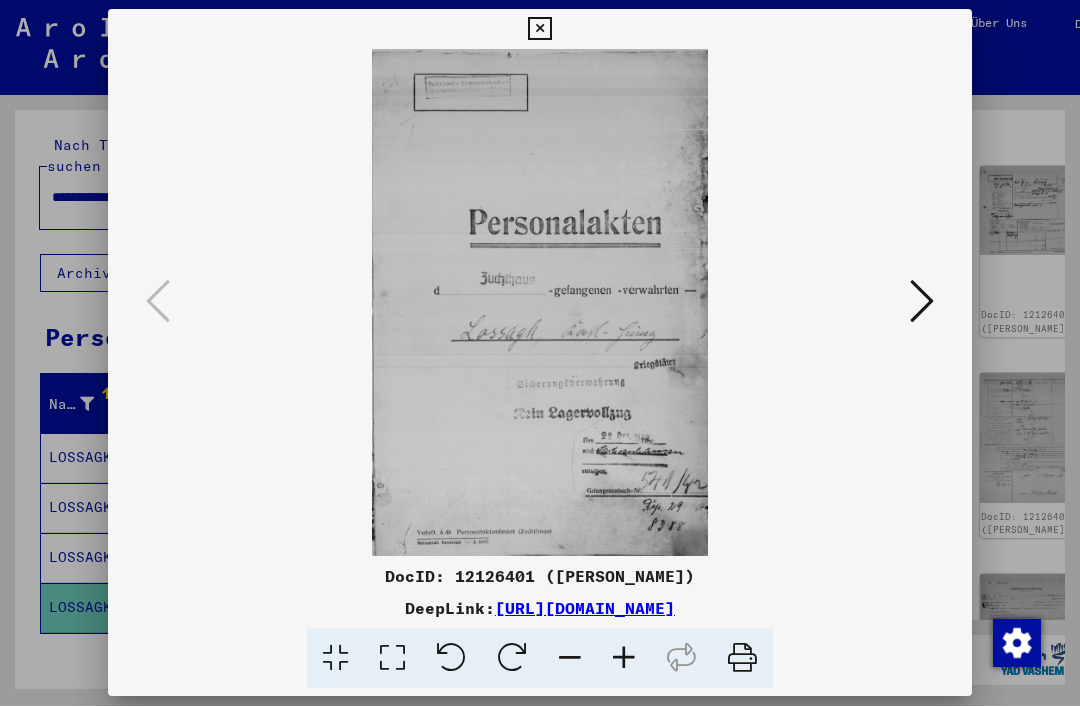click at bounding box center [392, 659] 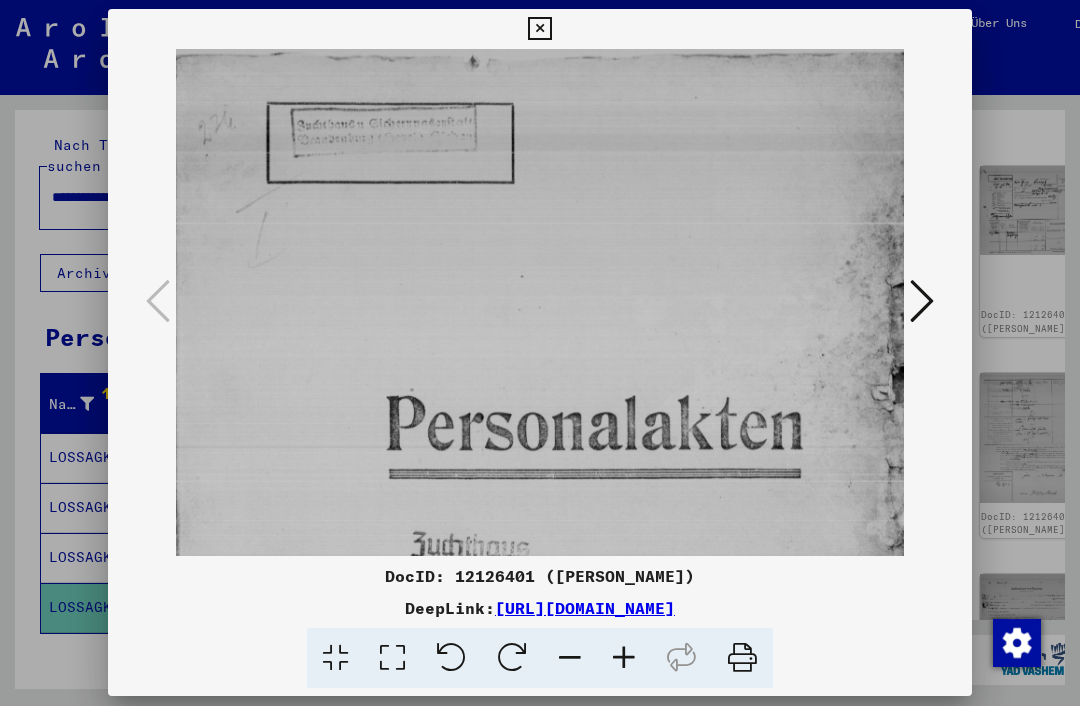 click at bounding box center [392, 659] 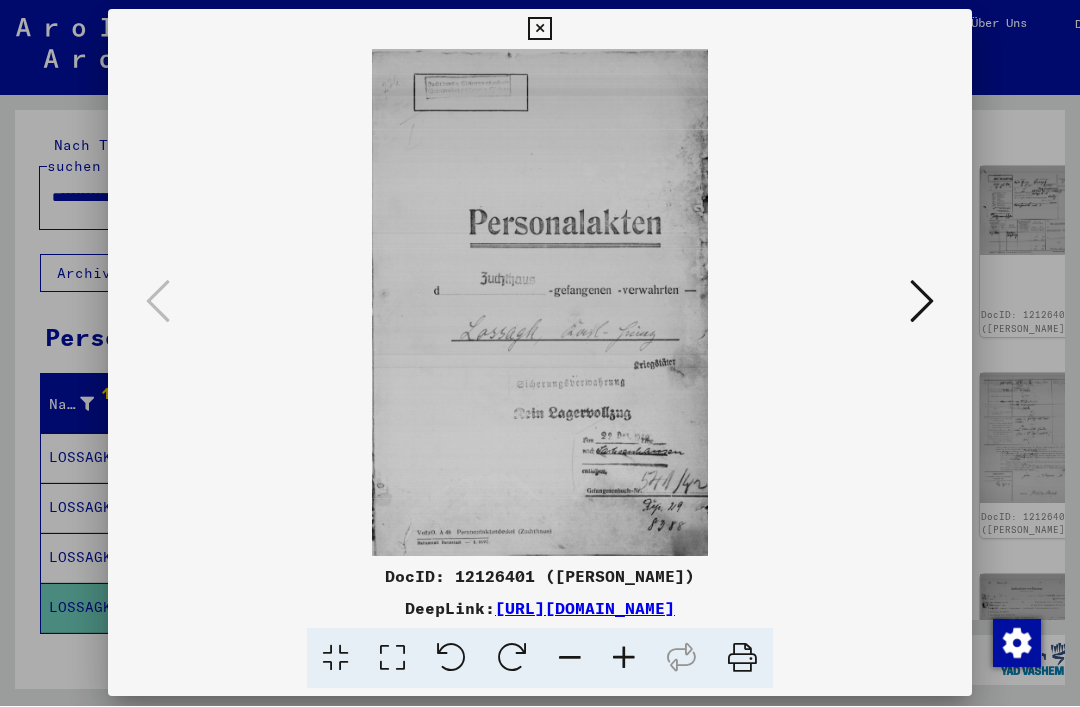 click at bounding box center [335, 659] 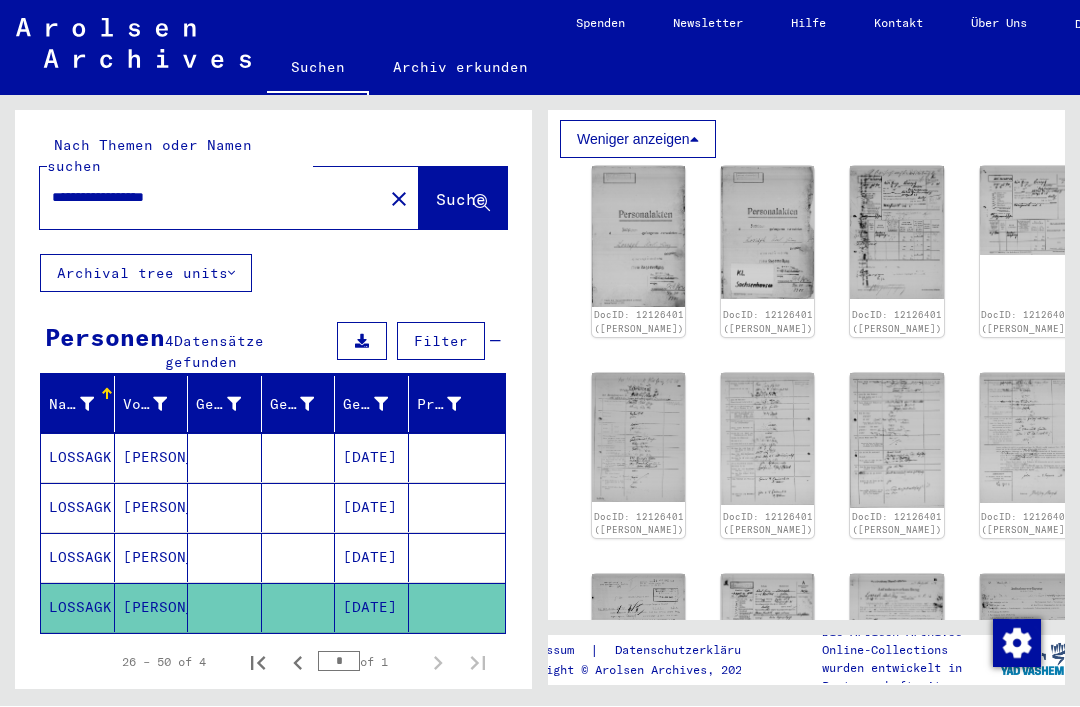 click 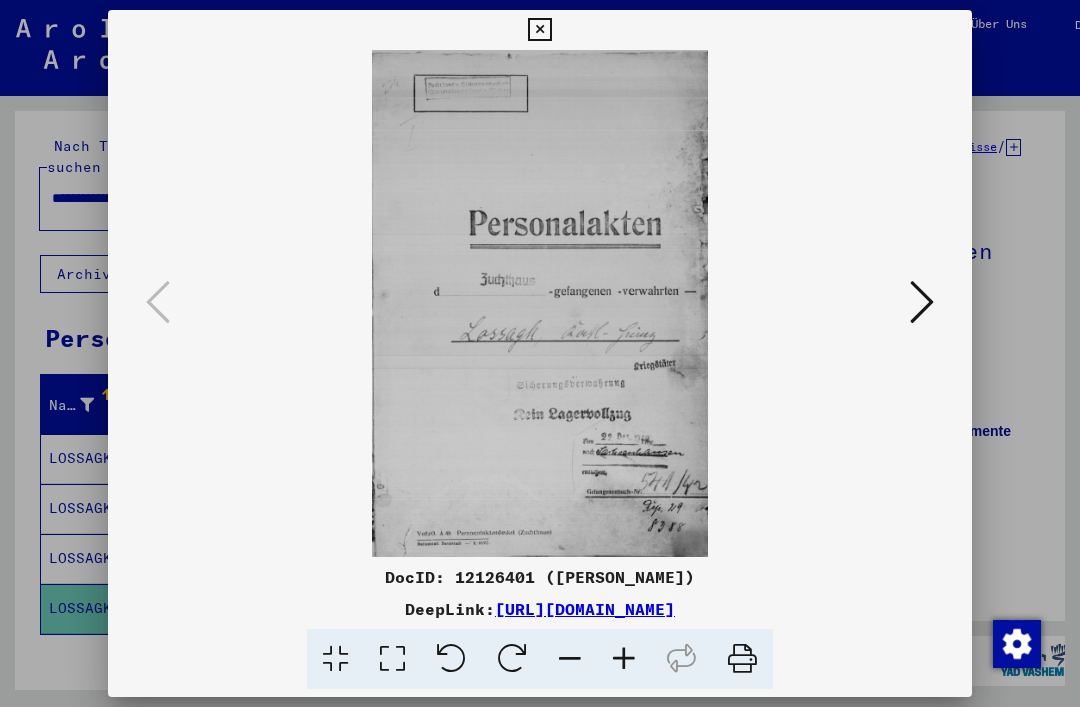 scroll, scrollTop: 0, scrollLeft: 0, axis: both 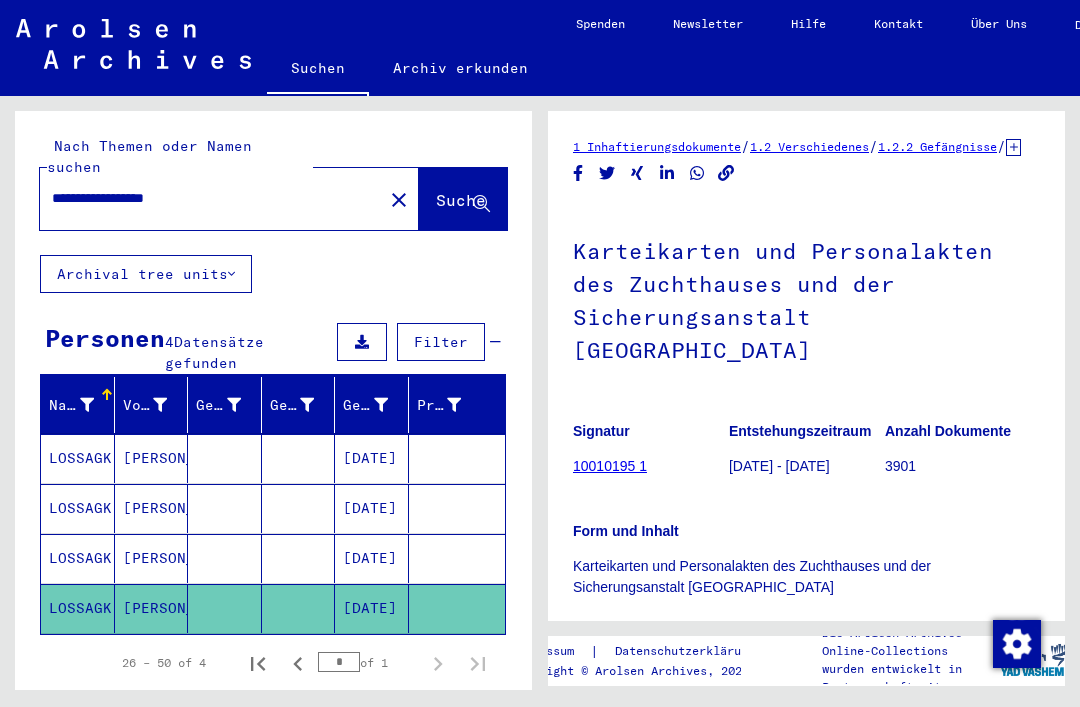 click on "**********" at bounding box center (211, 198) 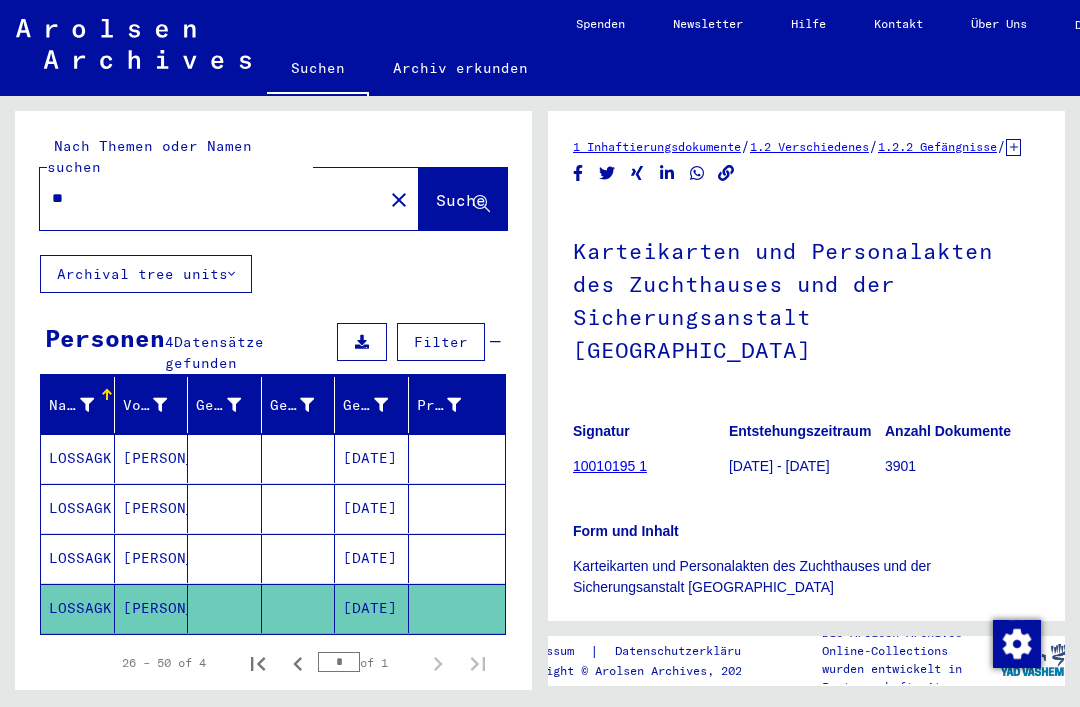 type on "*" 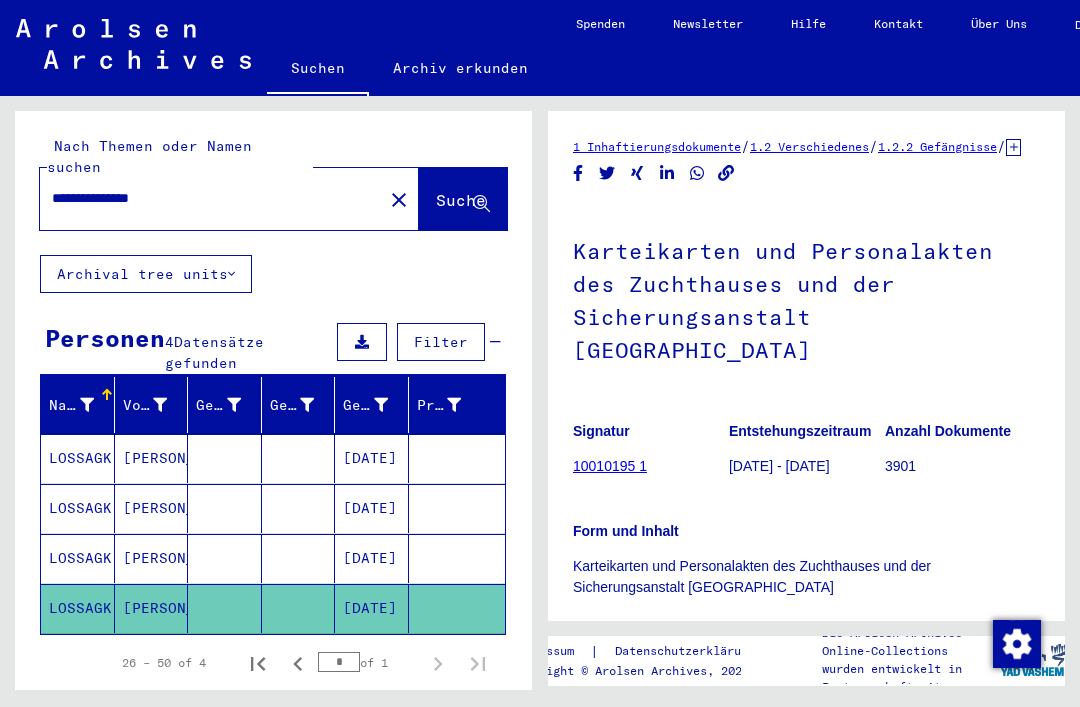type on "**********" 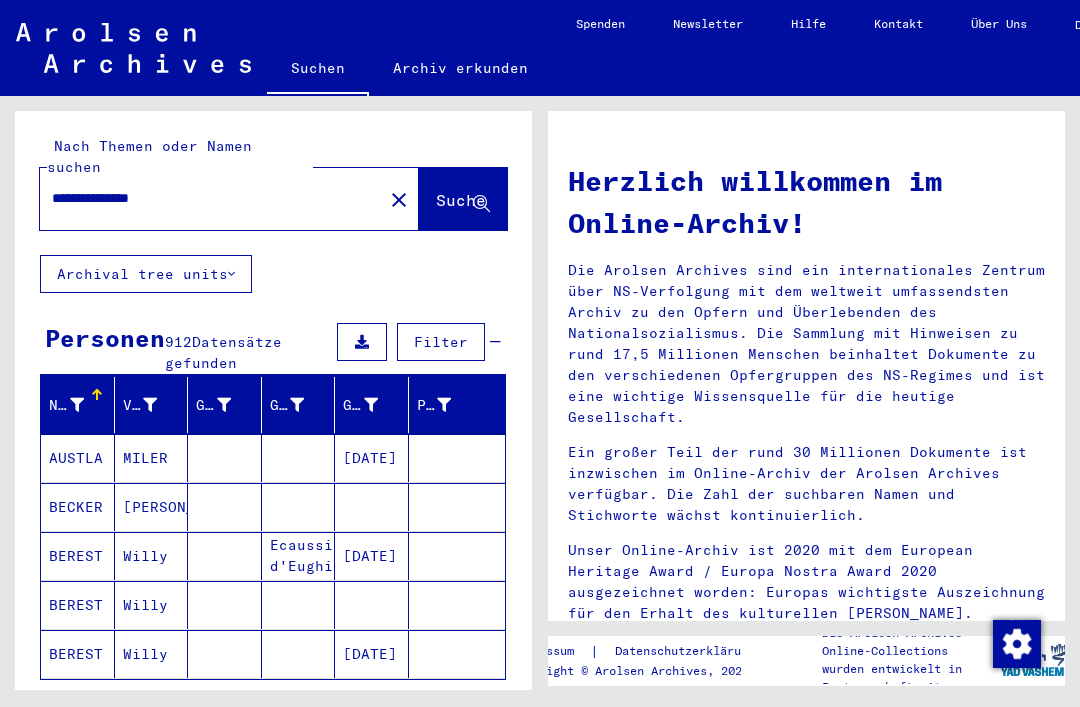 scroll, scrollTop: 0, scrollLeft: 0, axis: both 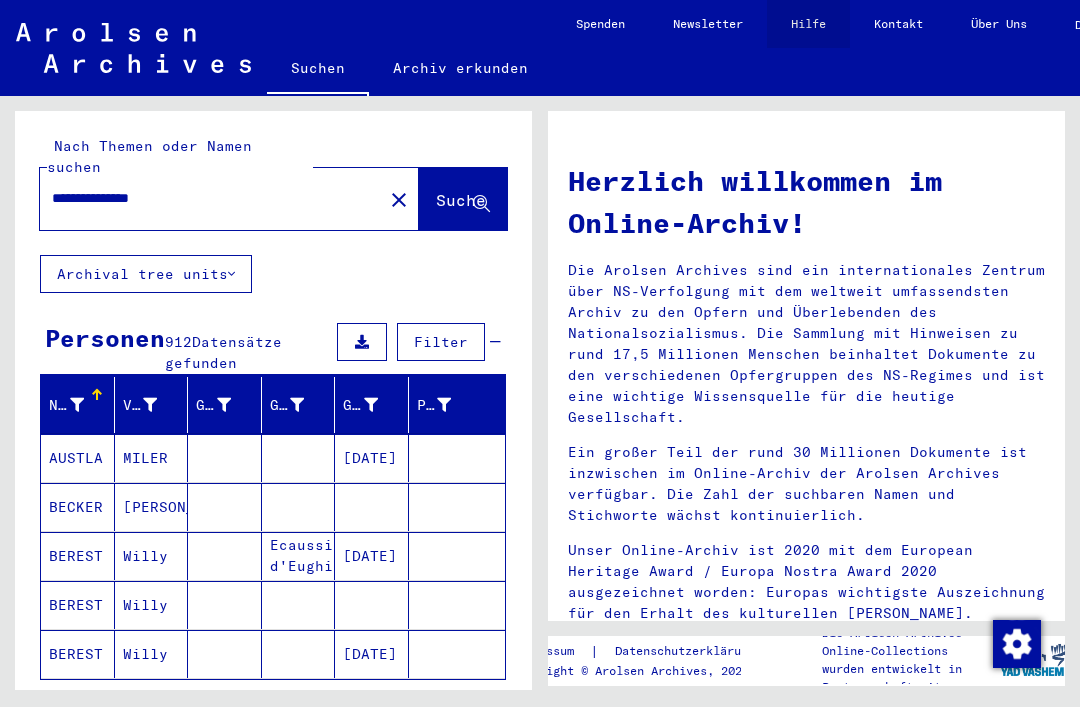 click on "Hilfe" 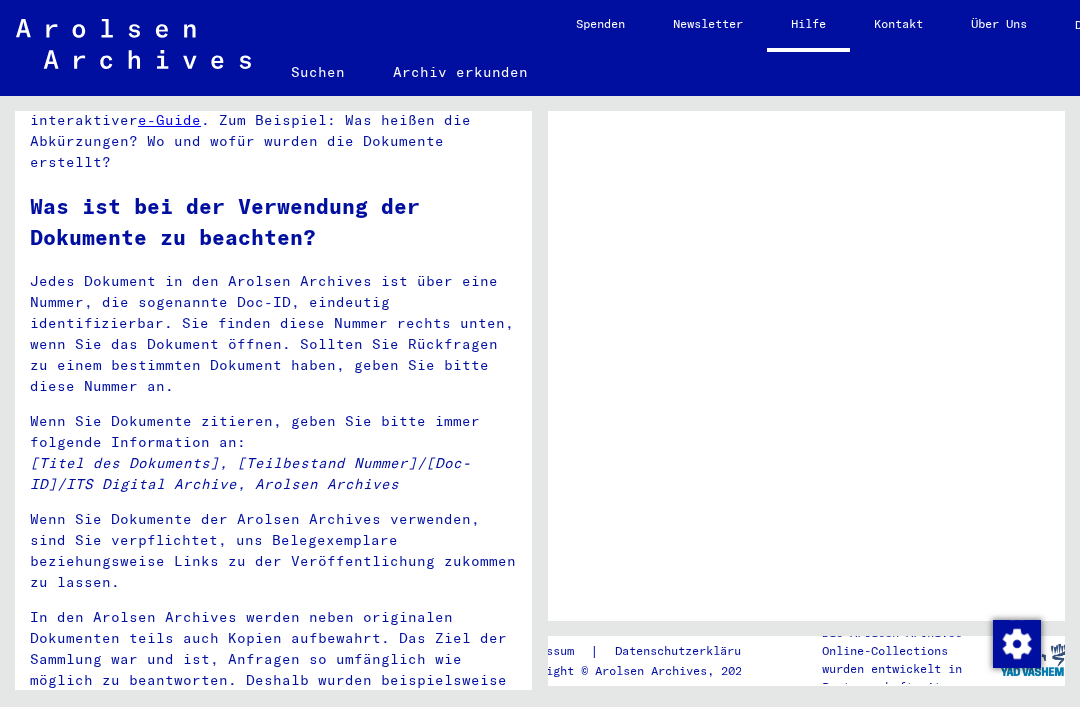 scroll, scrollTop: 2624, scrollLeft: 0, axis: vertical 